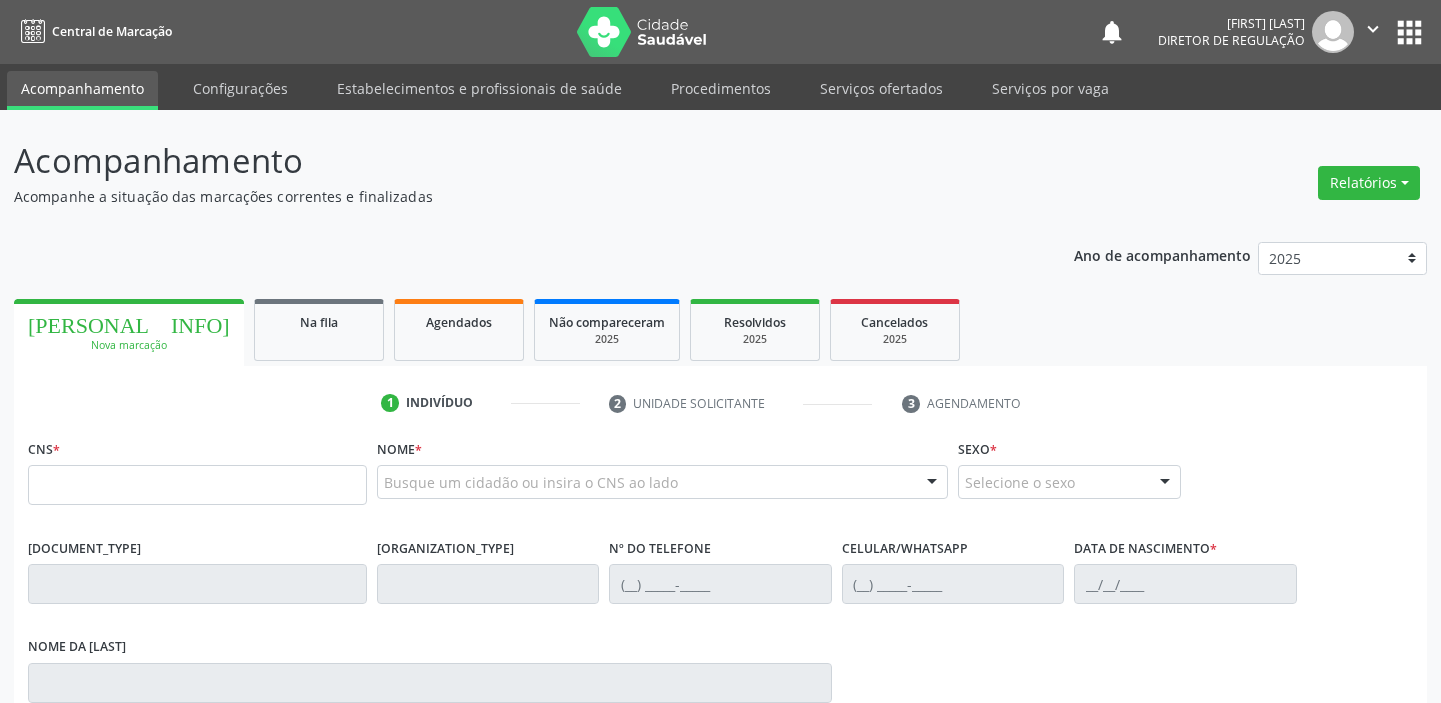 scroll, scrollTop: 0, scrollLeft: 0, axis: both 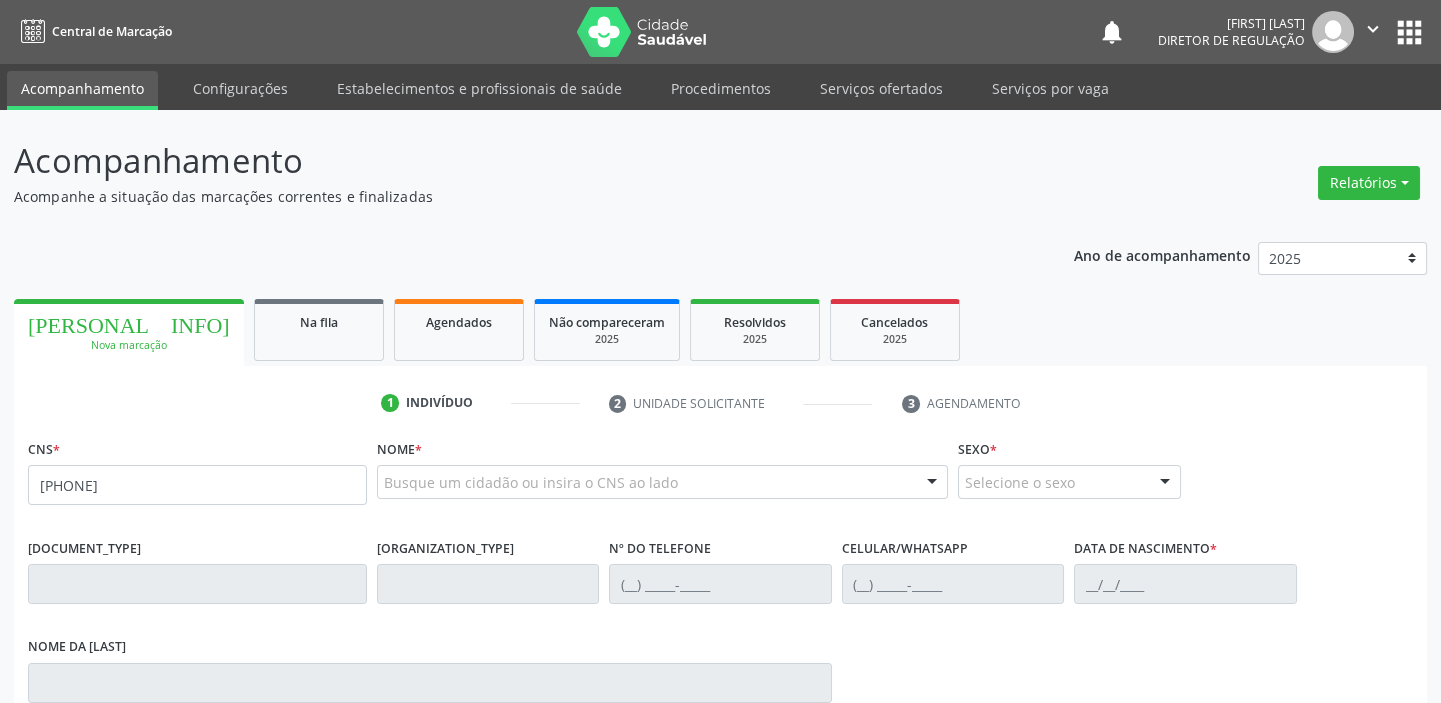 type on "[PHONE]" 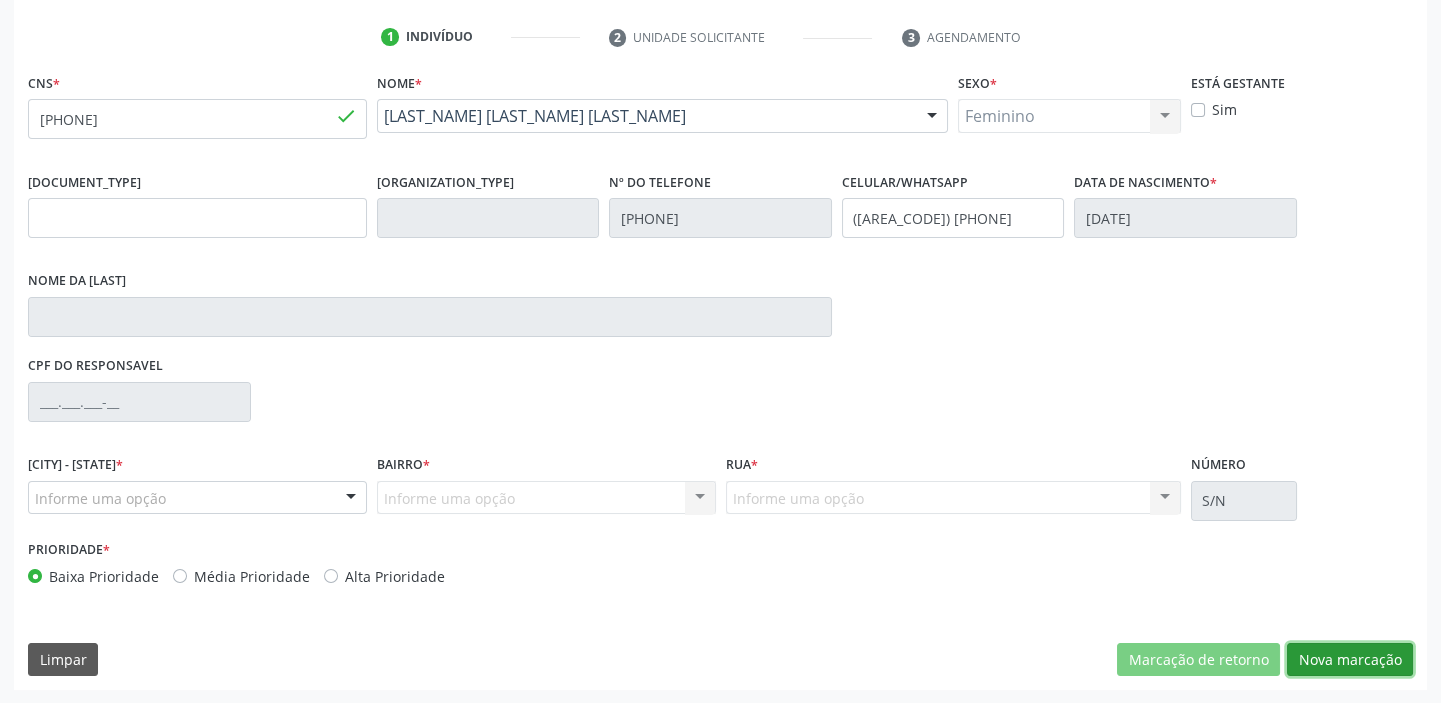 click on "Nova marcação" at bounding box center [1198, 660] 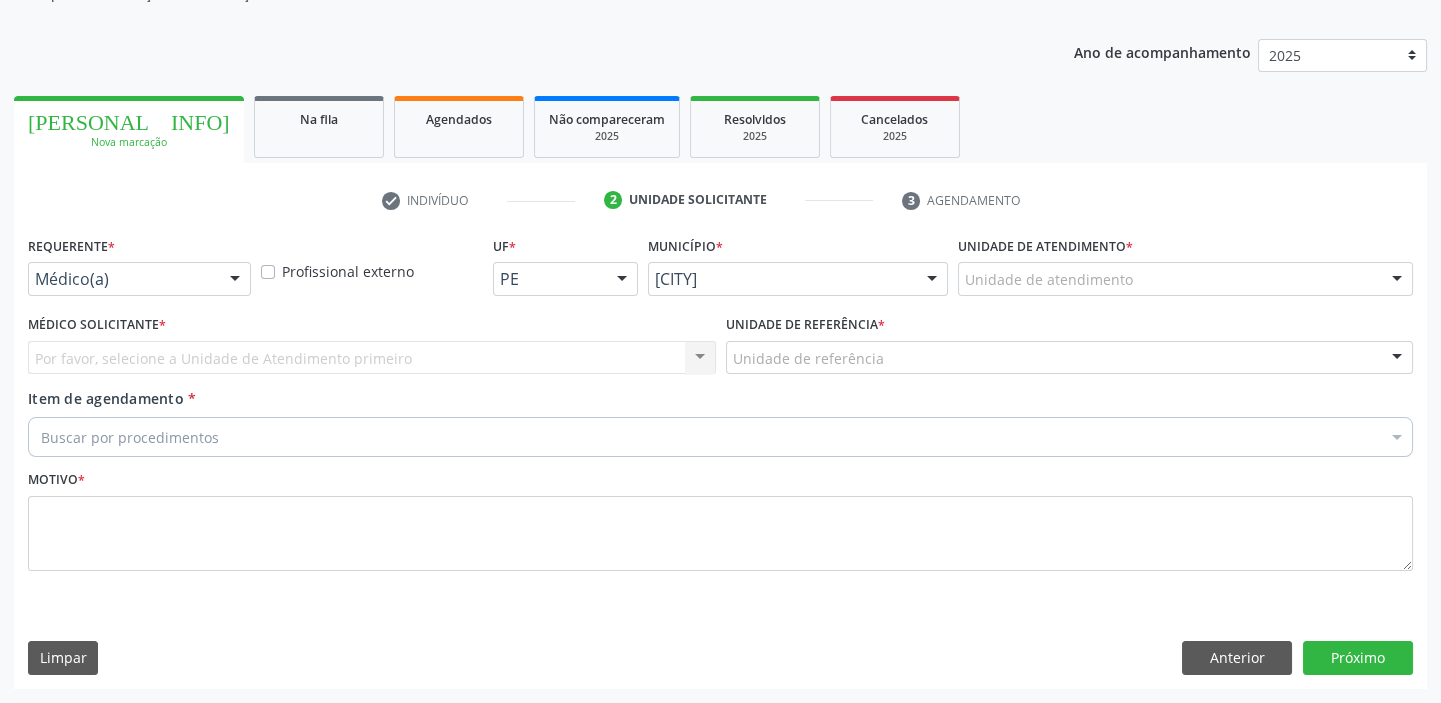 scroll, scrollTop: 201, scrollLeft: 0, axis: vertical 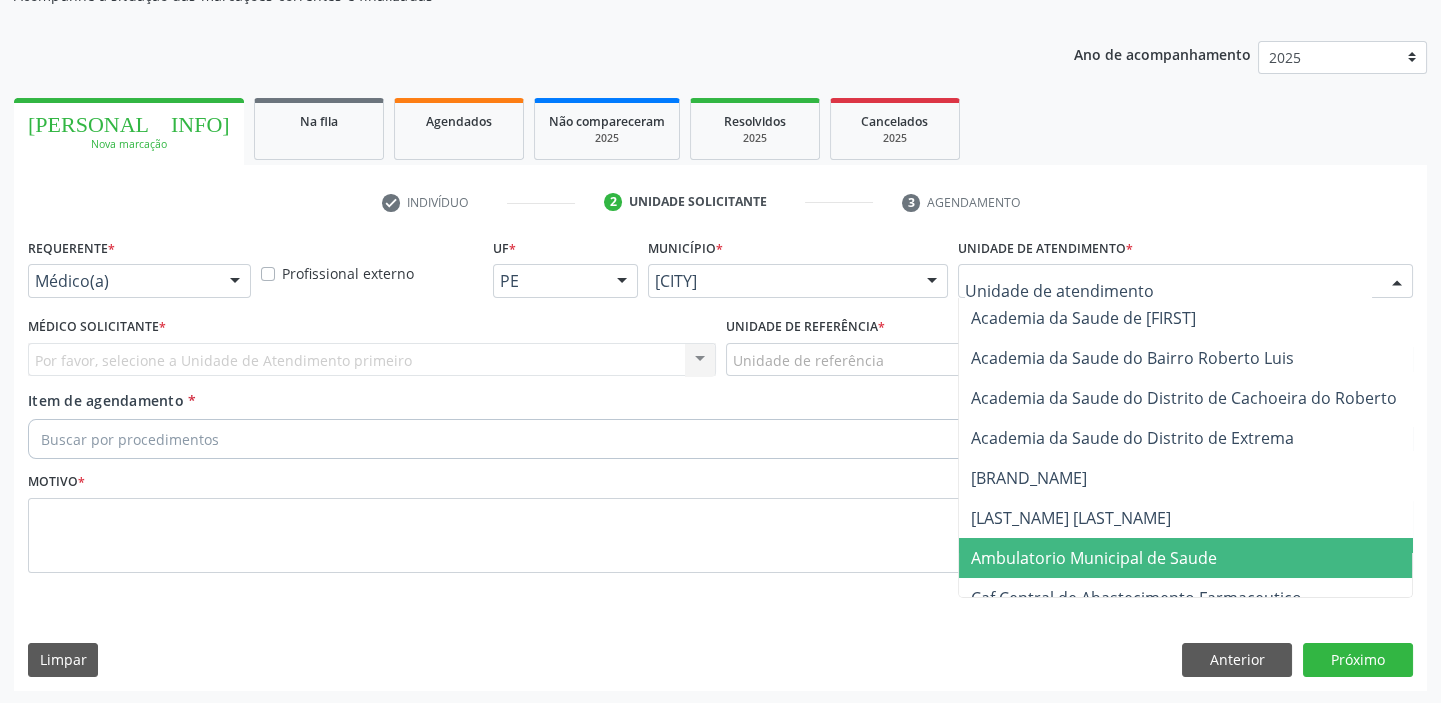 click on "Ambulatorio Municipal de Saude" at bounding box center [1094, 558] 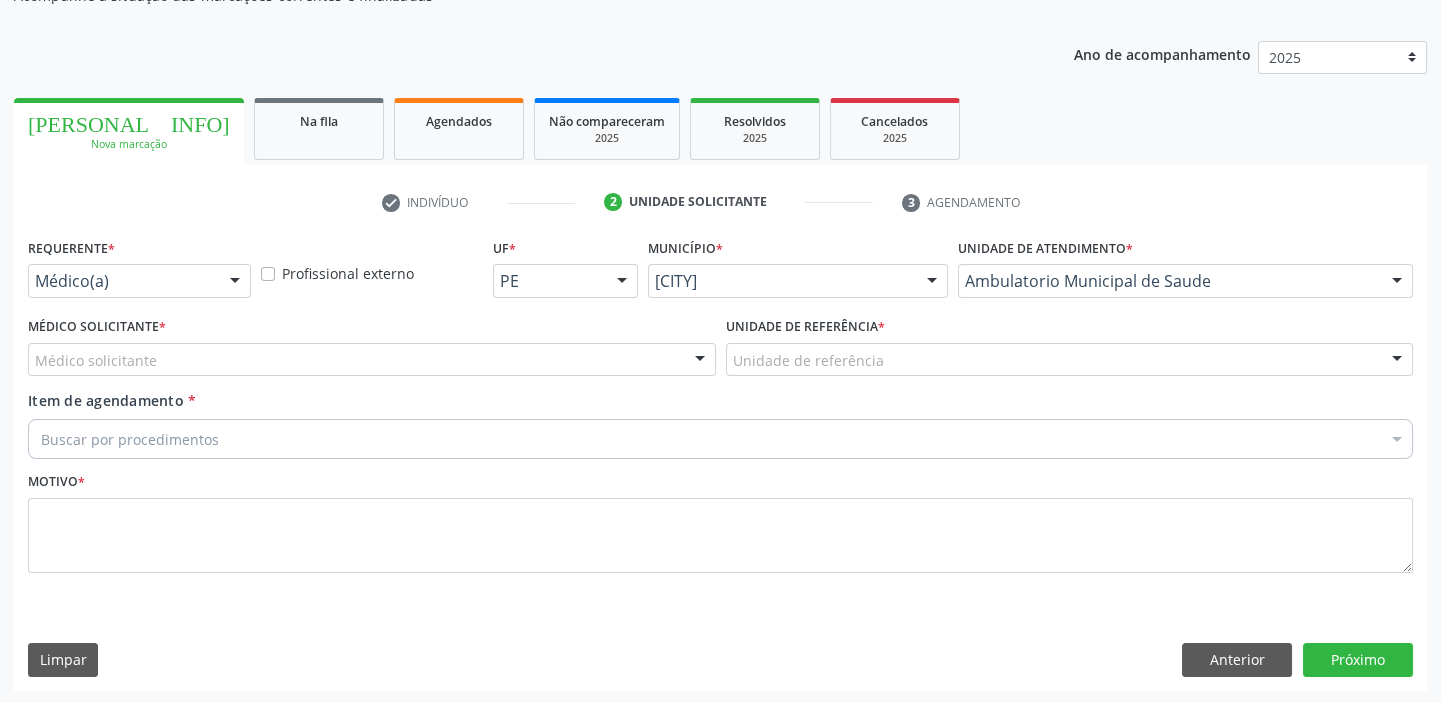 drag, startPoint x: 769, startPoint y: 351, endPoint x: 791, endPoint y: 444, distance: 95.566734 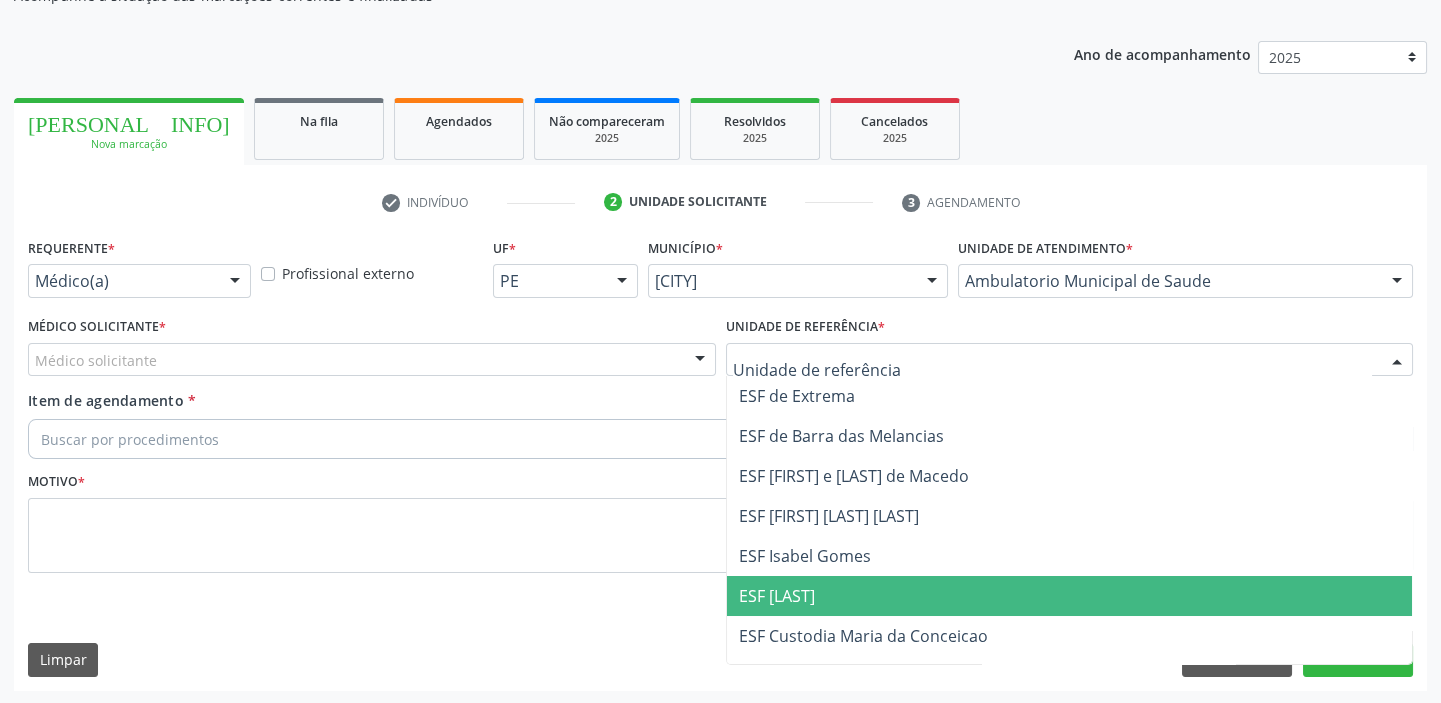 click on "[HEALTH_CENTER_NAME]" at bounding box center [777, 596] 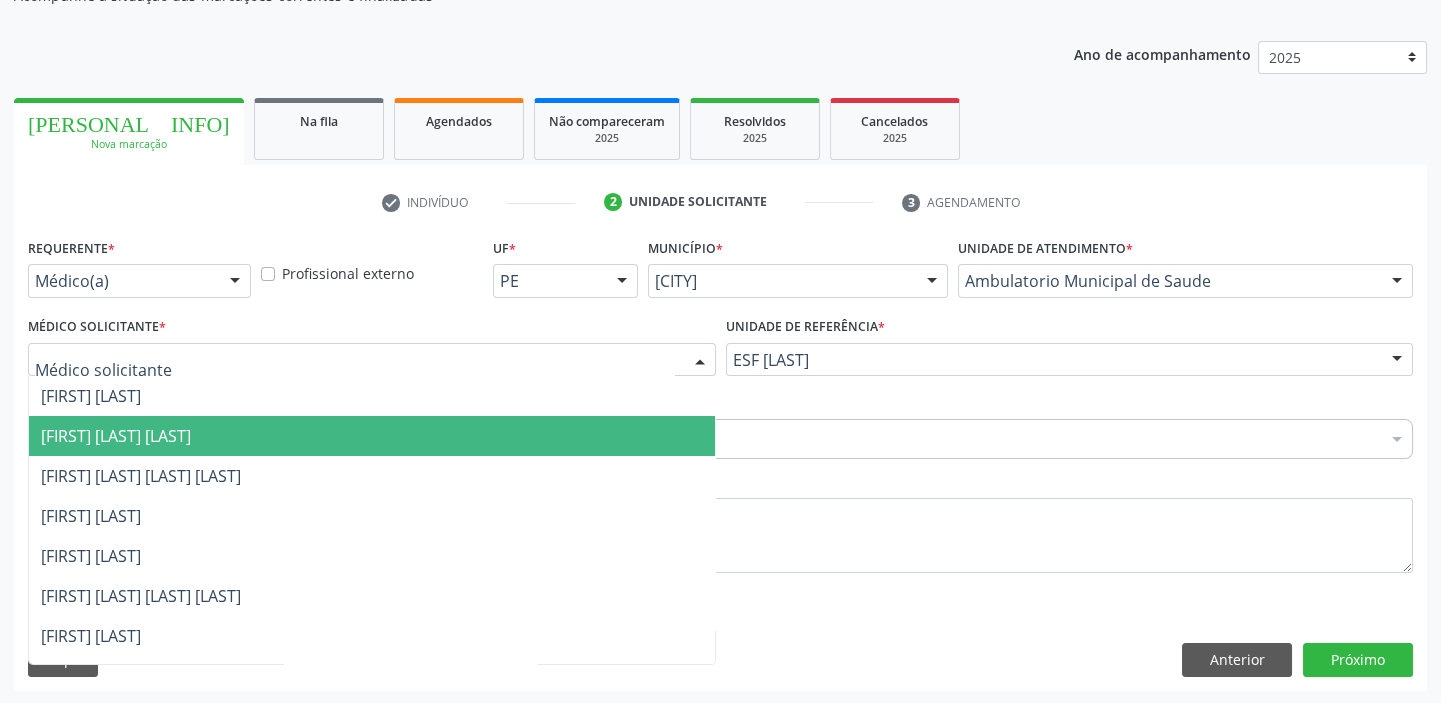 click on "Bruno Saraiva Bezerra Medrado" at bounding box center [372, 436] 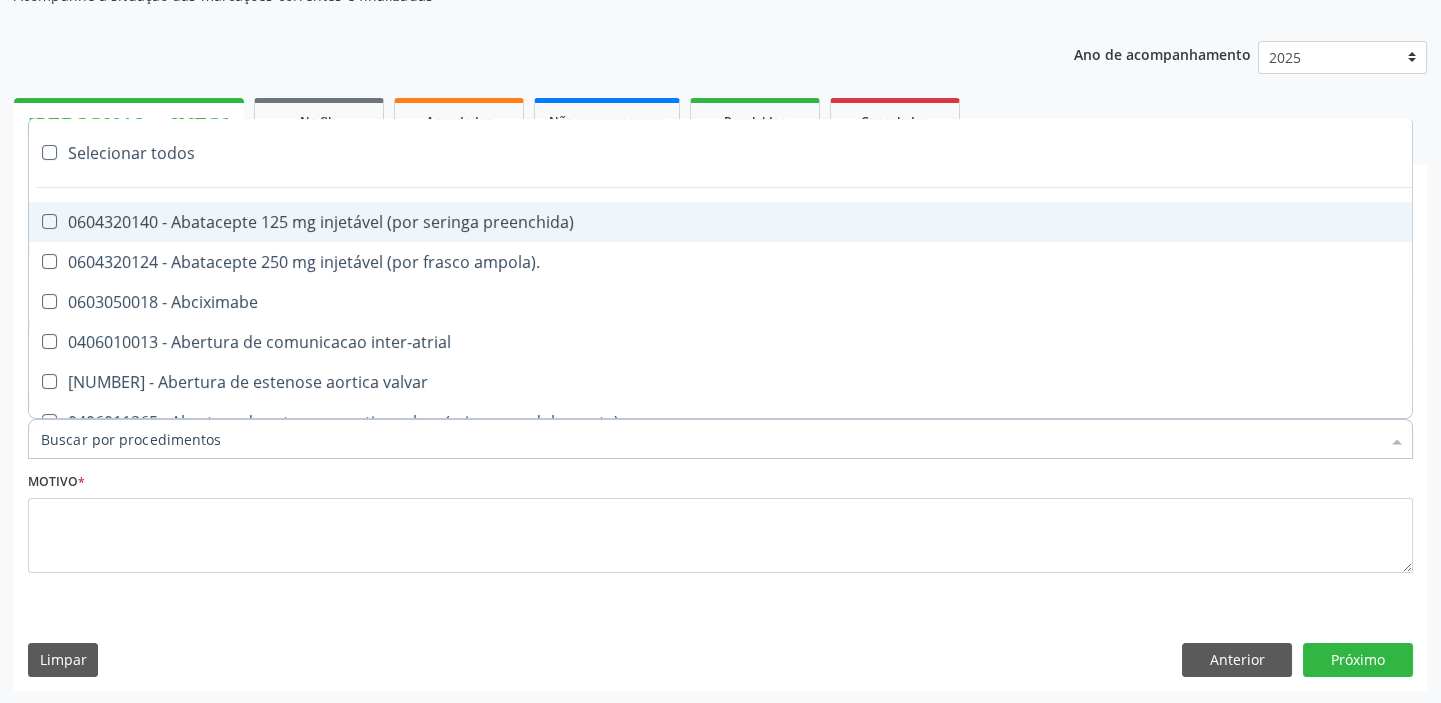 paste on "mamaria" 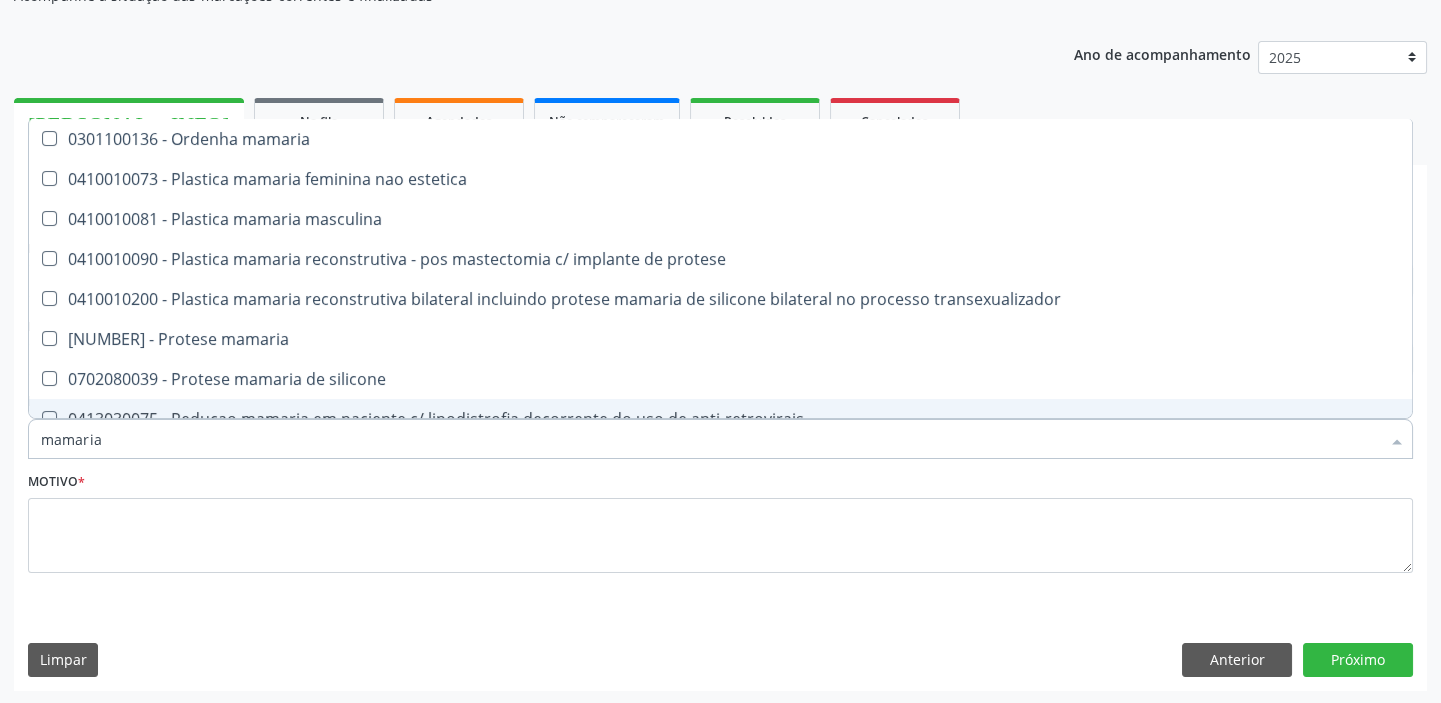 scroll, scrollTop: 60, scrollLeft: 0, axis: vertical 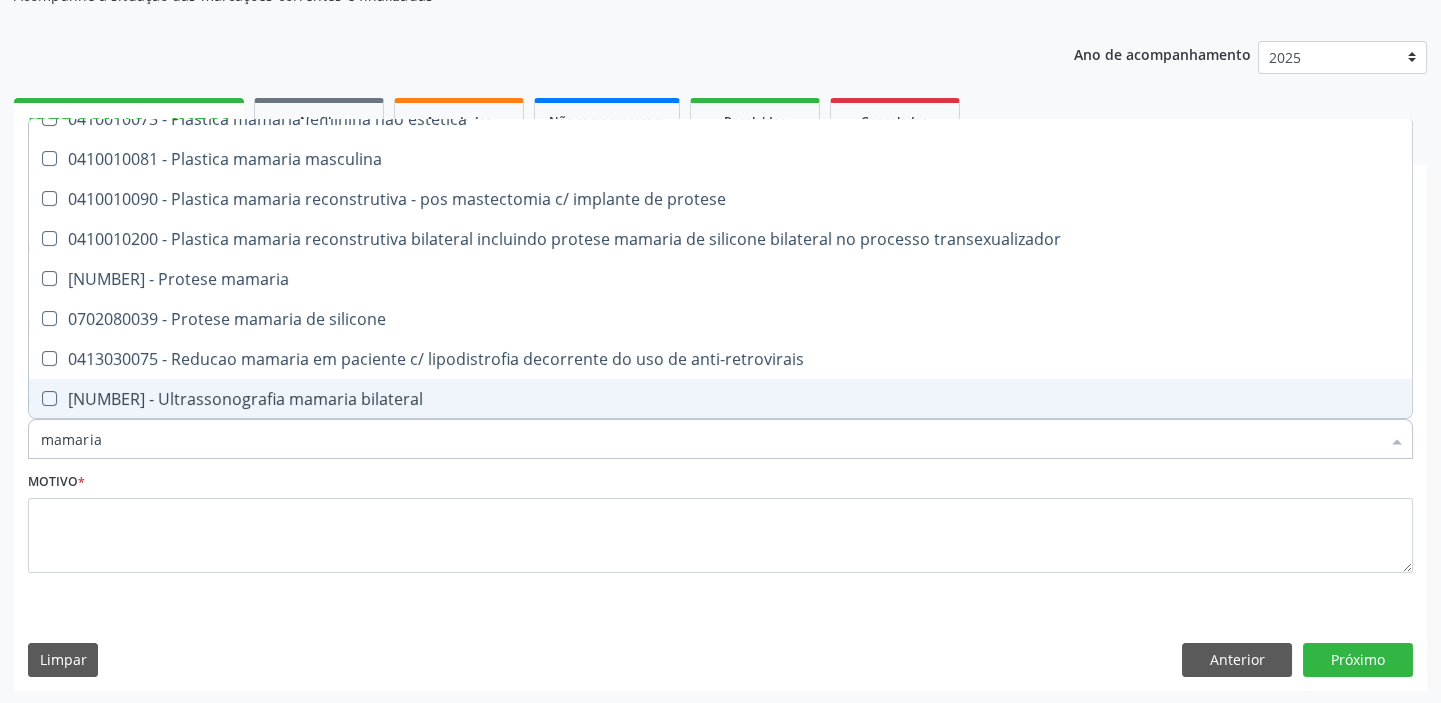 click on "[PROCEDURE_CODE] - Ultrassonografia mamaria bilateral" at bounding box center (720, 399) 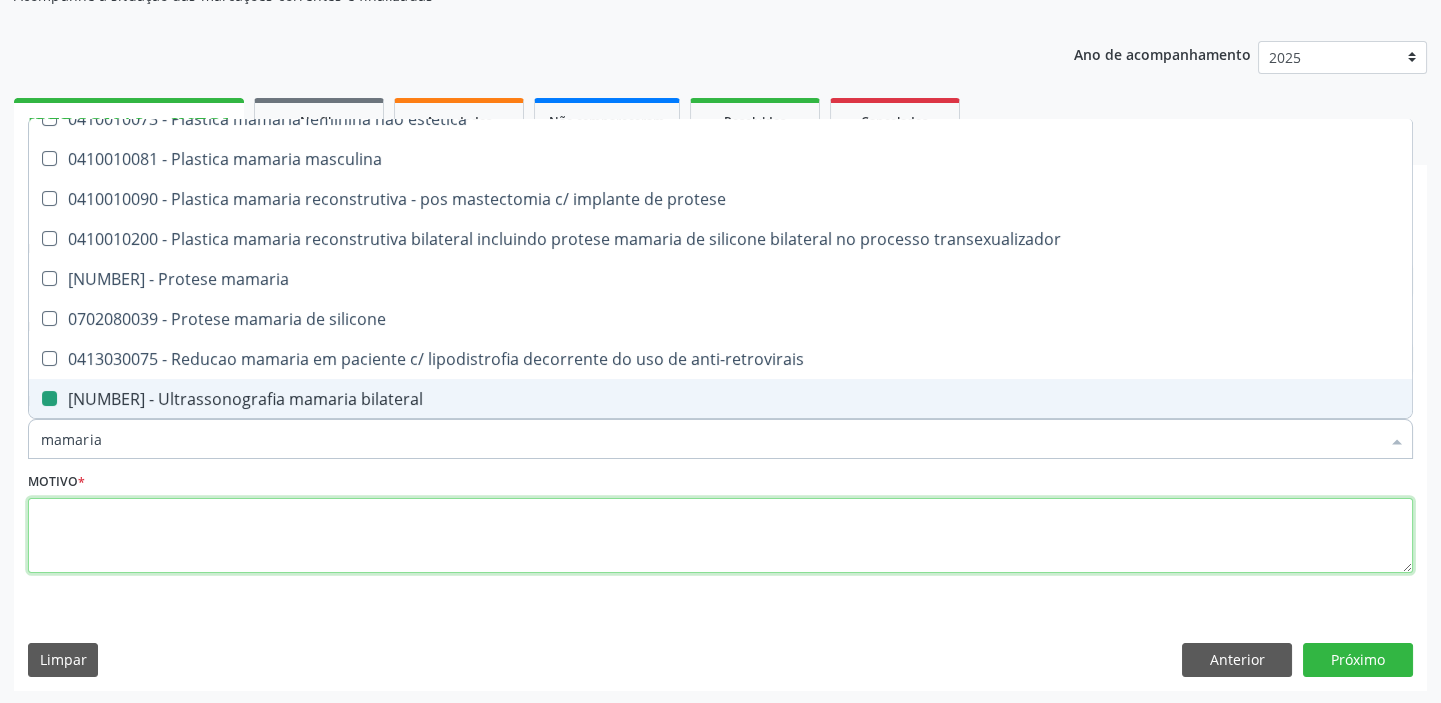 click at bounding box center [720, 536] 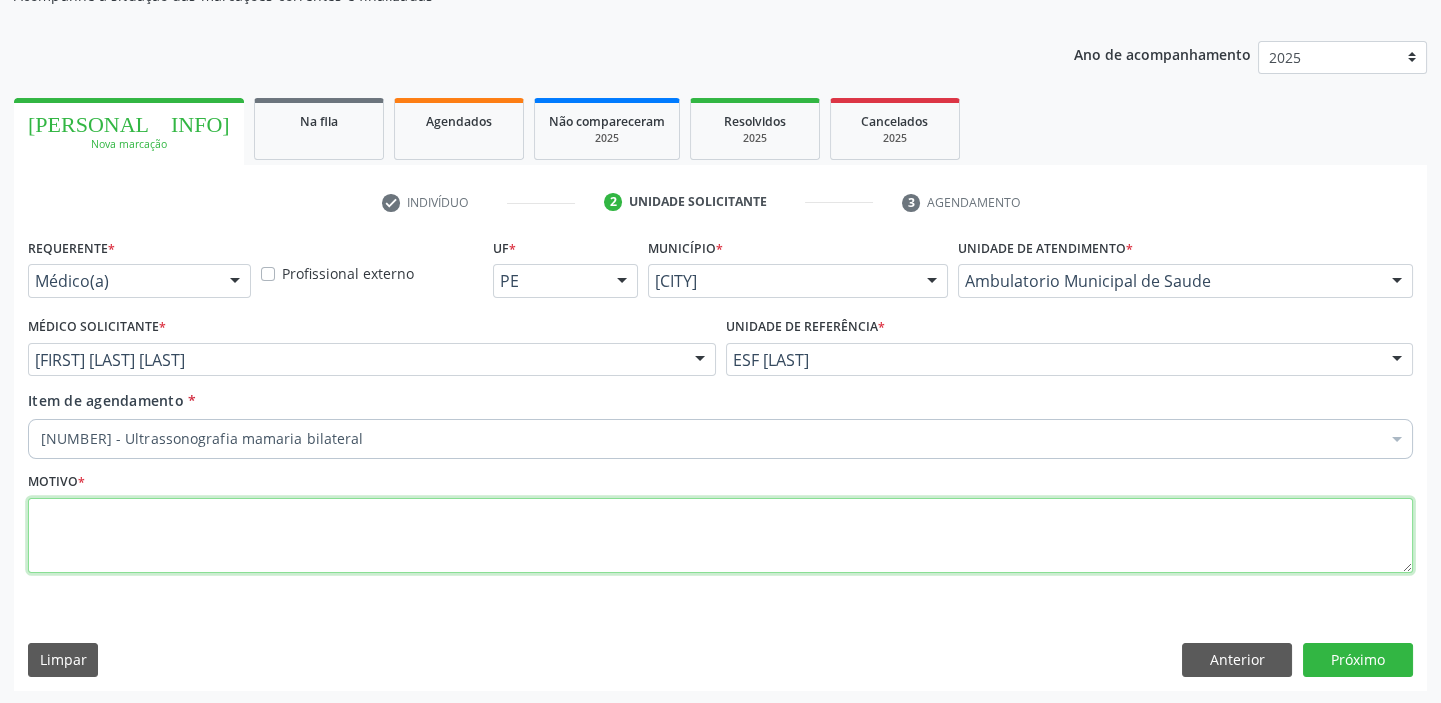 scroll, scrollTop: 0, scrollLeft: 0, axis: both 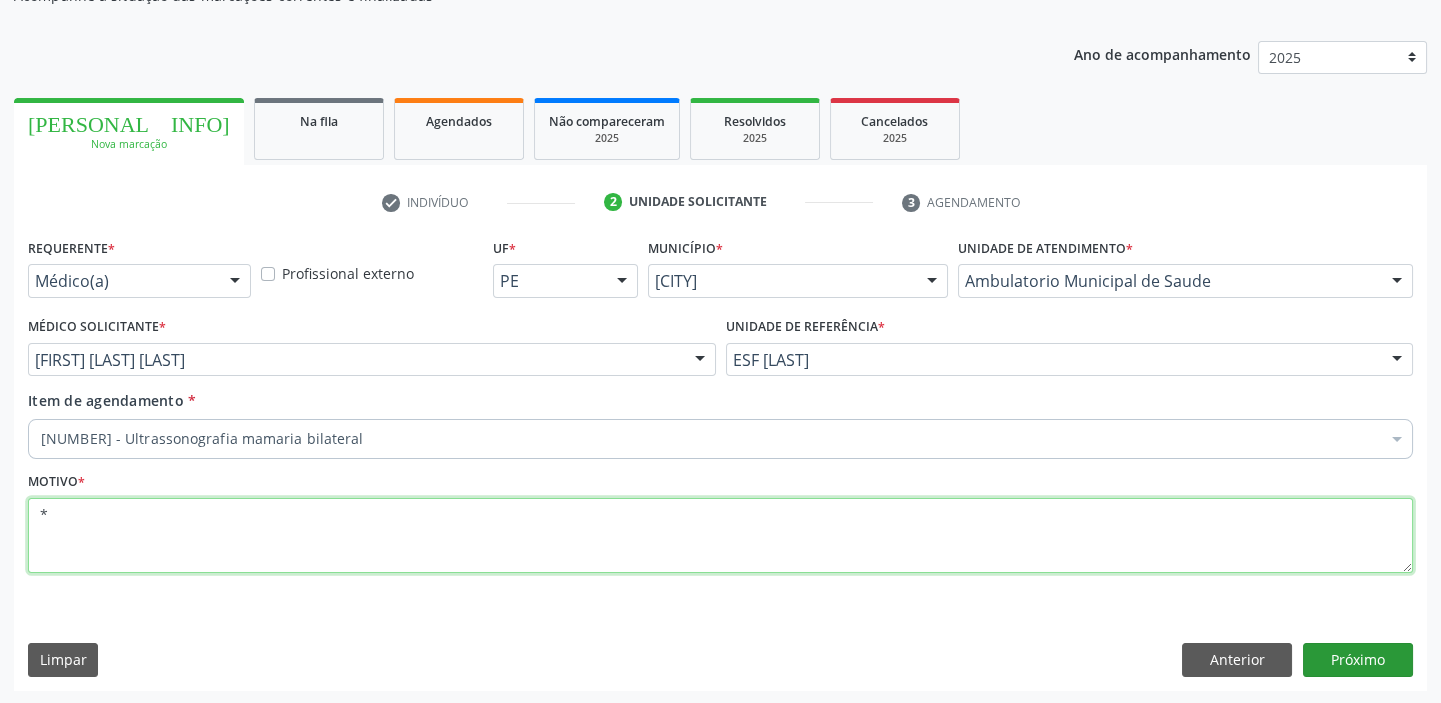type on "*" 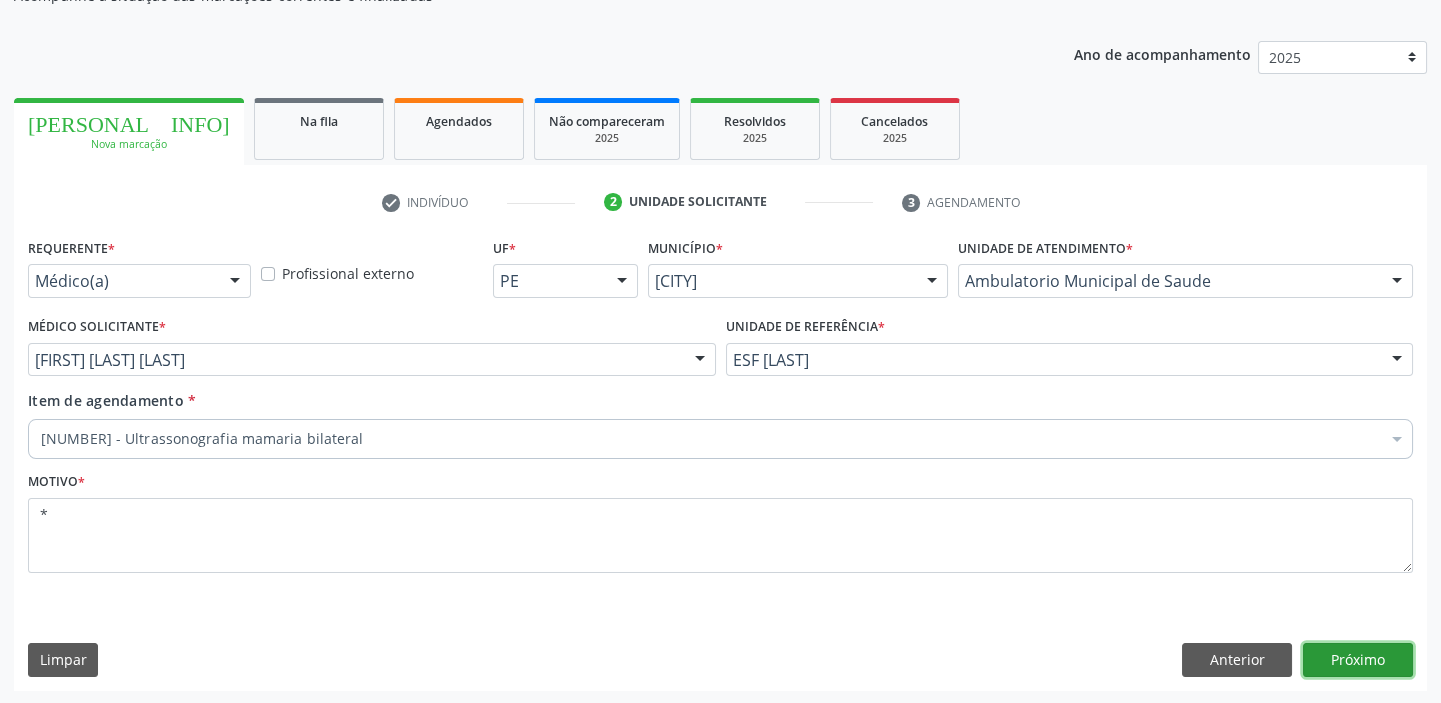 click on "Próximo" at bounding box center (1358, 660) 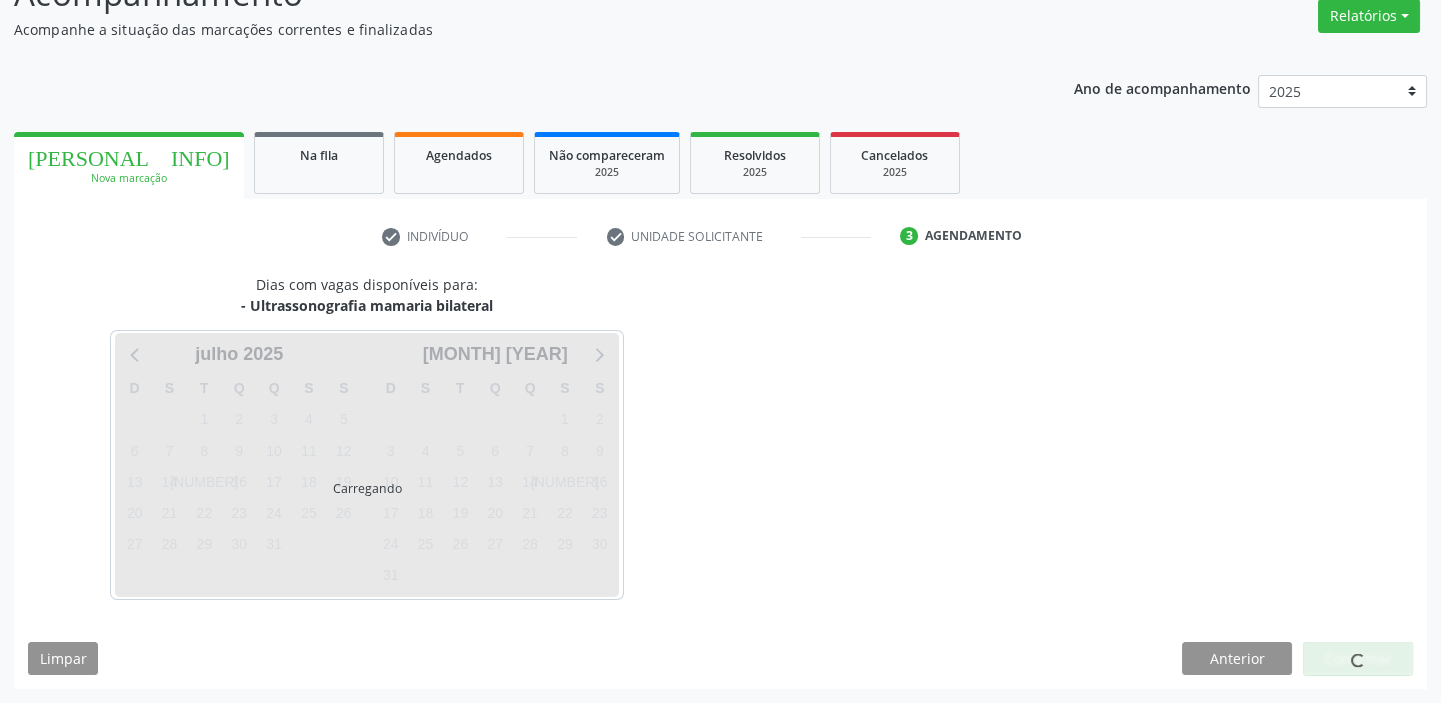 scroll, scrollTop: 166, scrollLeft: 0, axis: vertical 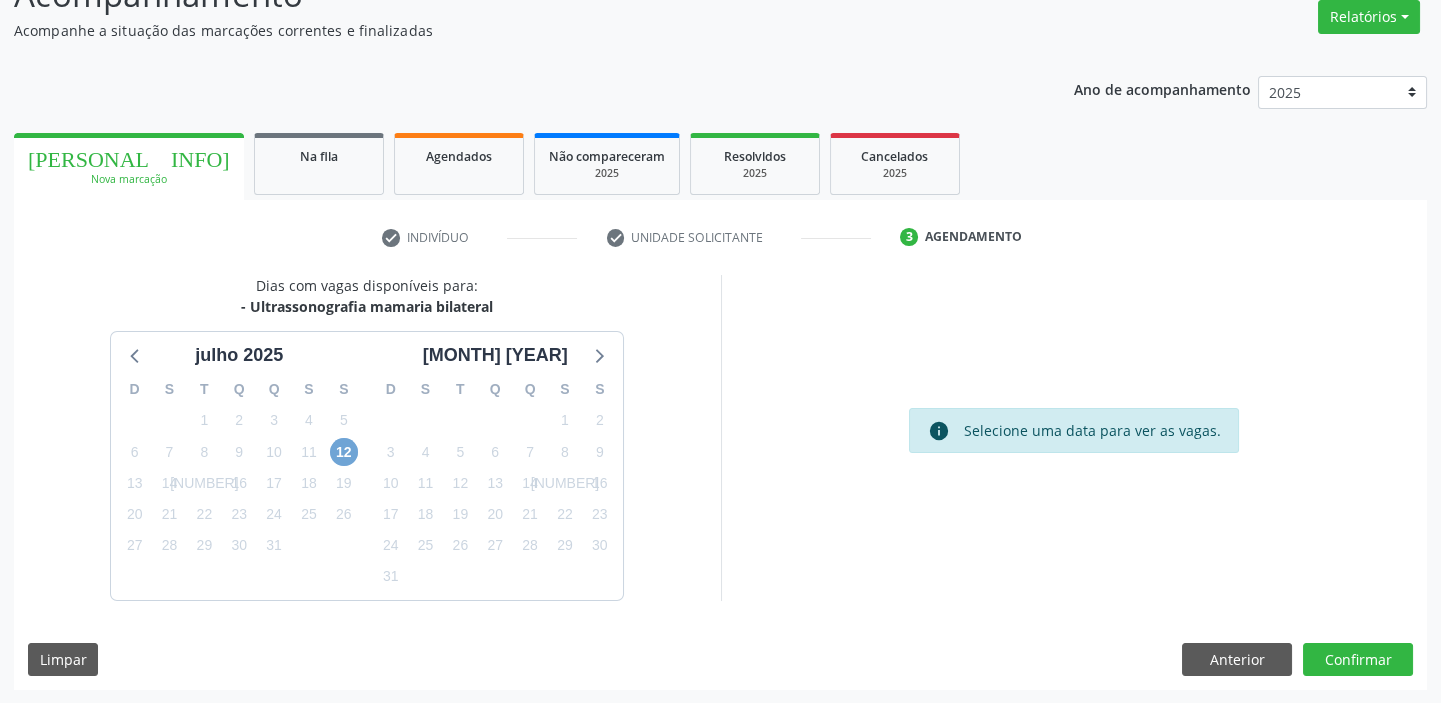 click on "12" at bounding box center [344, 452] 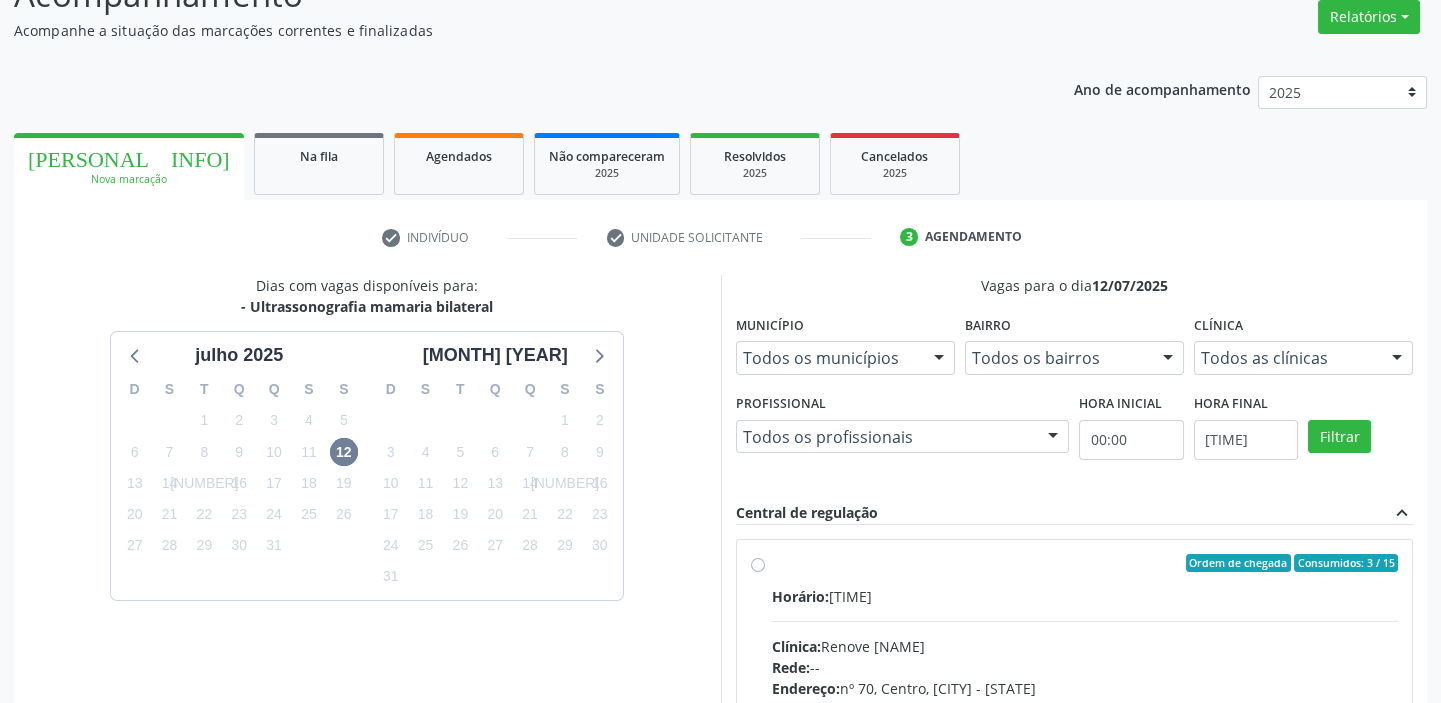 click on "Ordem de chegada
Consumidos: 3 / 15
Horário:   13:00
Clínica:  Renove Afranio
Rede:
--
Endereço:   nº 70, Centro, Afrânio - PE
Telefone:   (87) 981458040
Profissional:
--
Informações adicionais sobre o atendimento
Idade de atendimento:
Sem restrição
Gênero(s) atendido(s):
Sem restrição
Informações adicionais:
--" at bounding box center (1085, 707) 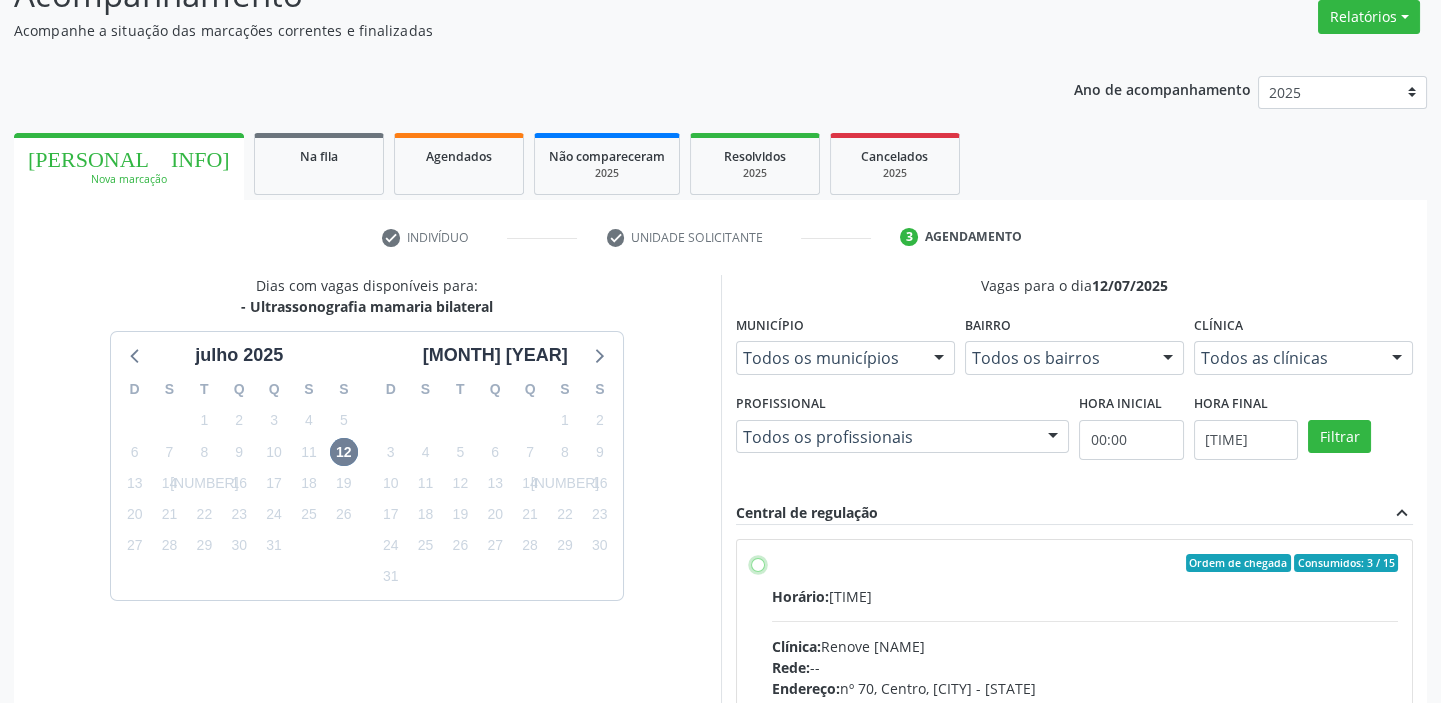 click on "Ordem de chegada
Consumidos: 3 / 15
Horário:   13:00
Clínica:  Renove Afranio
Rede:
--
Endereço:   nº 70, Centro, Afrânio - PE
Telefone:   (87) 981458040
Profissional:
--
Informações adicionais sobre o atendimento
Idade de atendimento:
Sem restrição
Gênero(s) atendido(s):
Sem restrição
Informações adicionais:
--" at bounding box center [758, 563] 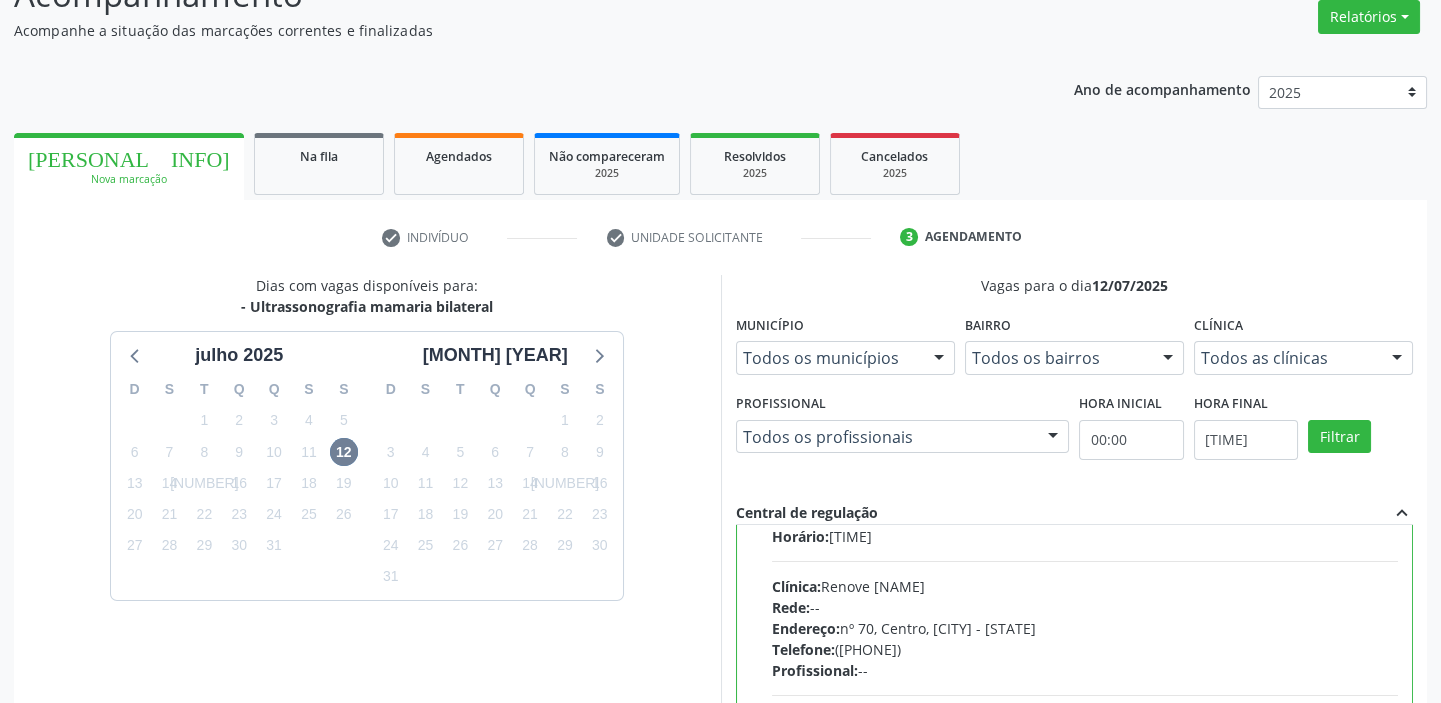 scroll, scrollTop: 99, scrollLeft: 0, axis: vertical 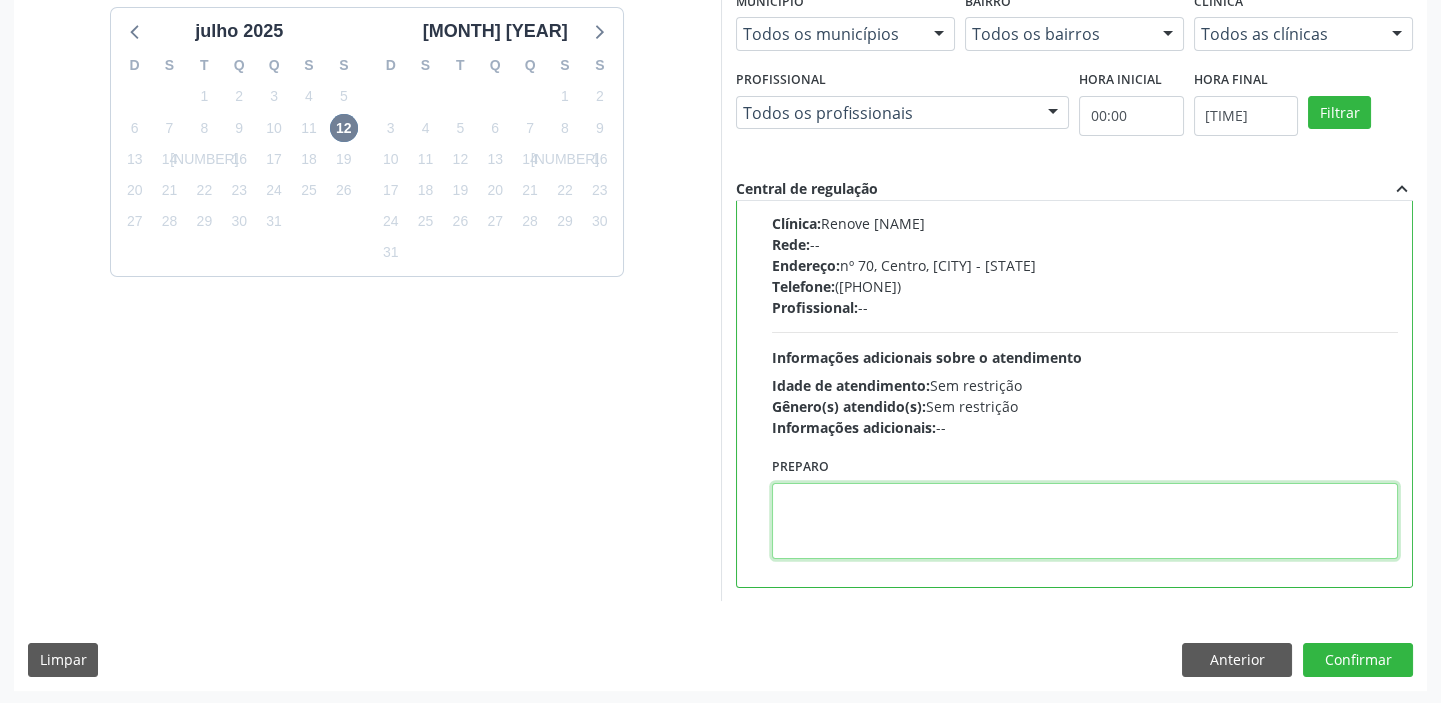 click at bounding box center (1085, 521) 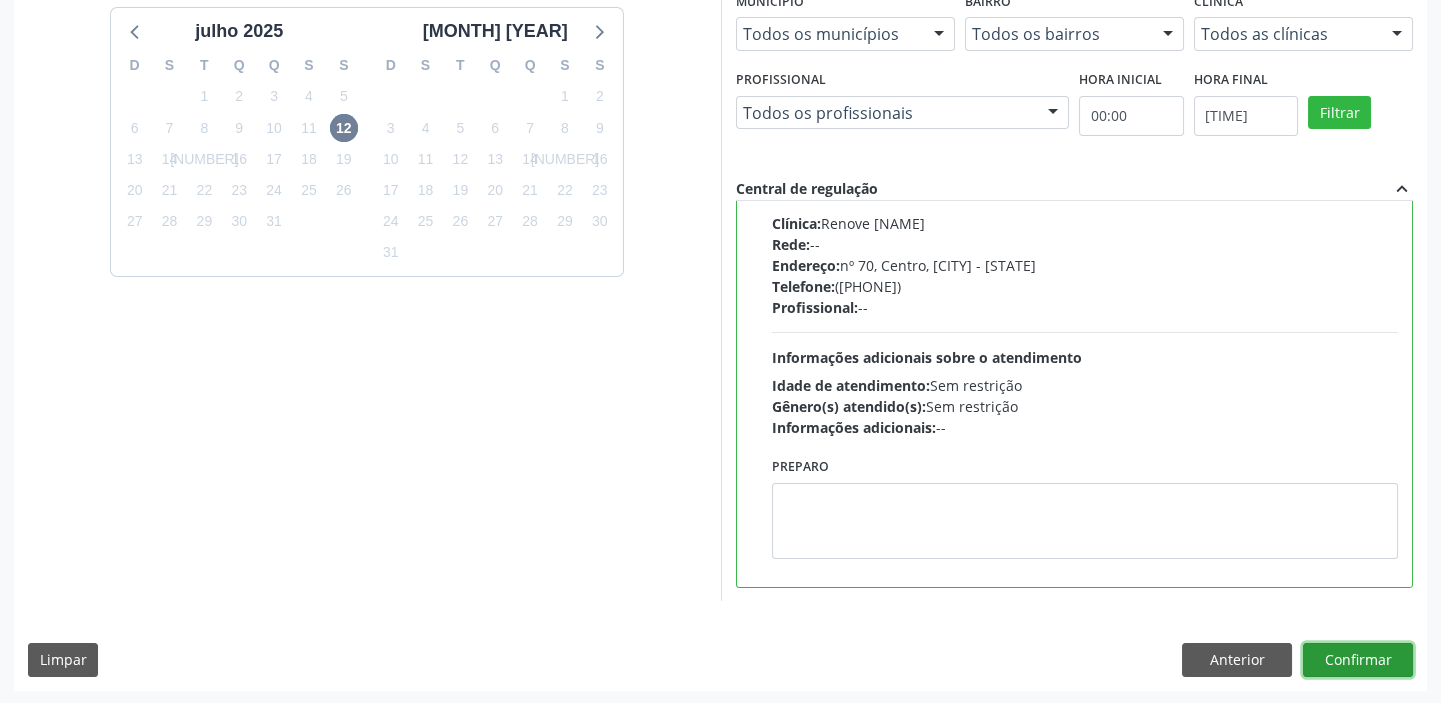 click on "Confirmar" at bounding box center [1358, 660] 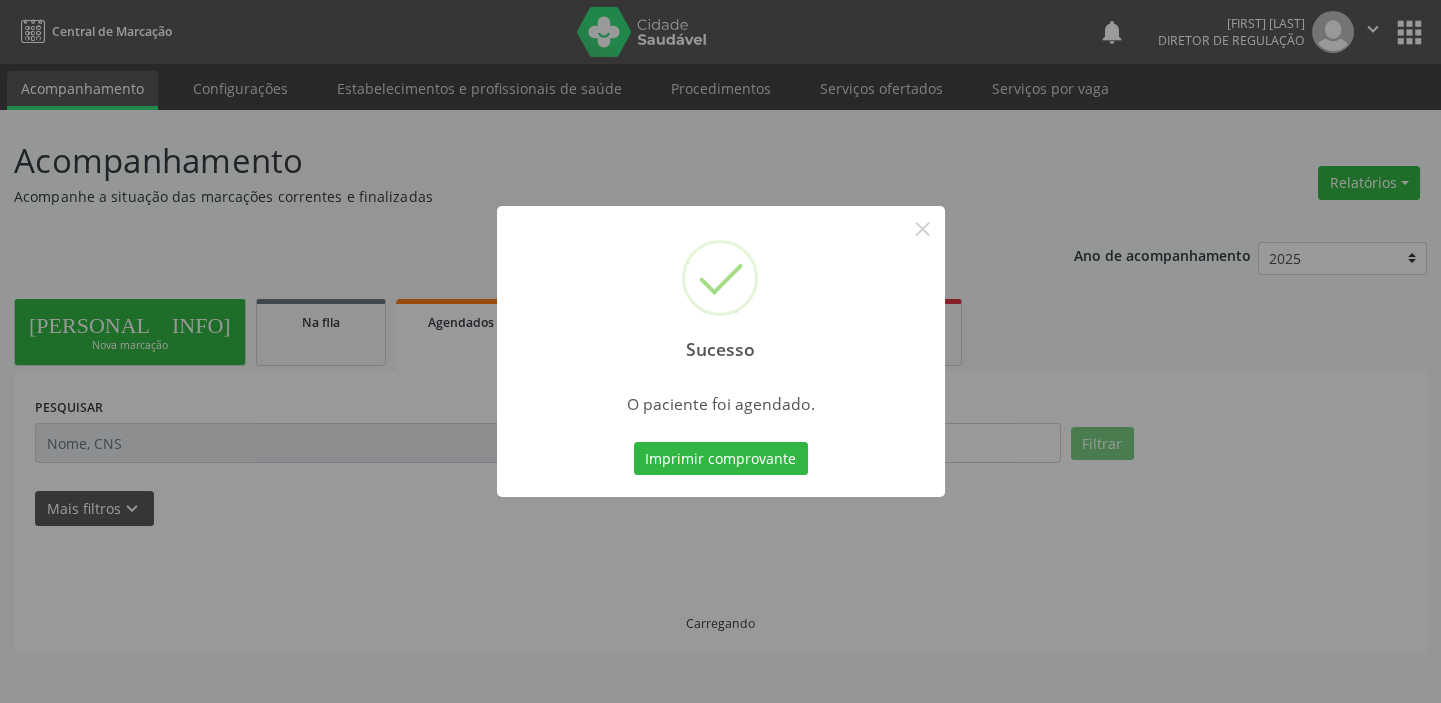 scroll, scrollTop: 0, scrollLeft: 0, axis: both 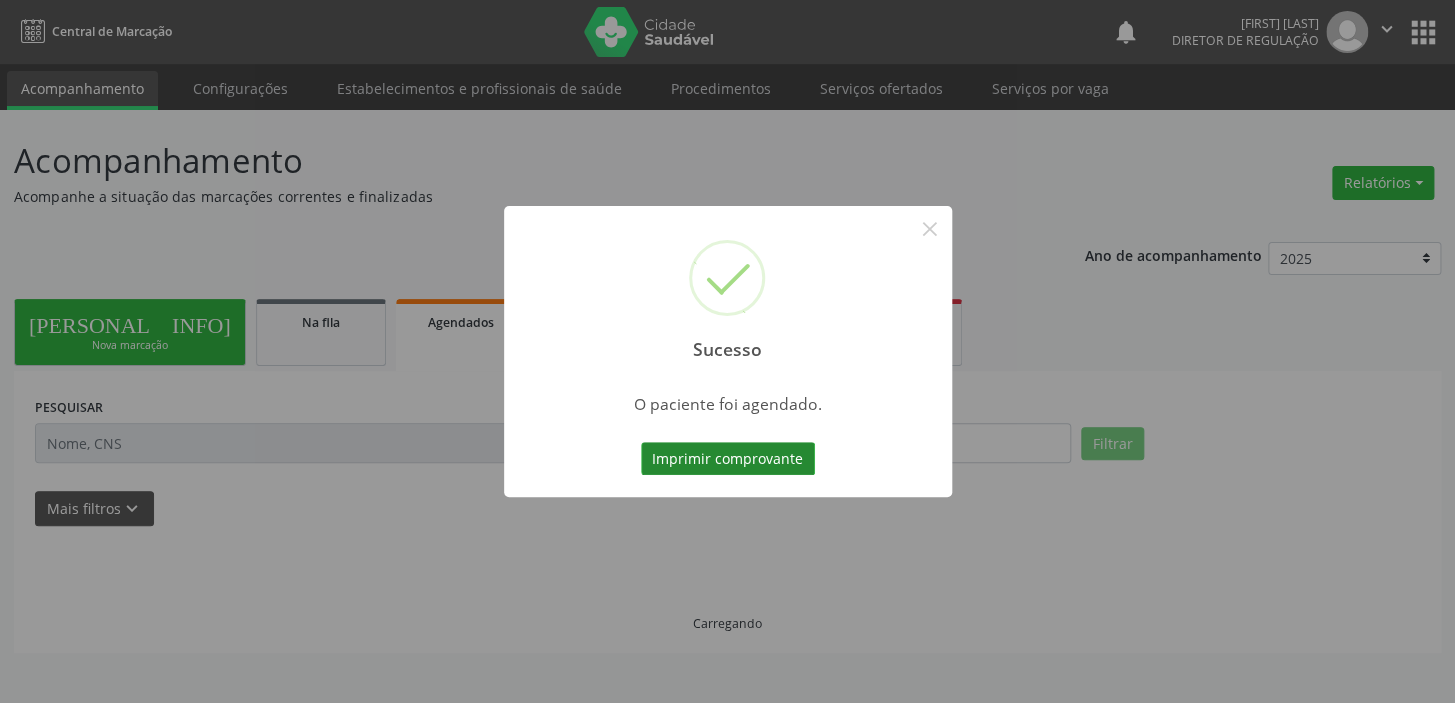 click on "Imprimir comprovante" at bounding box center [728, 459] 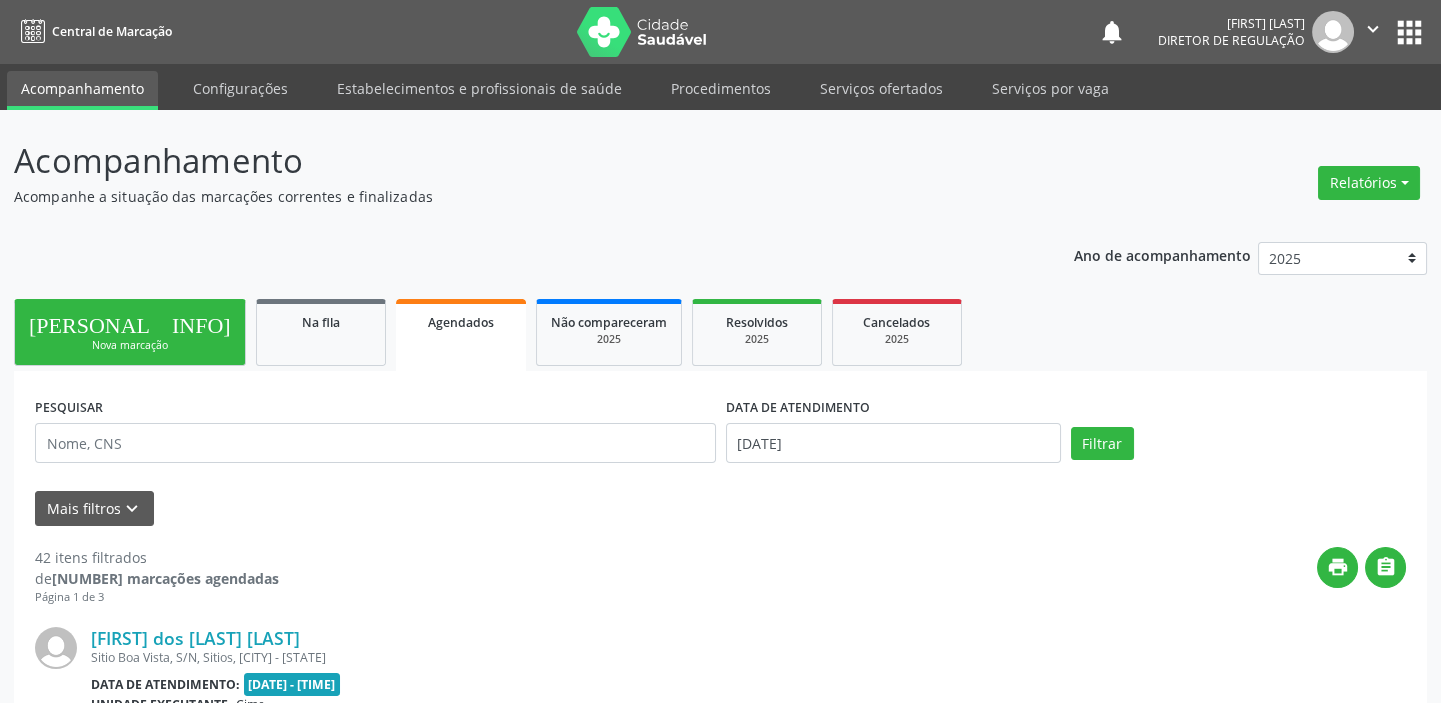 click on "Nova marcação" at bounding box center (130, 345) 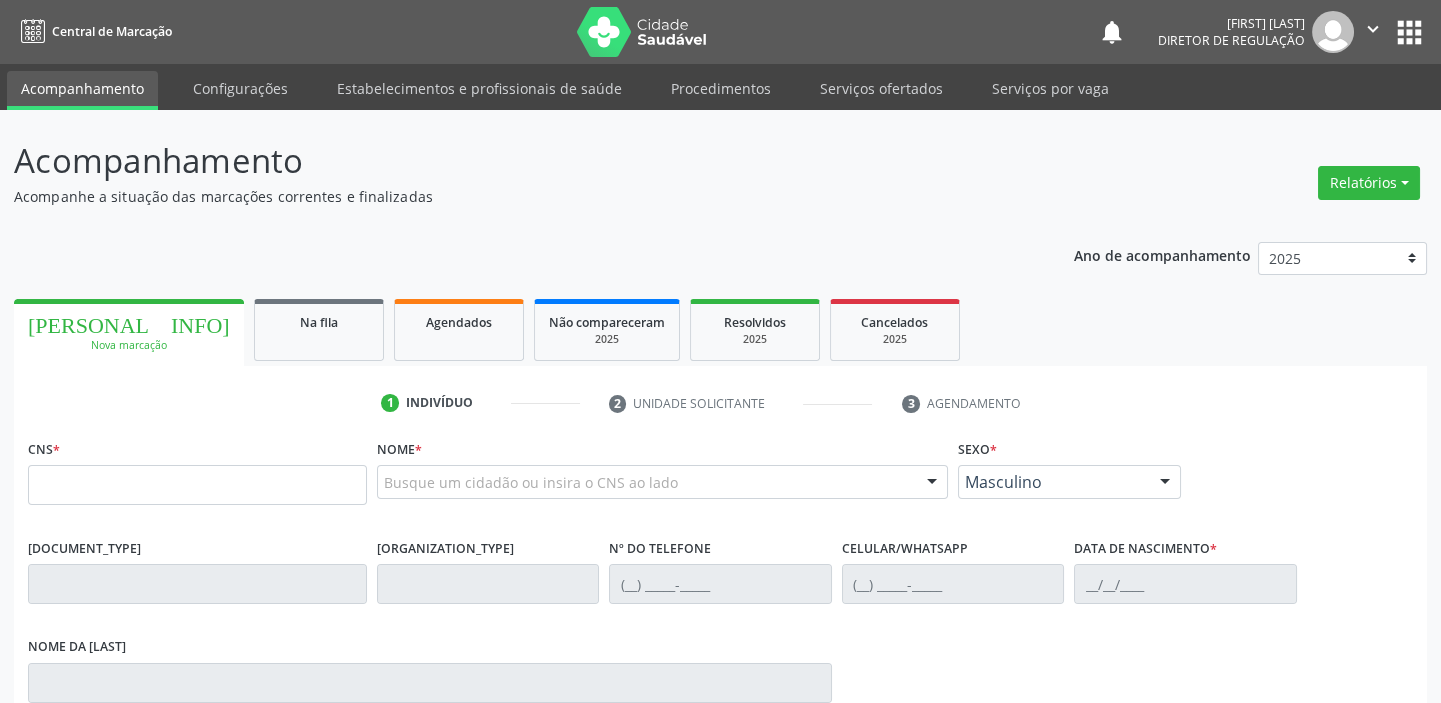 click on "CNS
*" at bounding box center (197, 476) 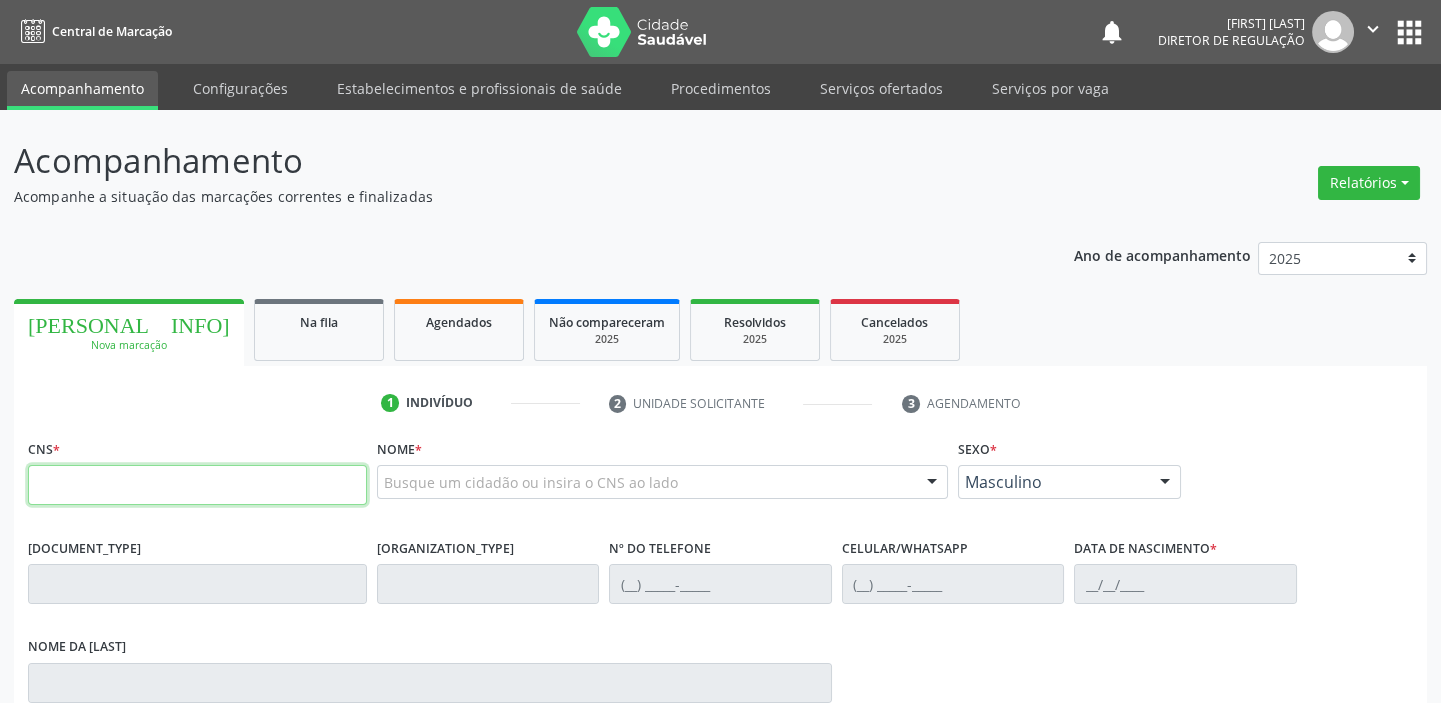 click at bounding box center (197, 485) 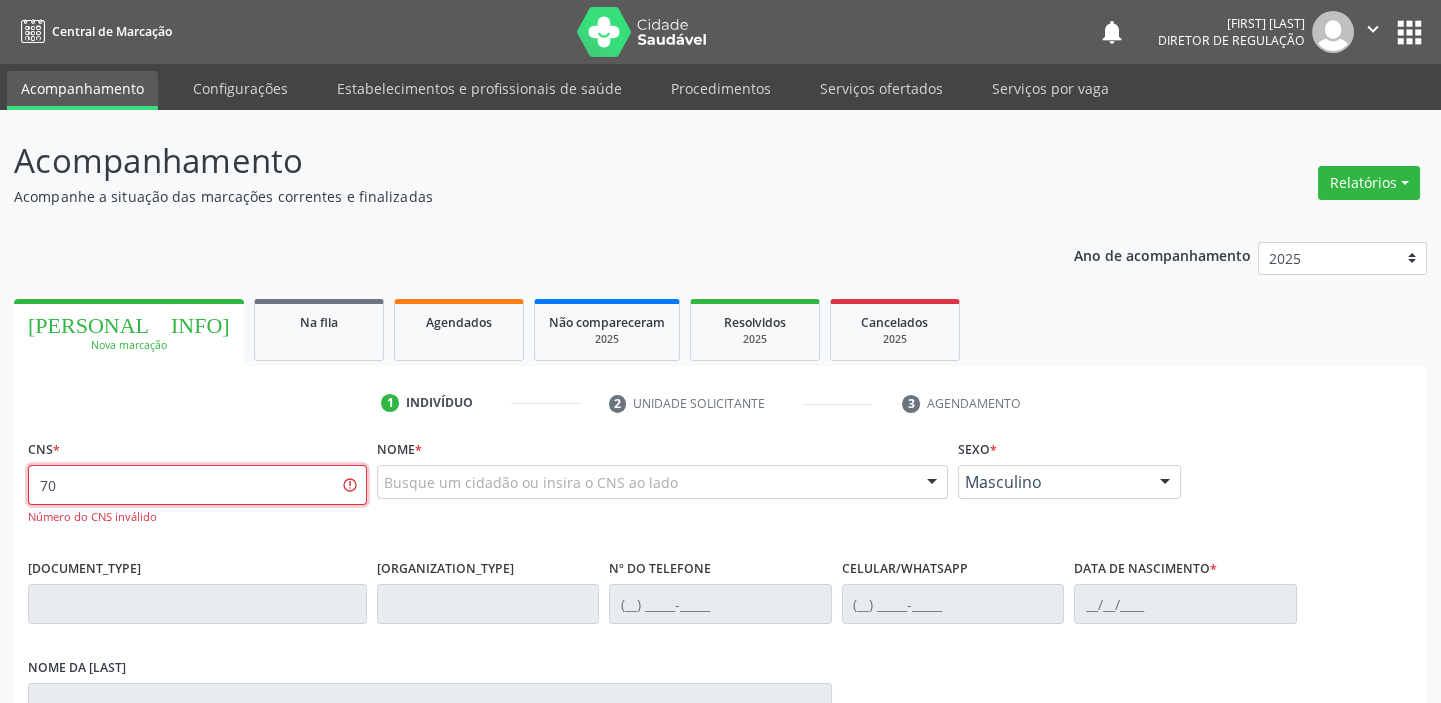 type on "7" 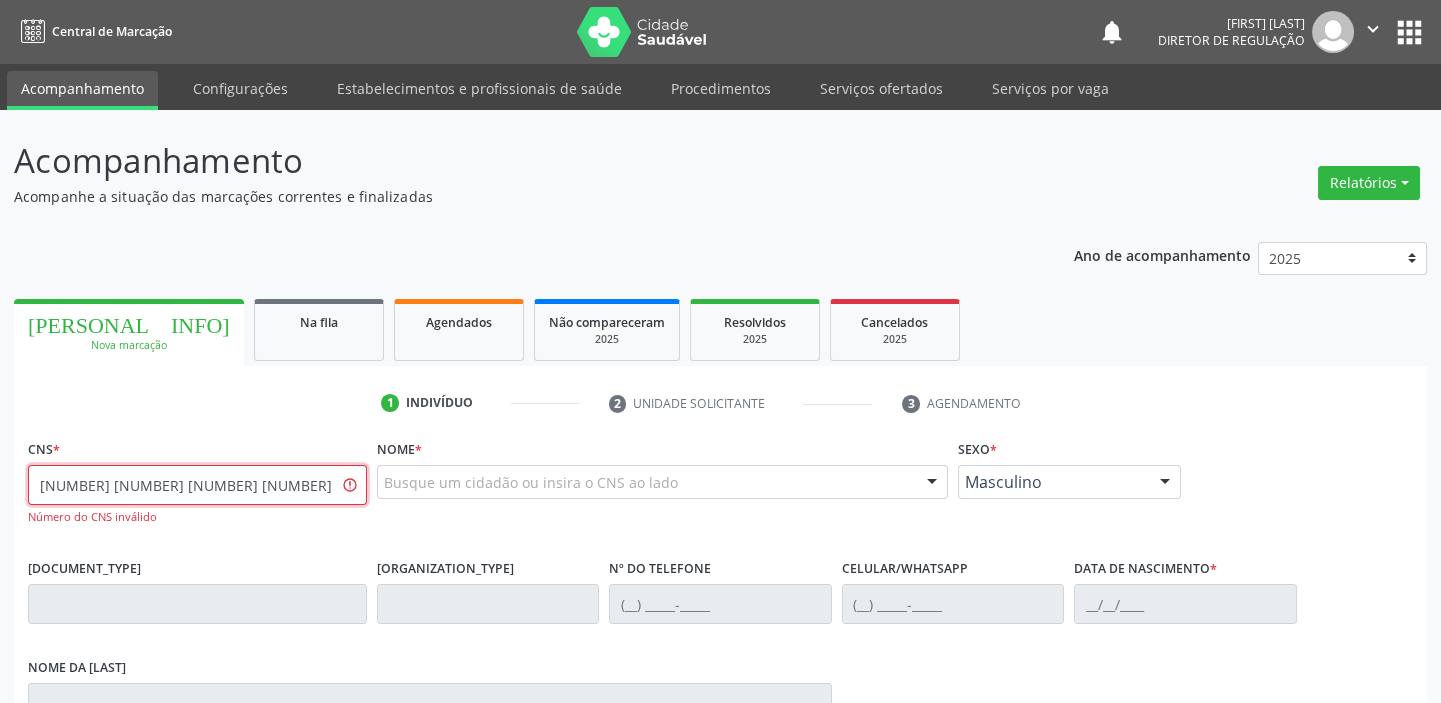 type on "708 0078 9503 6025" 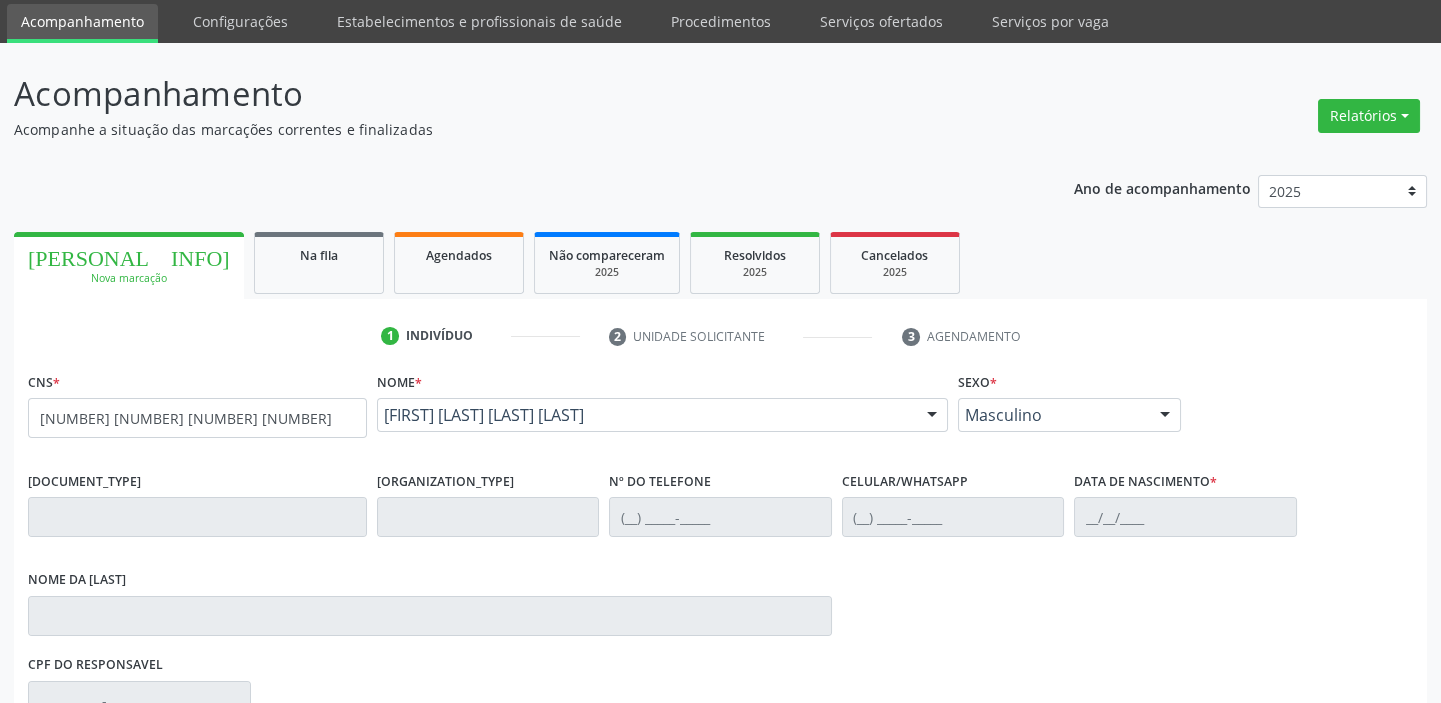 scroll, scrollTop: 366, scrollLeft: 0, axis: vertical 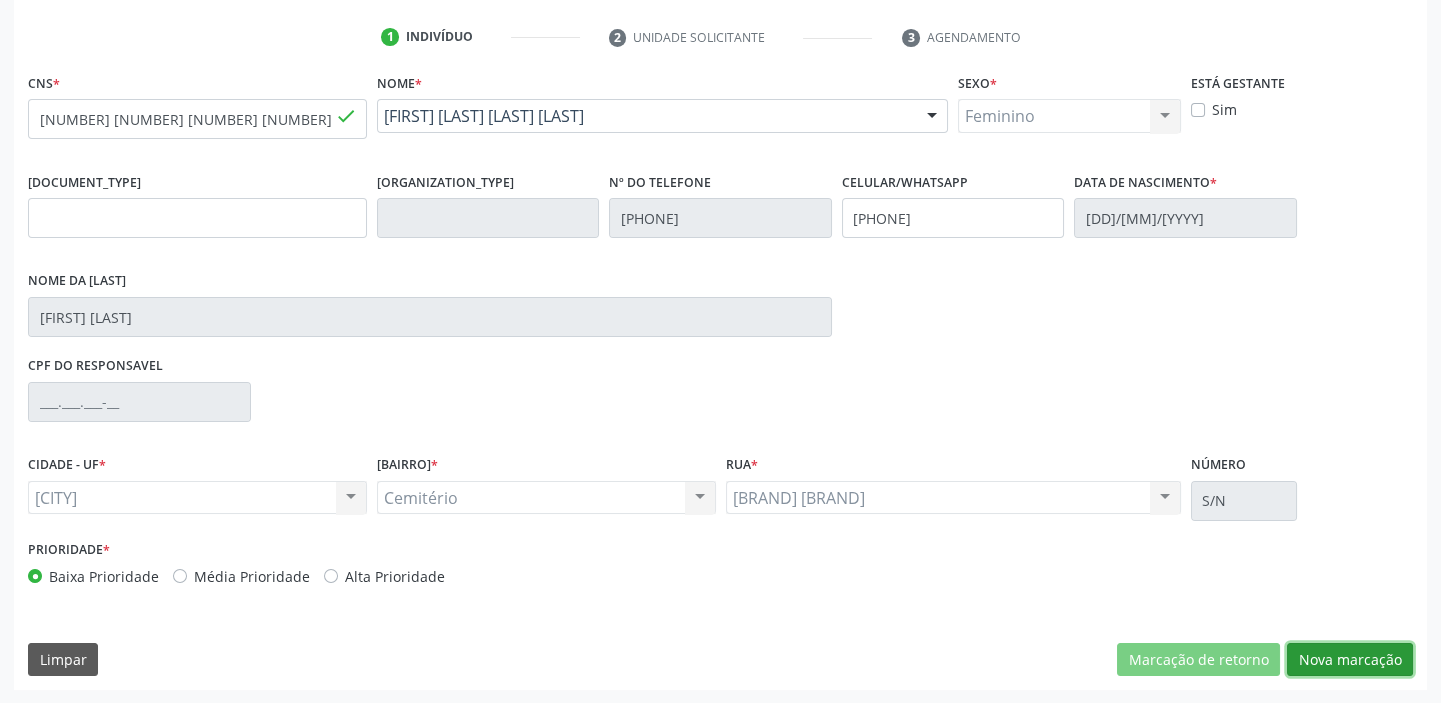 click on "Nova marcação" at bounding box center [1198, 660] 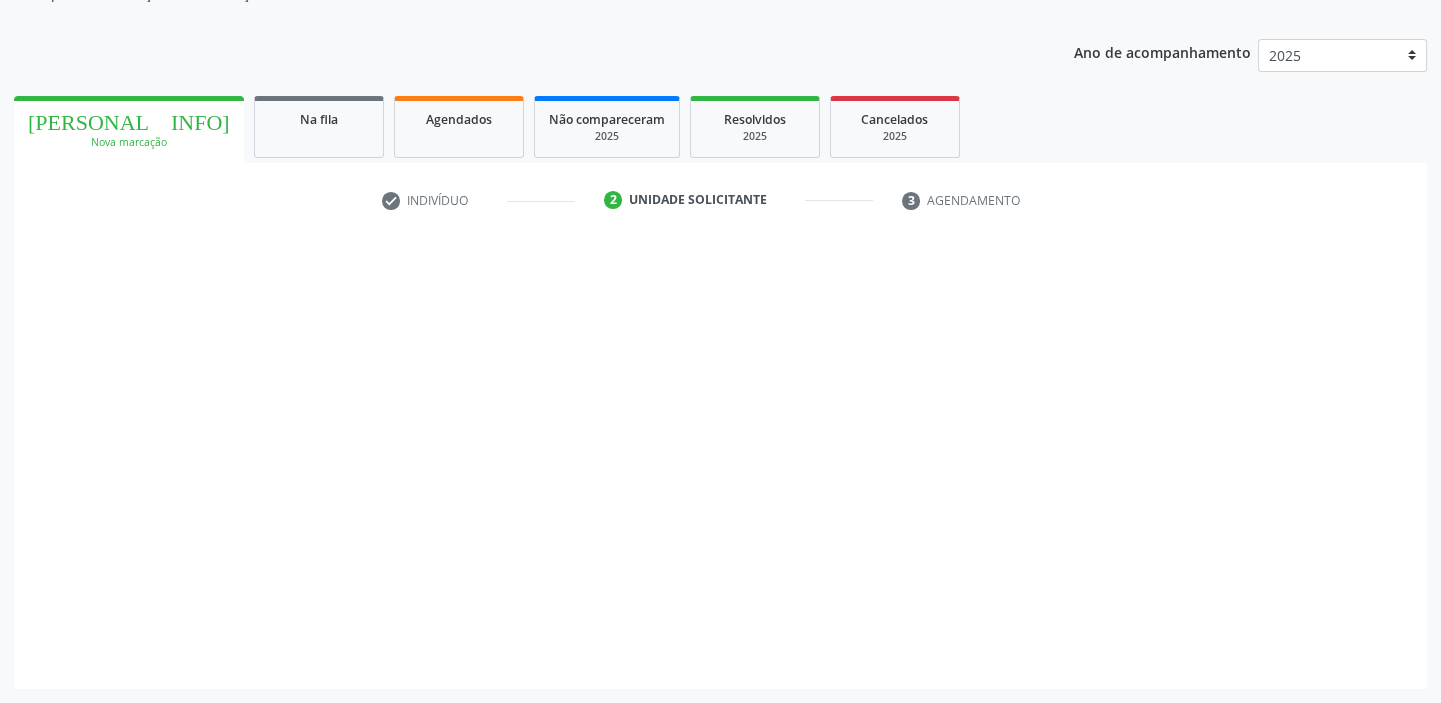 scroll, scrollTop: 201, scrollLeft: 0, axis: vertical 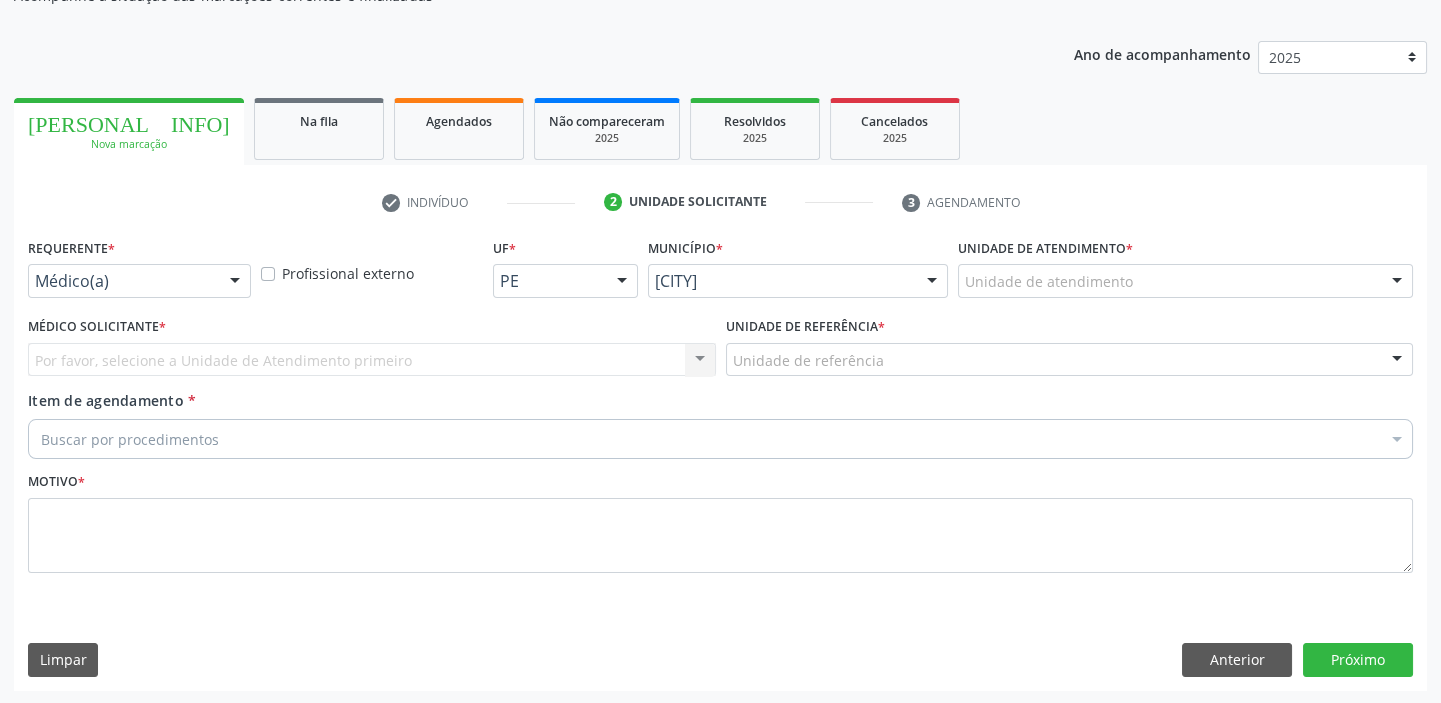 click on "Unidade de atendimento" at bounding box center [1185, 281] 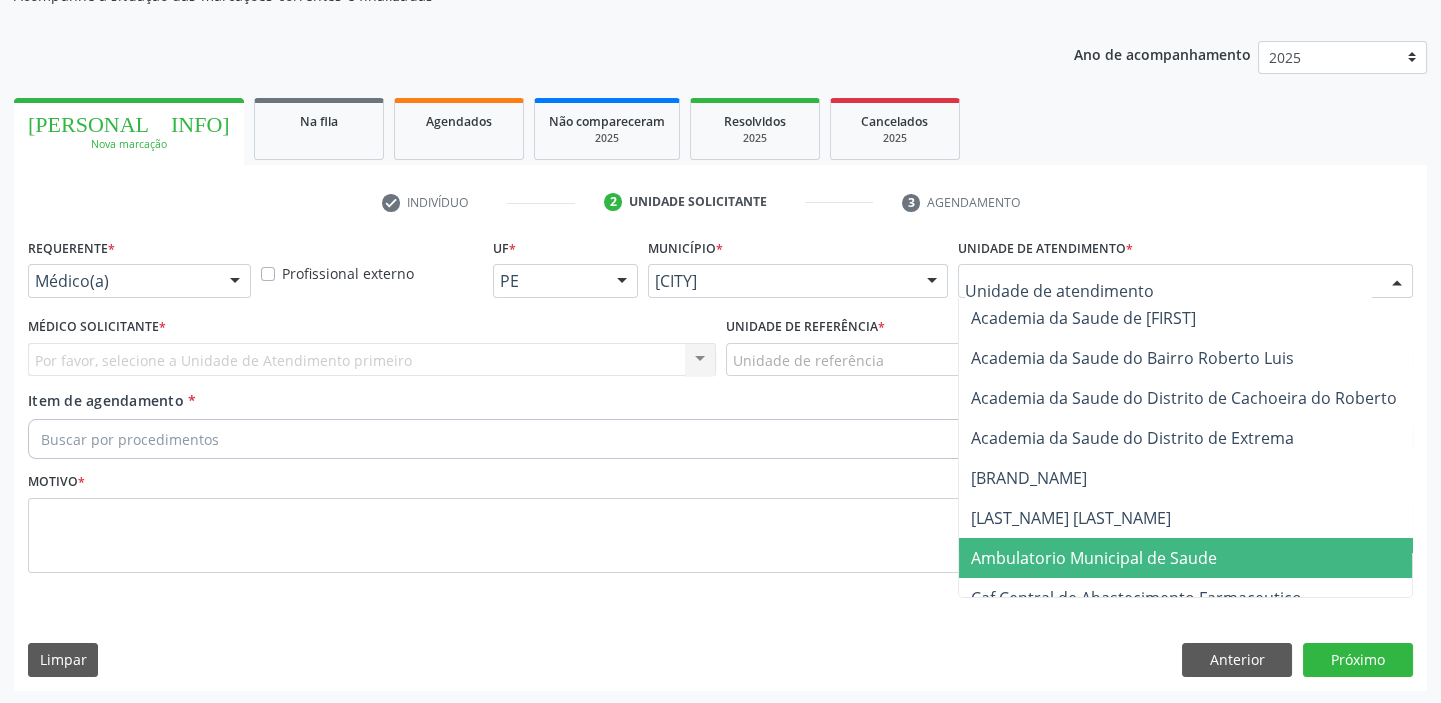 click on "Ambulatorio Municipal de Saude" at bounding box center [1094, 558] 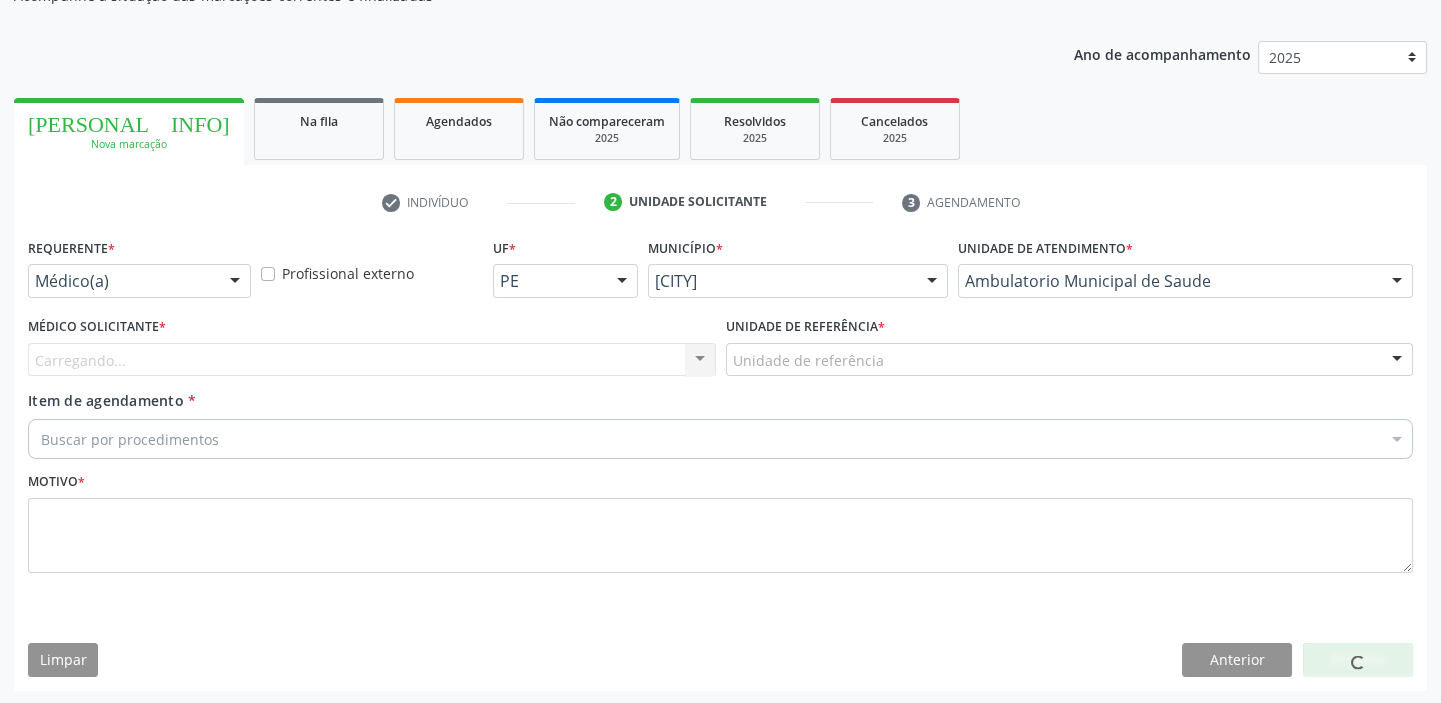 drag, startPoint x: 766, startPoint y: 364, endPoint x: 760, endPoint y: 415, distance: 51.351727 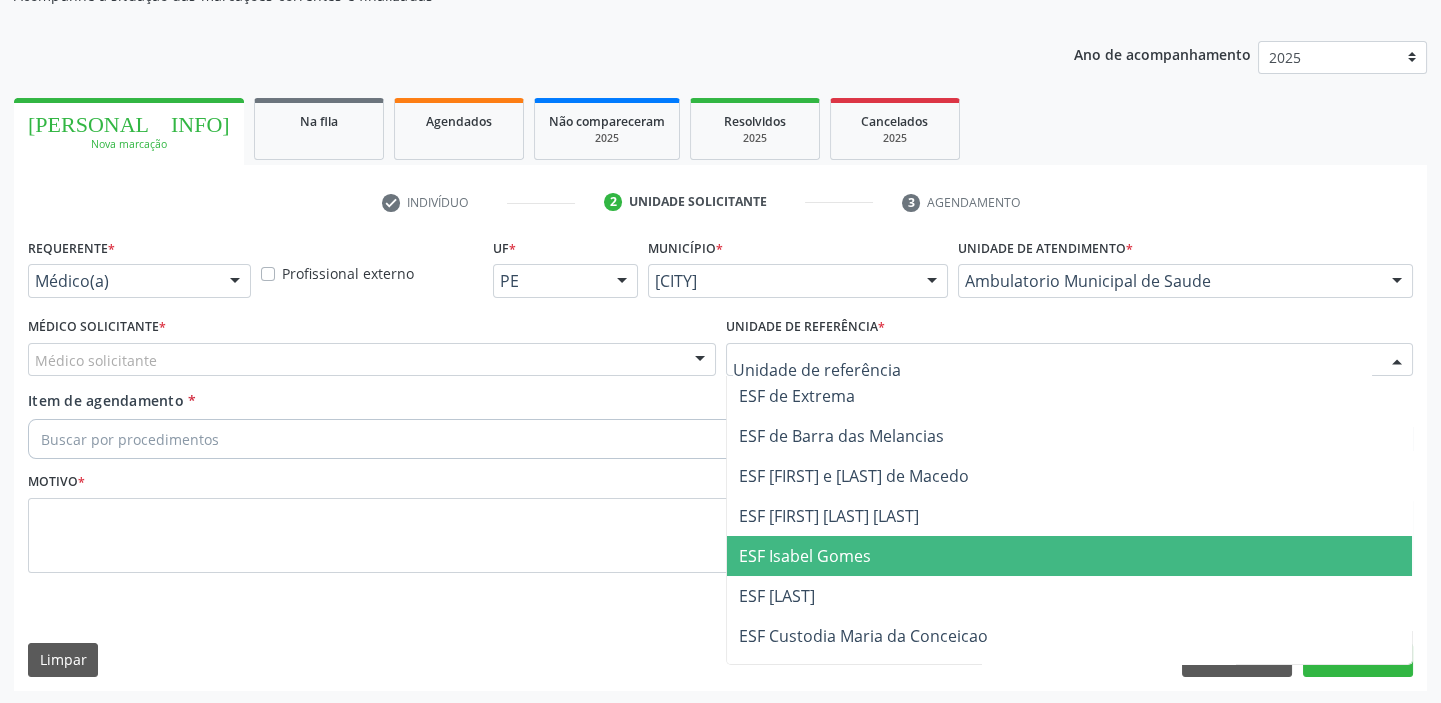 click on "ESF Isabel Gomes" at bounding box center [805, 556] 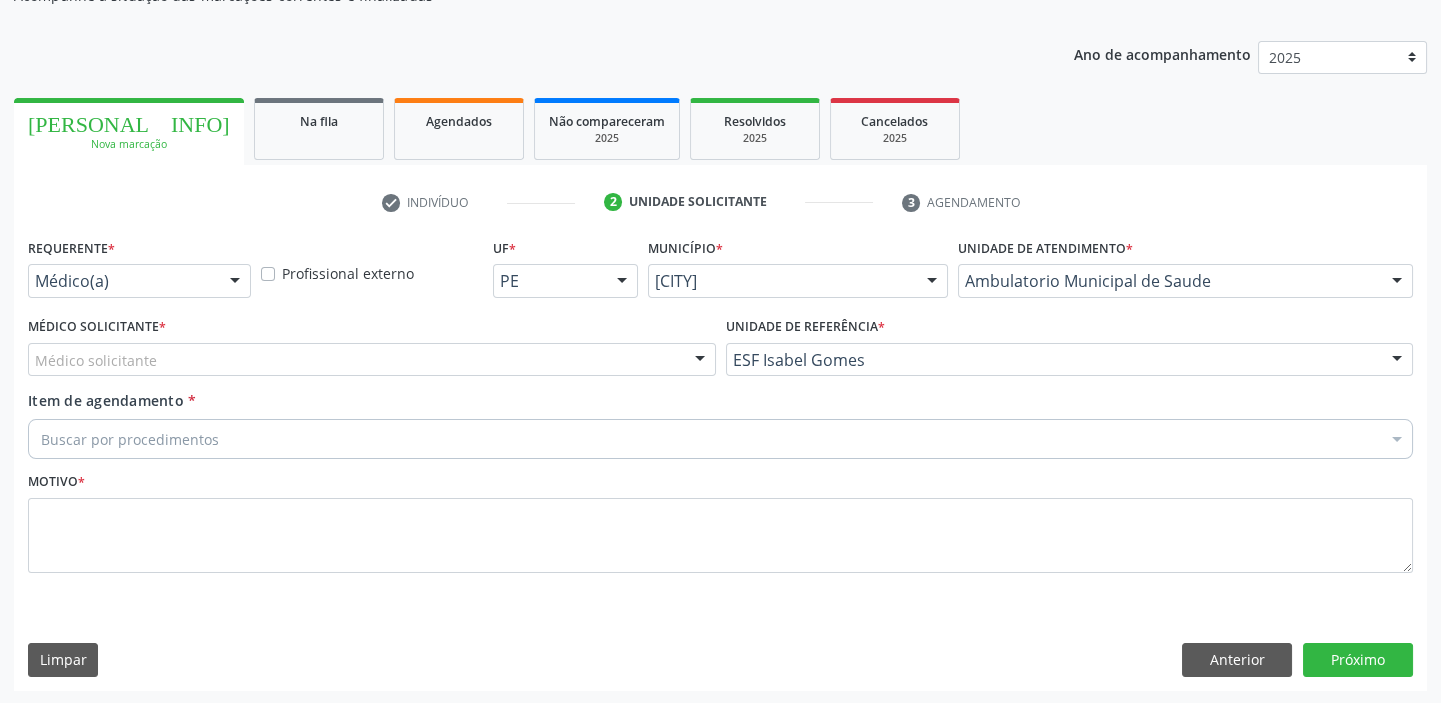 drag, startPoint x: 170, startPoint y: 368, endPoint x: 160, endPoint y: 384, distance: 18.867962 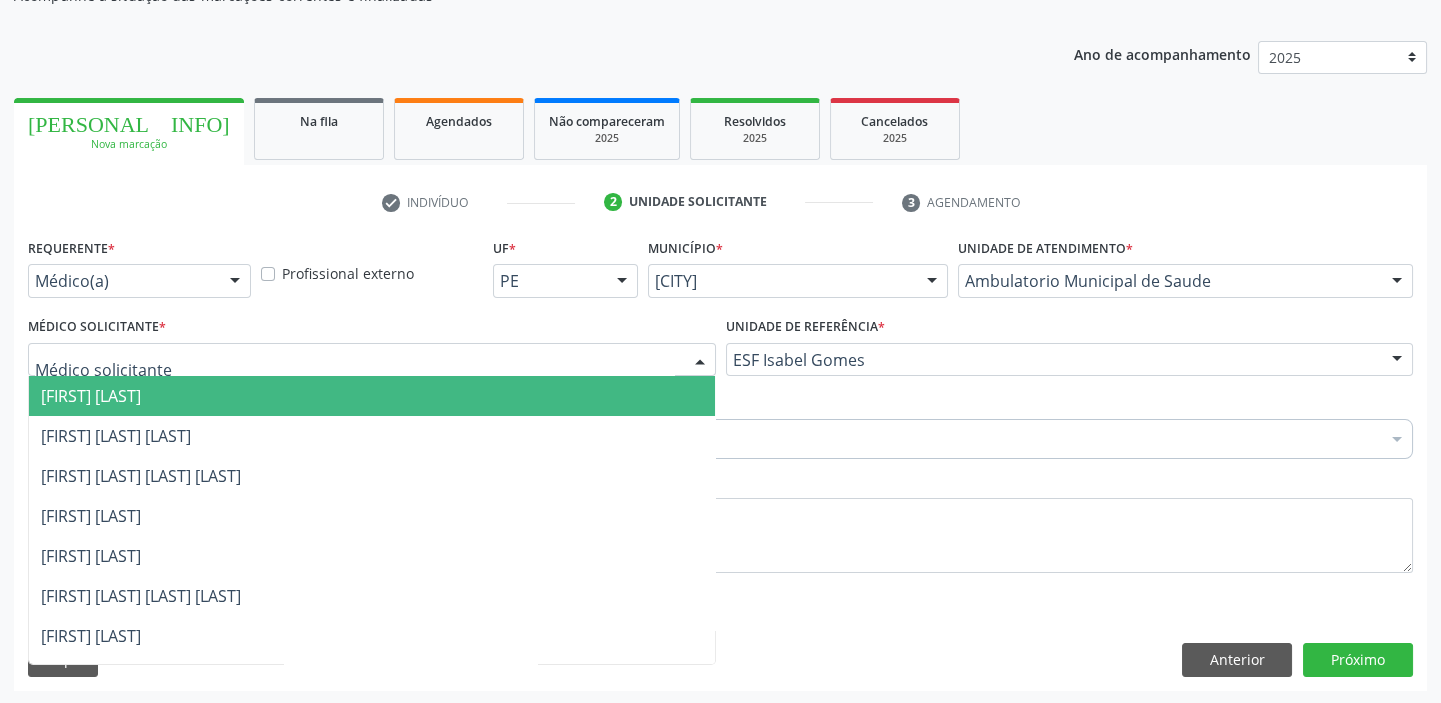 drag, startPoint x: 160, startPoint y: 384, endPoint x: 157, endPoint y: 410, distance: 26.172504 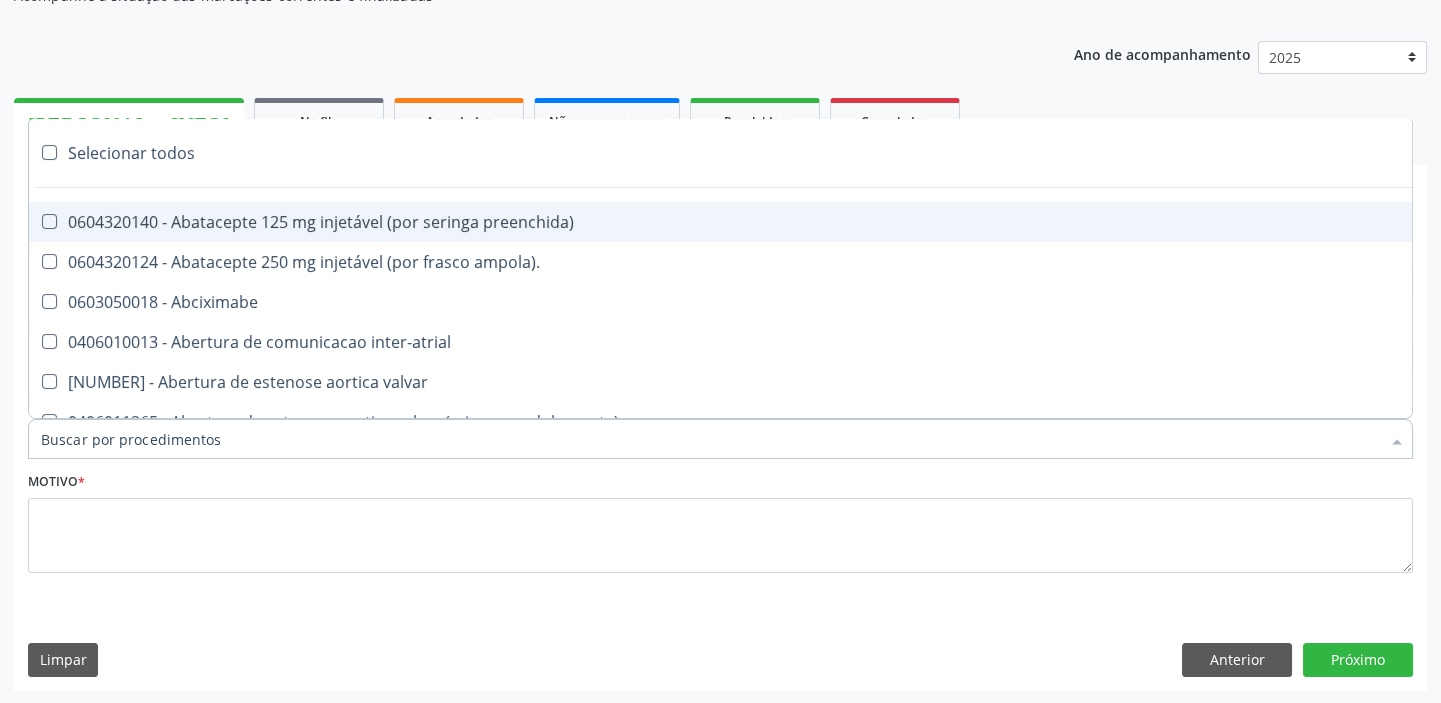paste on "mamaria" 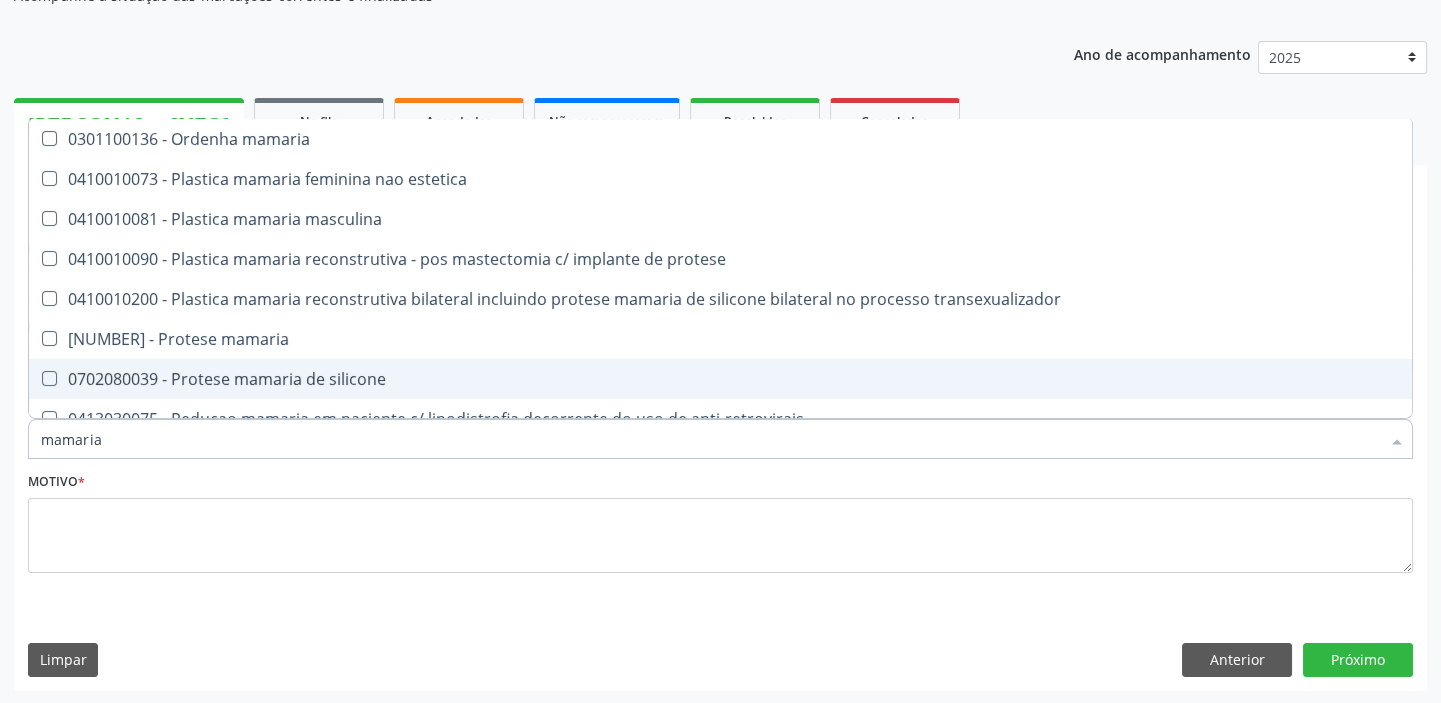 scroll, scrollTop: 60, scrollLeft: 0, axis: vertical 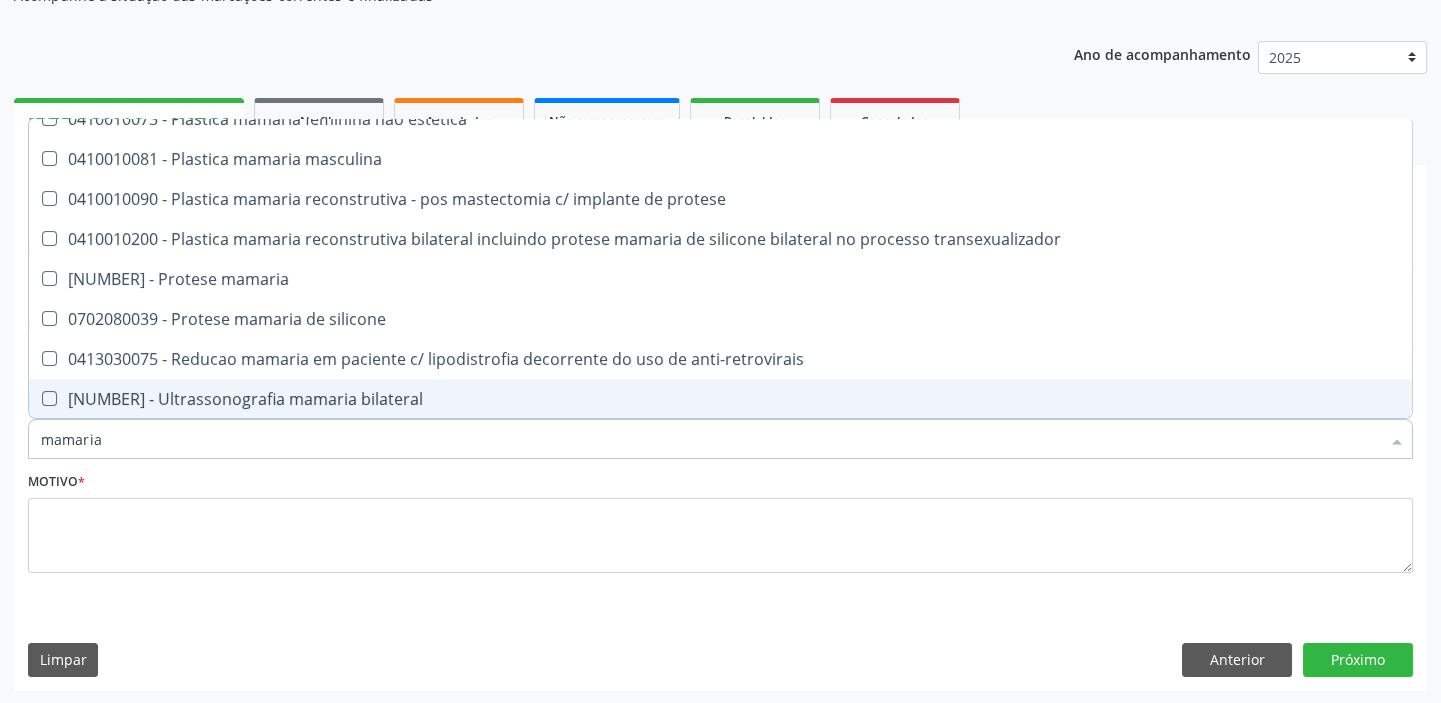 click on "[PROCEDURE_CODE] - Ultrassonografia mamaria bilateral" at bounding box center [720, 399] 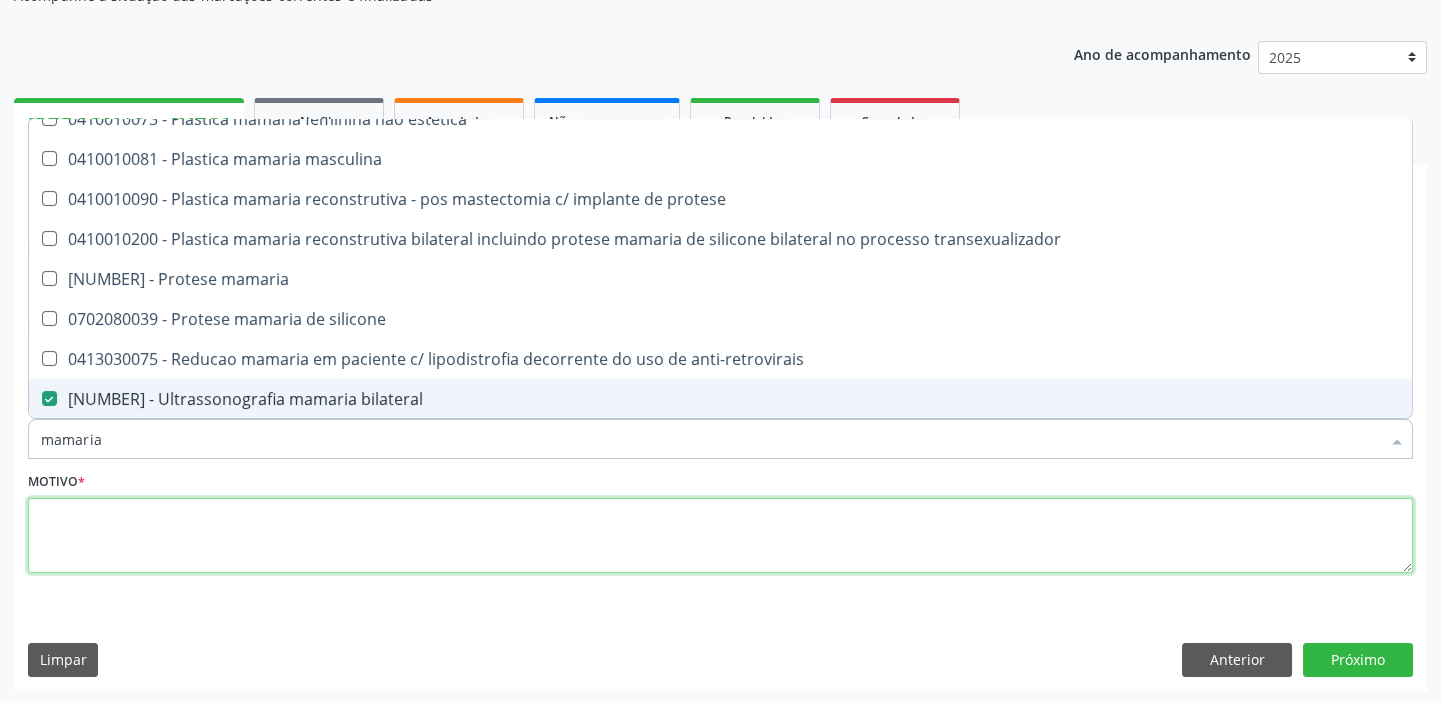 click at bounding box center (720, 536) 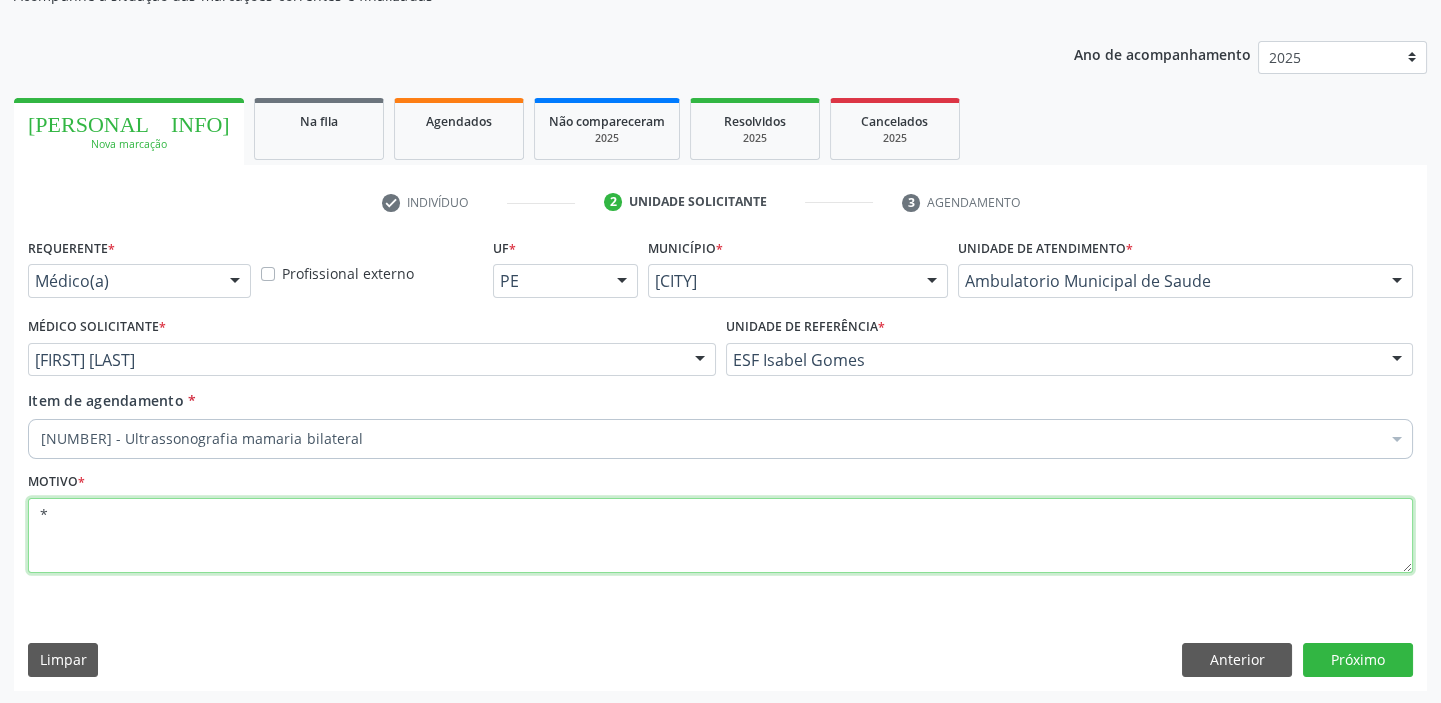 scroll, scrollTop: 0, scrollLeft: 0, axis: both 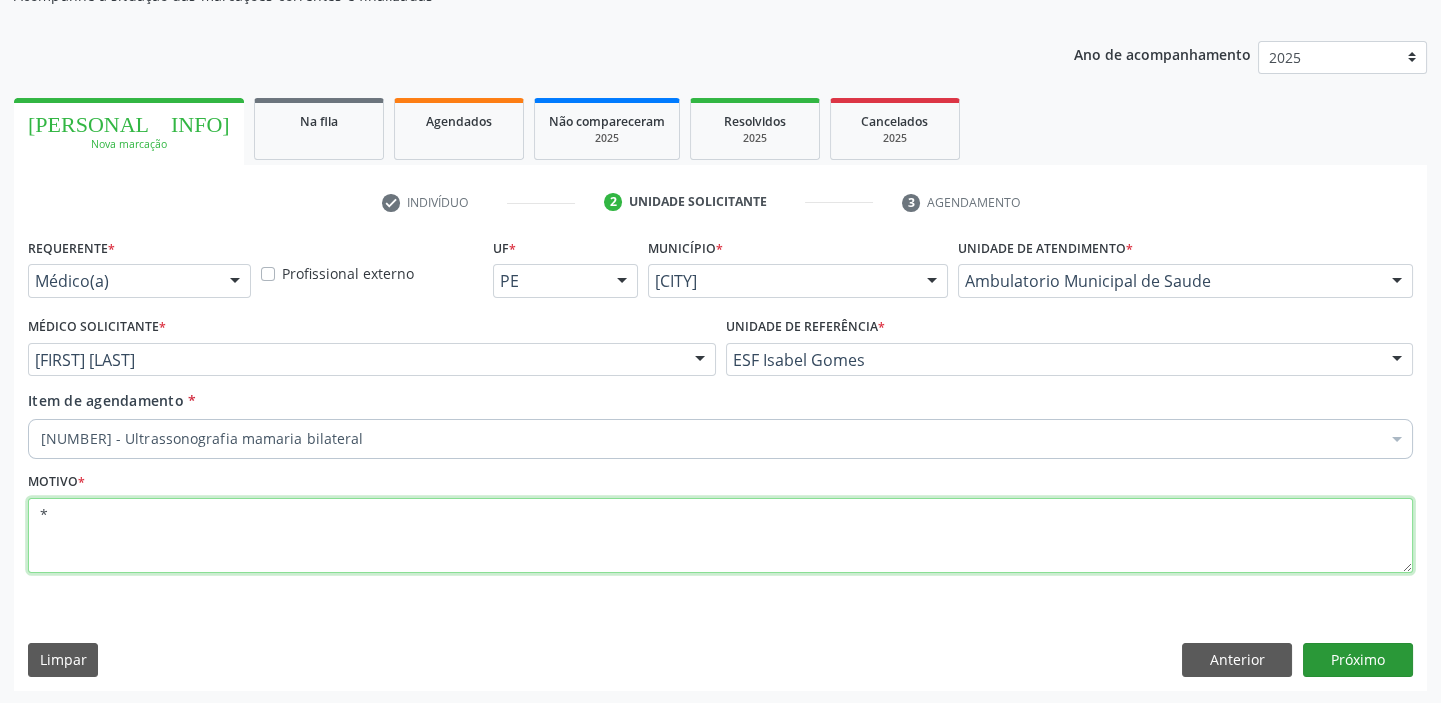 type on "*" 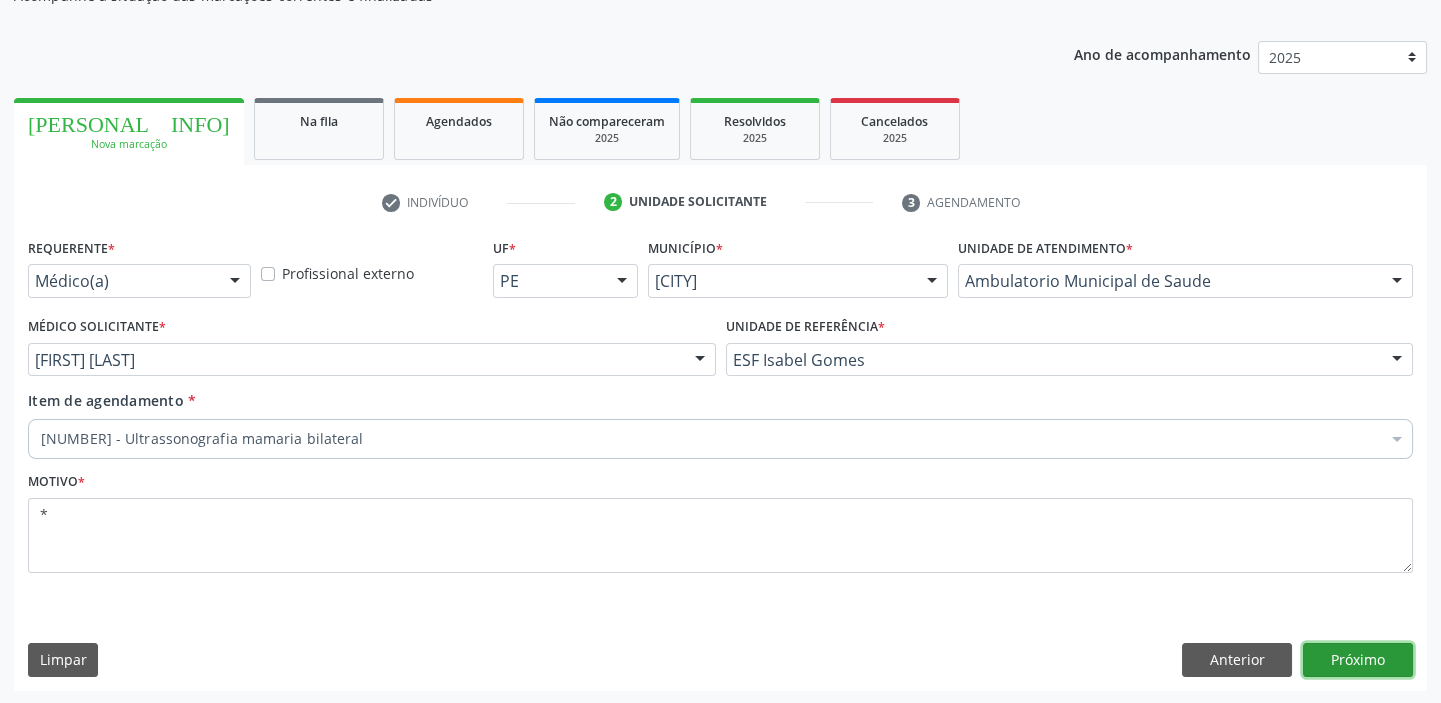 click on "Próximo" at bounding box center (1358, 660) 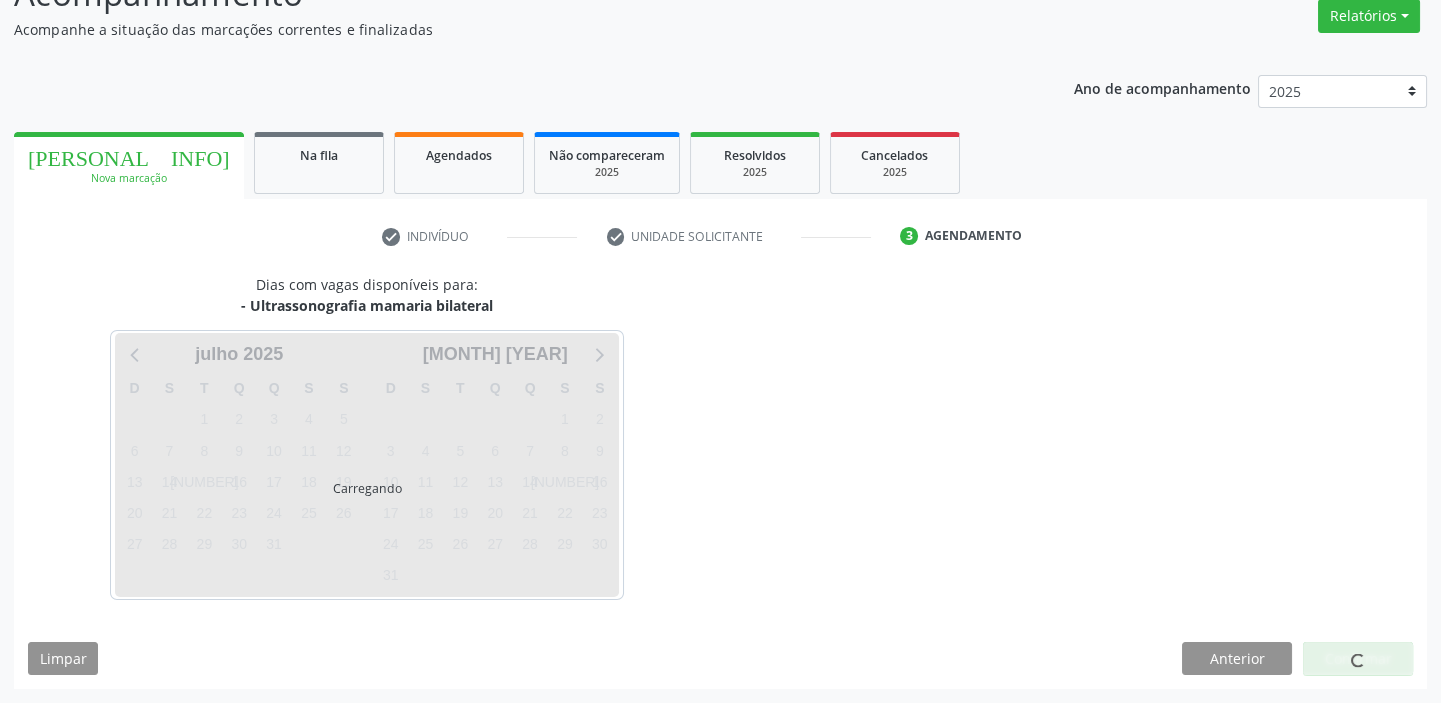 scroll, scrollTop: 166, scrollLeft: 0, axis: vertical 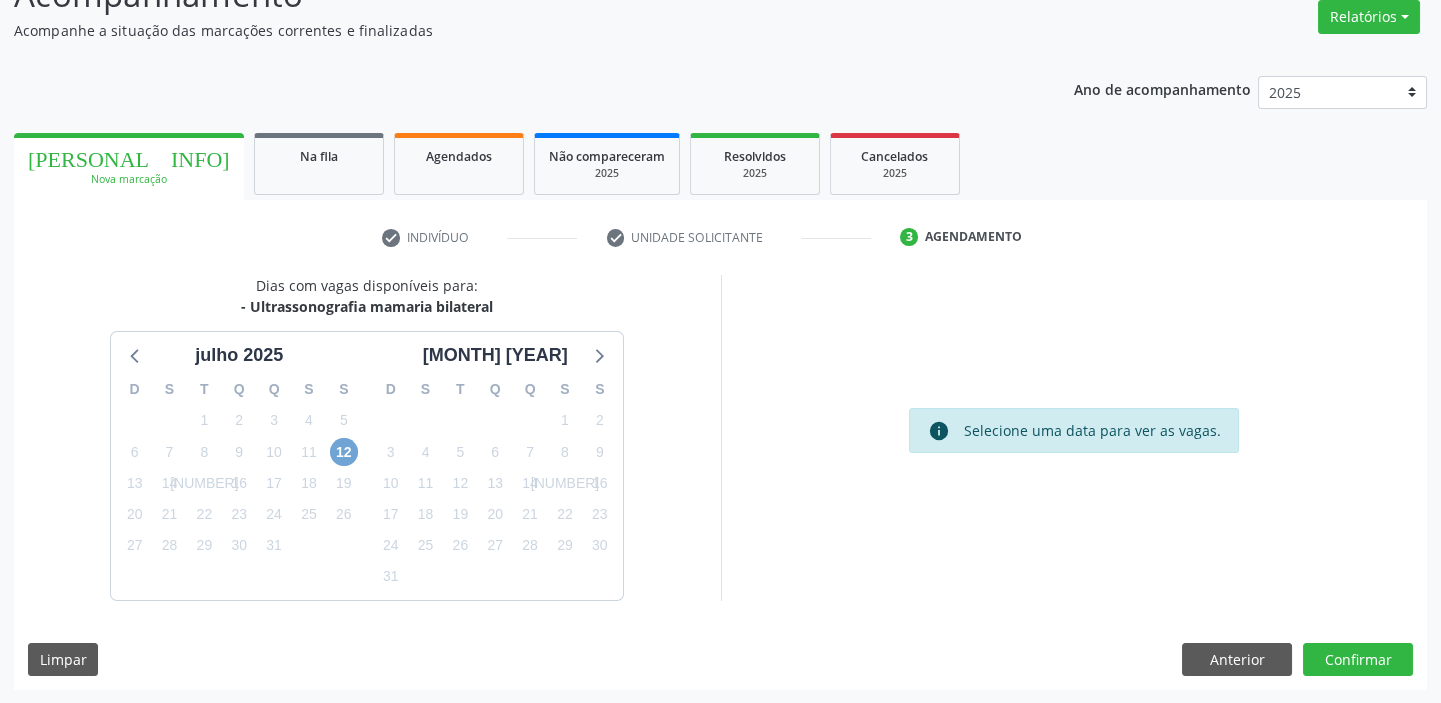 click on "12" at bounding box center (344, 452) 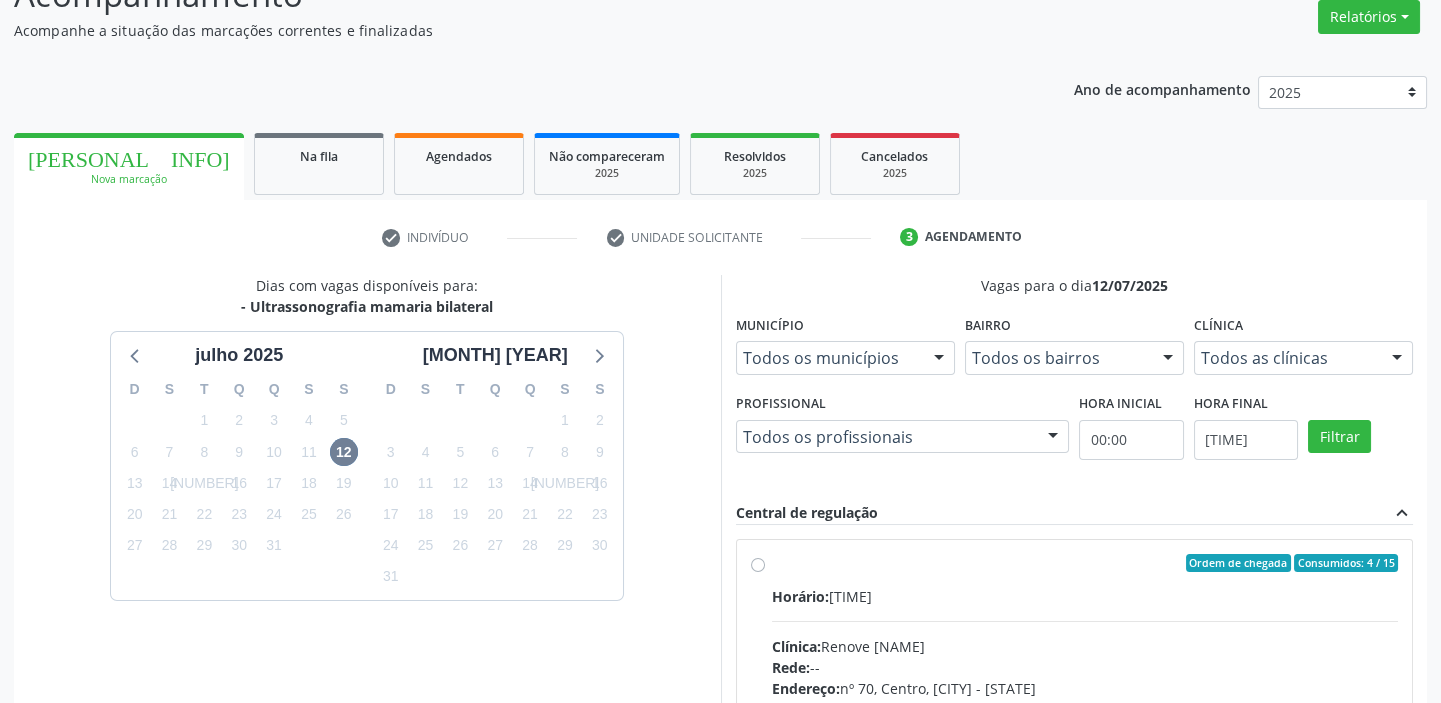 click on "Horário:   13:00
Clínica:  Renove Afranio
Rede:
--
Endereço:   nº 70, Centro, Afrânio - PE
Telefone:   (87) 981458040
Profissional:
--
Informações adicionais sobre o atendimento
Idade de atendimento:
Sem restrição
Gênero(s) atendido(s):
Sem restrição
Informações adicionais:
--" at bounding box center [1085, 723] 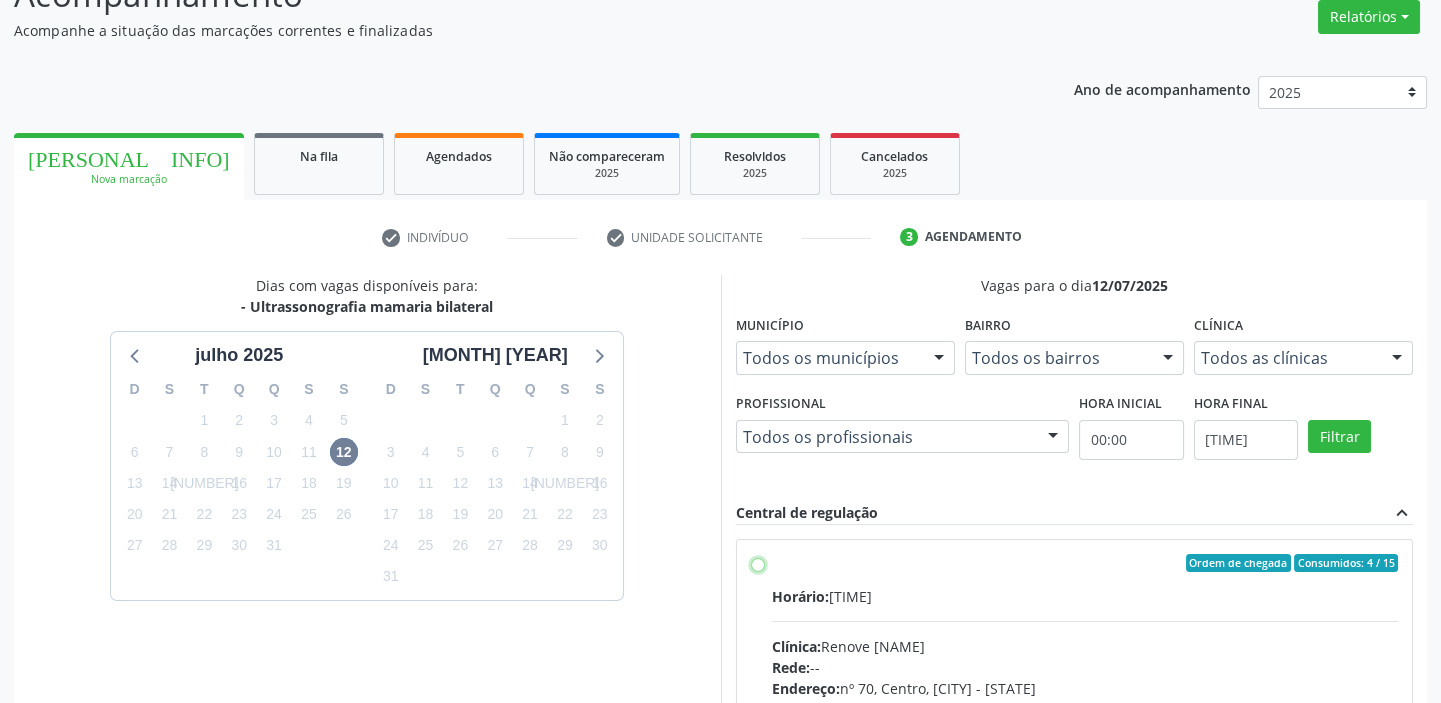 click on "Ordem de chegada
Consumidos: 4 / 15
Horário:   13:00
Clínica:  Renove Afranio
Rede:
--
Endereço:   nº 70, Centro, Afrânio - PE
Telefone:   (87) 981458040
Profissional:
--
Informações adicionais sobre o atendimento
Idade de atendimento:
Sem restrição
Gênero(s) atendido(s):
Sem restrição
Informações adicionais:
--" at bounding box center (758, 563) 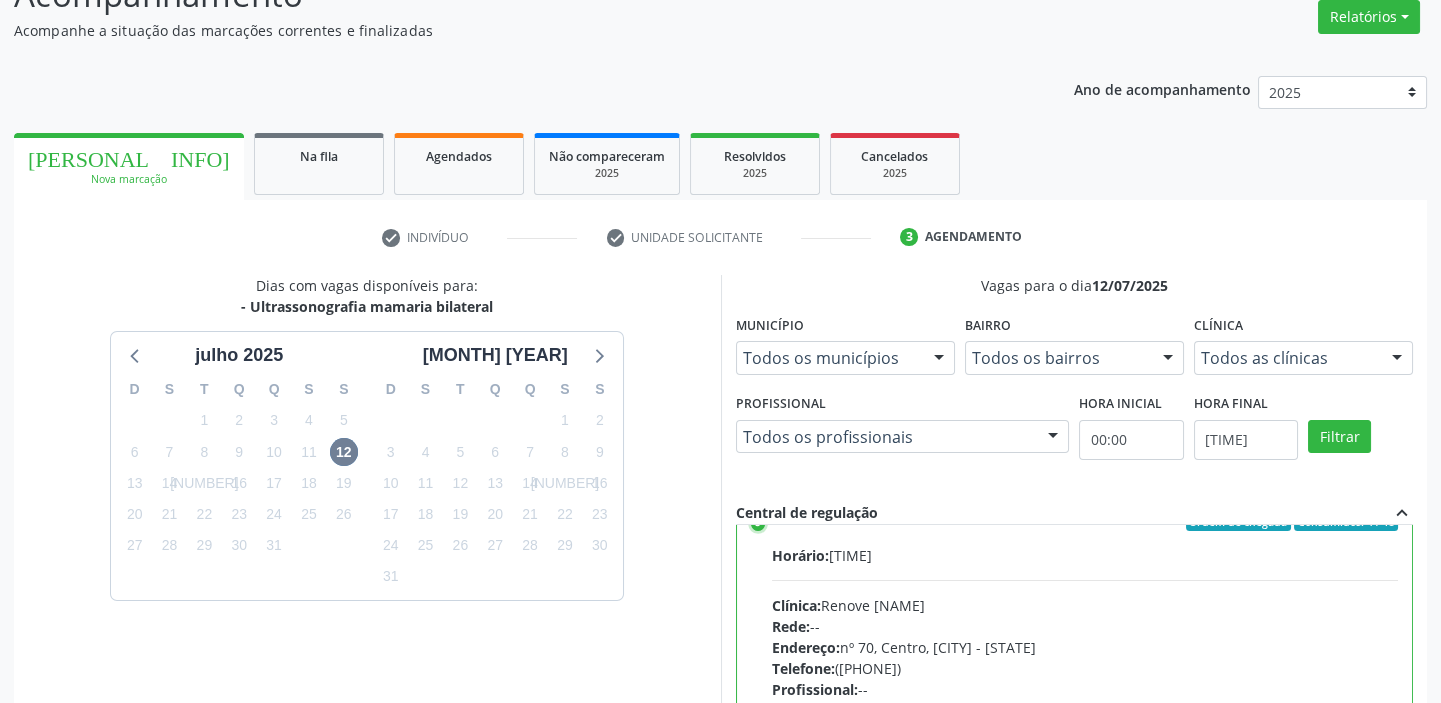 scroll, scrollTop: 99, scrollLeft: 0, axis: vertical 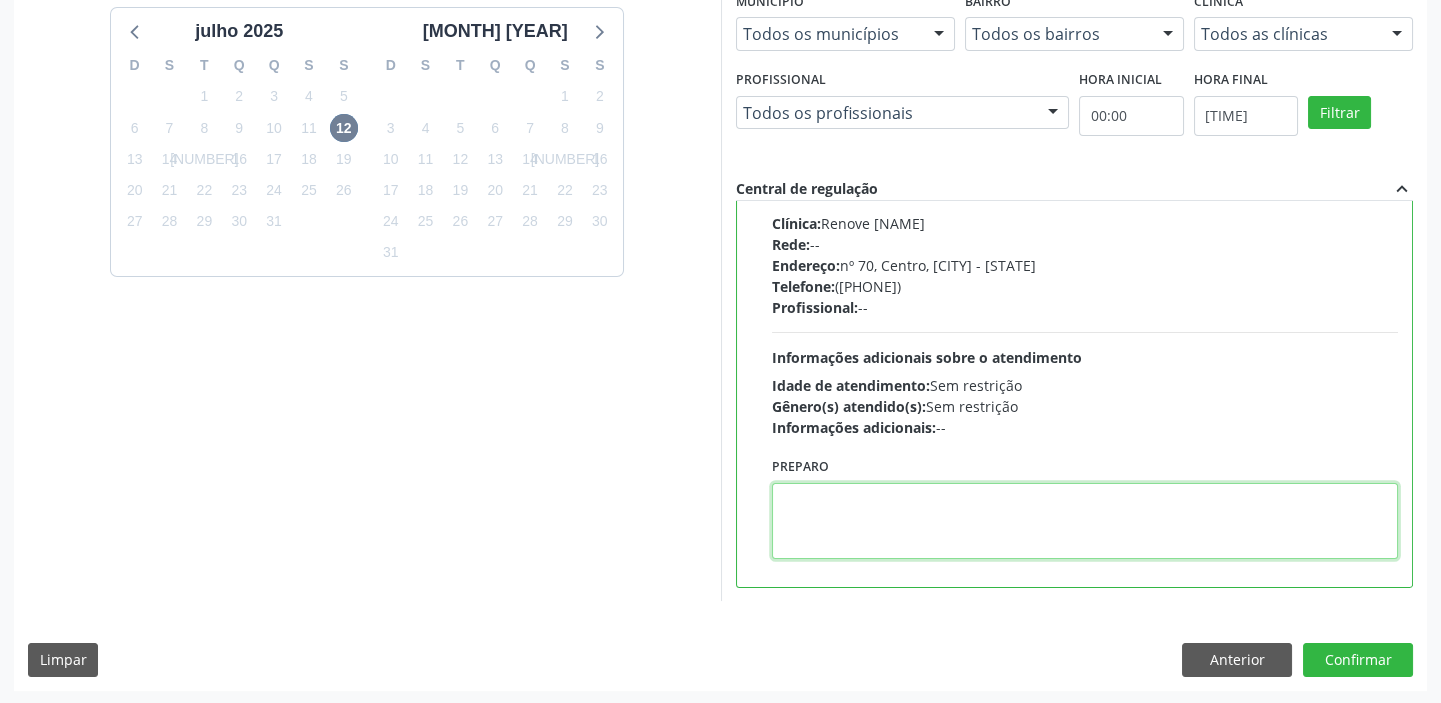 drag, startPoint x: 831, startPoint y: 534, endPoint x: 1019, endPoint y: 567, distance: 190.8743 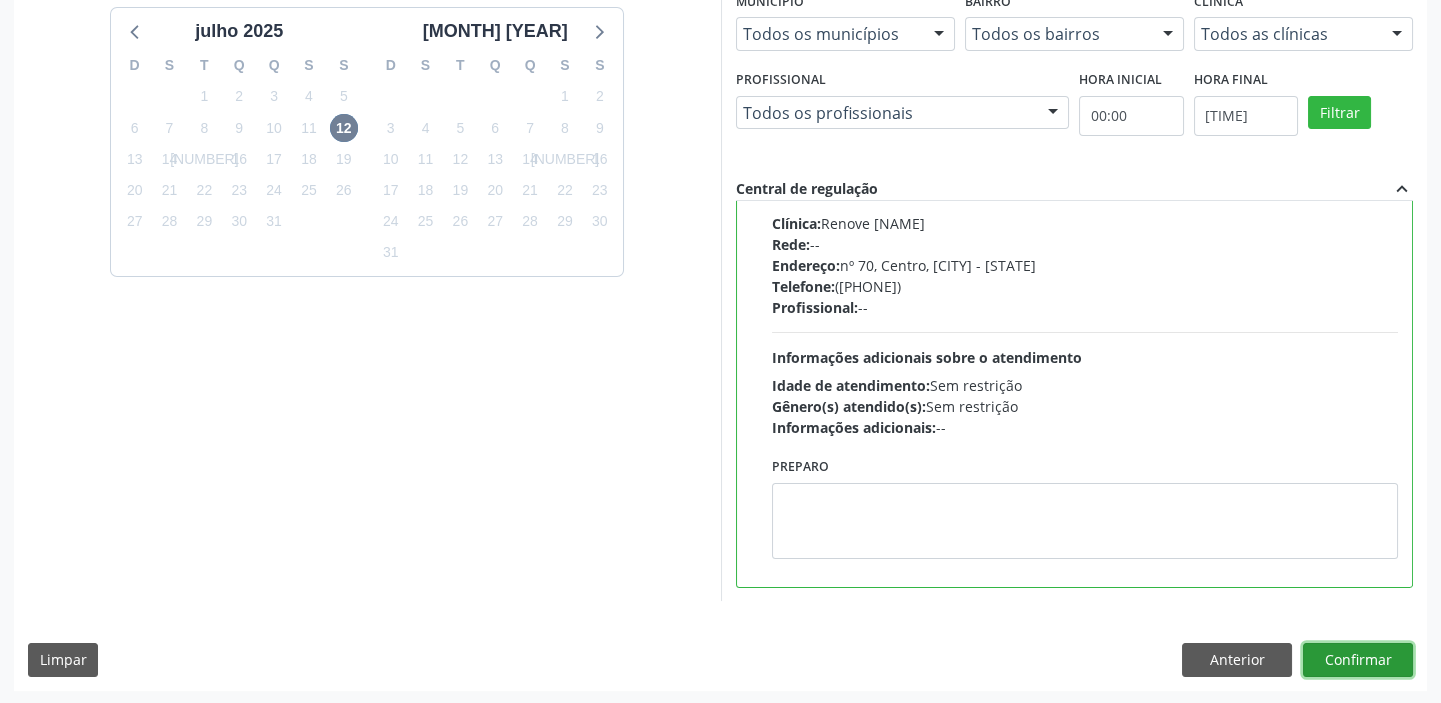 click on "Confirmar" at bounding box center [1358, 660] 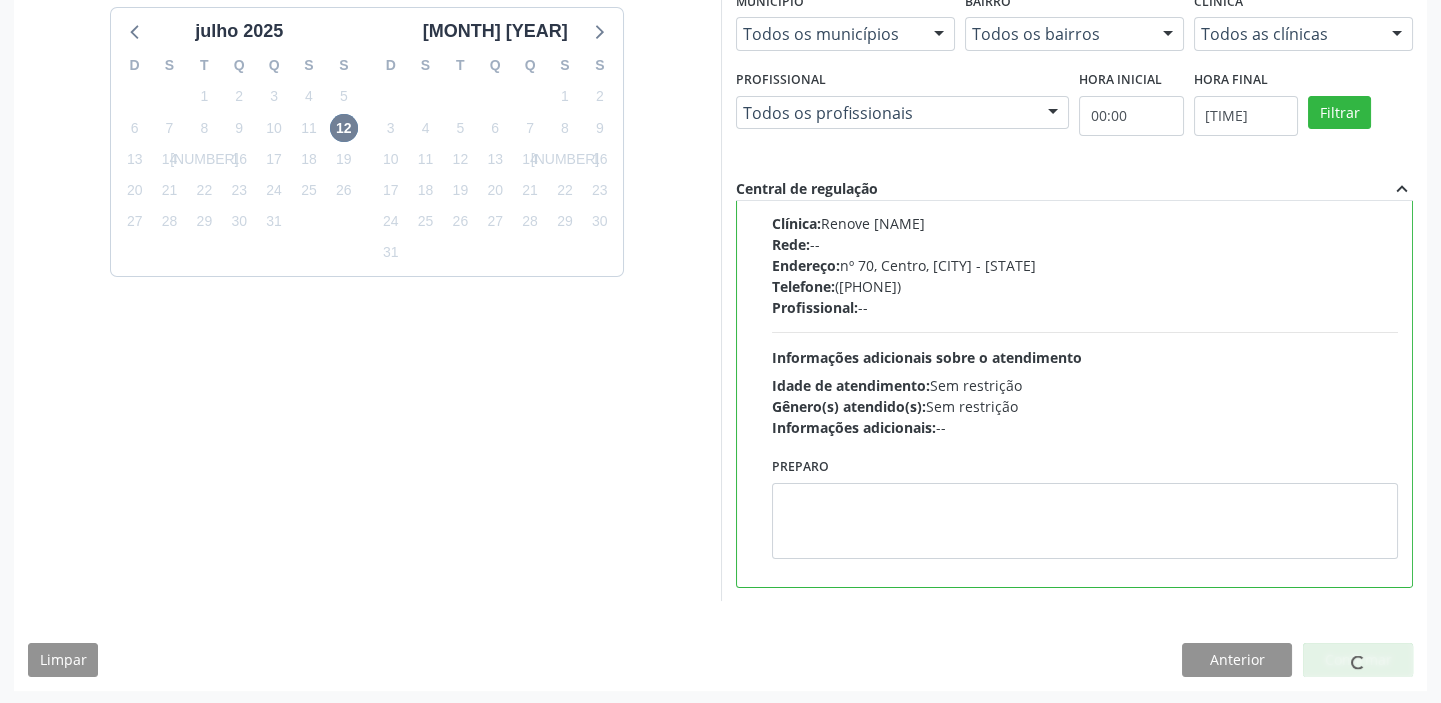 scroll, scrollTop: 0, scrollLeft: 0, axis: both 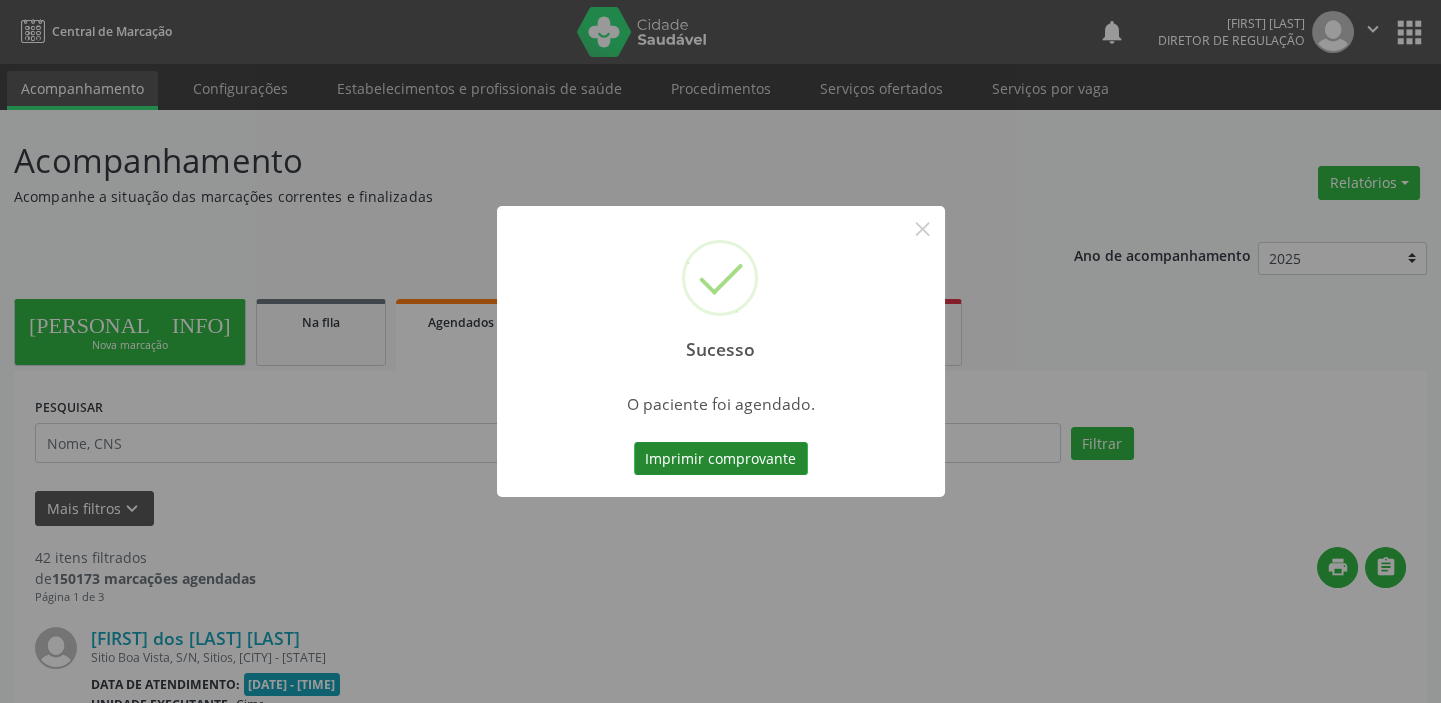 click on "Imprimir comprovante" at bounding box center [721, 459] 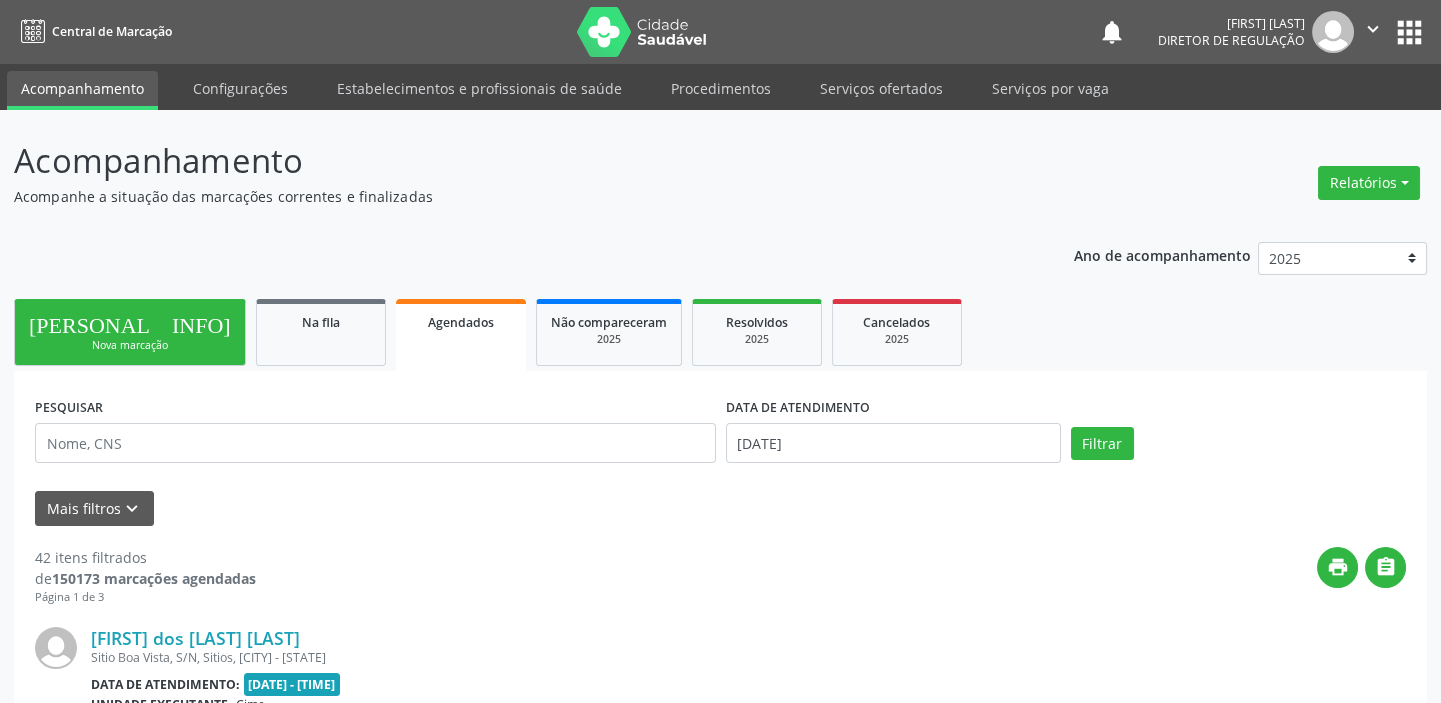 click on "person_add
Nova marcação" at bounding box center [130, 332] 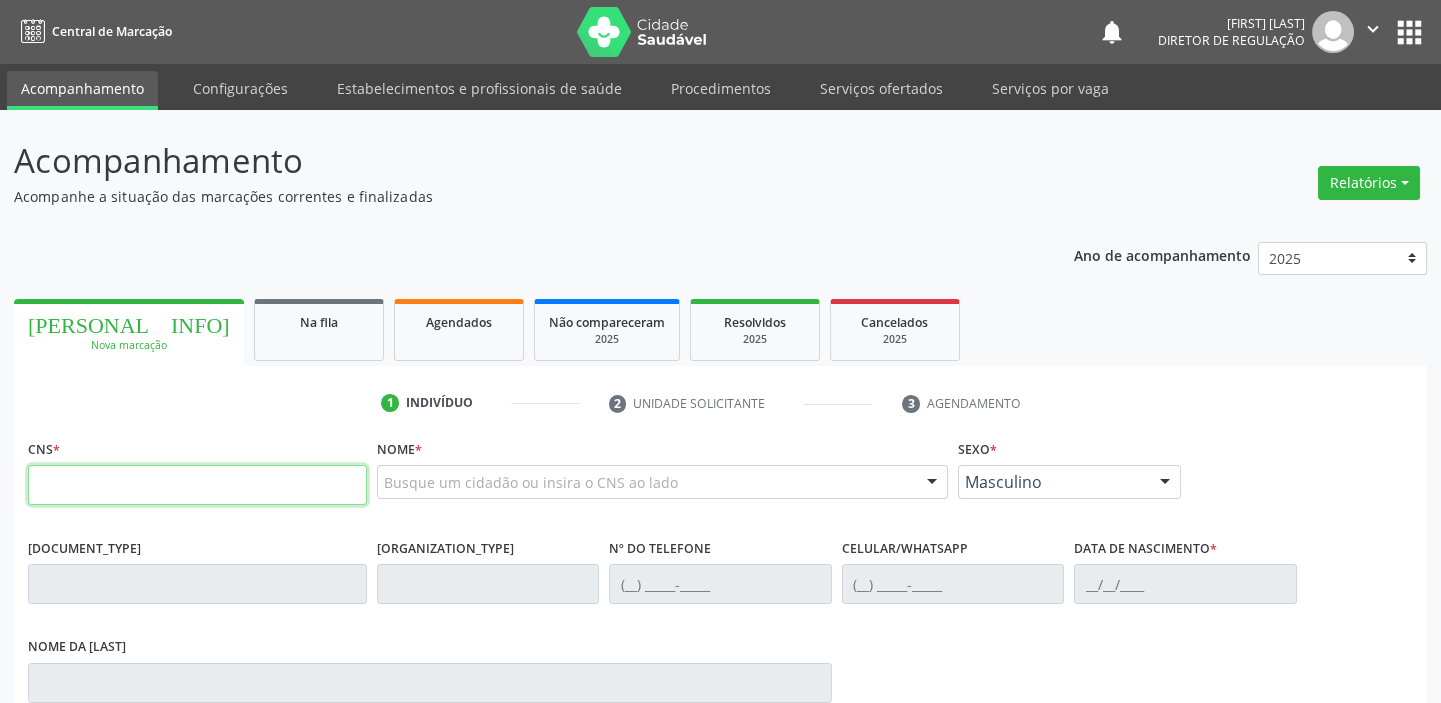 click at bounding box center [197, 485] 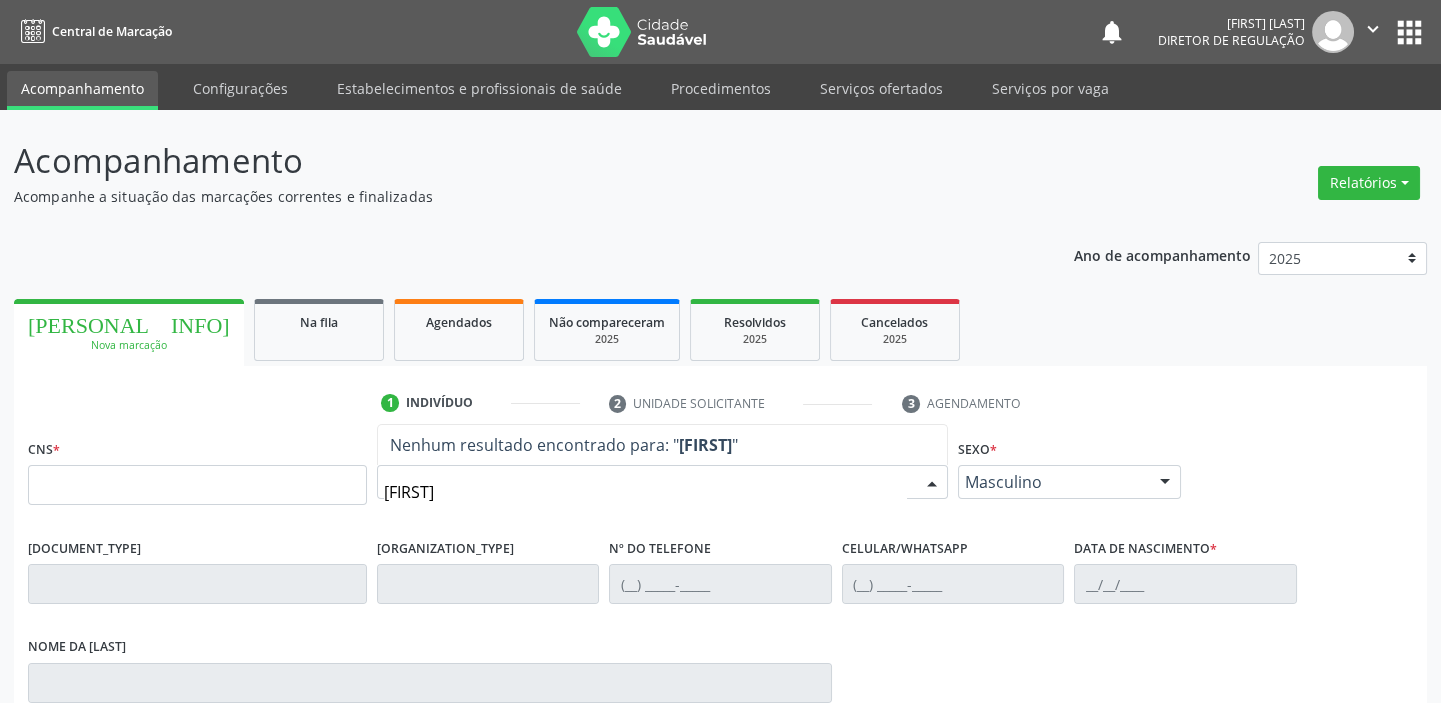 type on "maria" 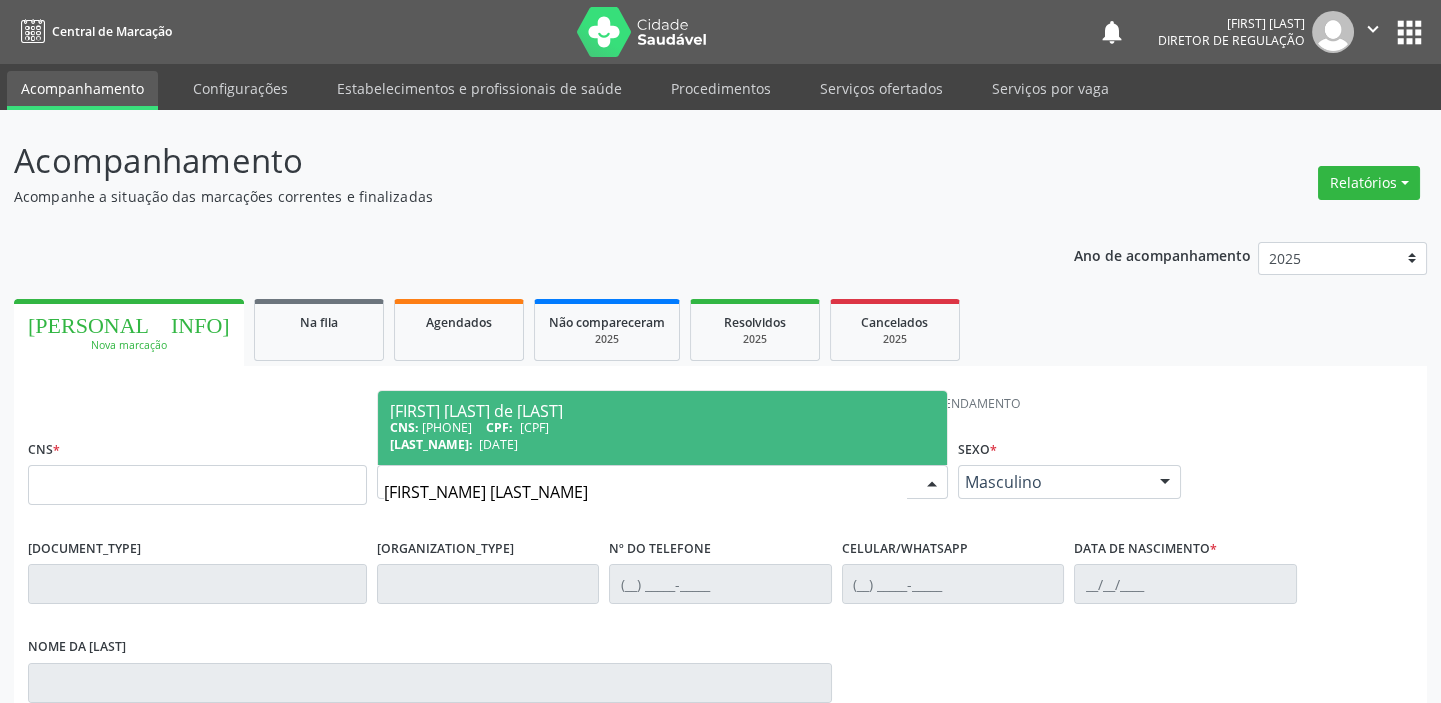 click on "CNS:
704 6037 3442 5230
CPF:
036.264.624-47" at bounding box center (662, 427) 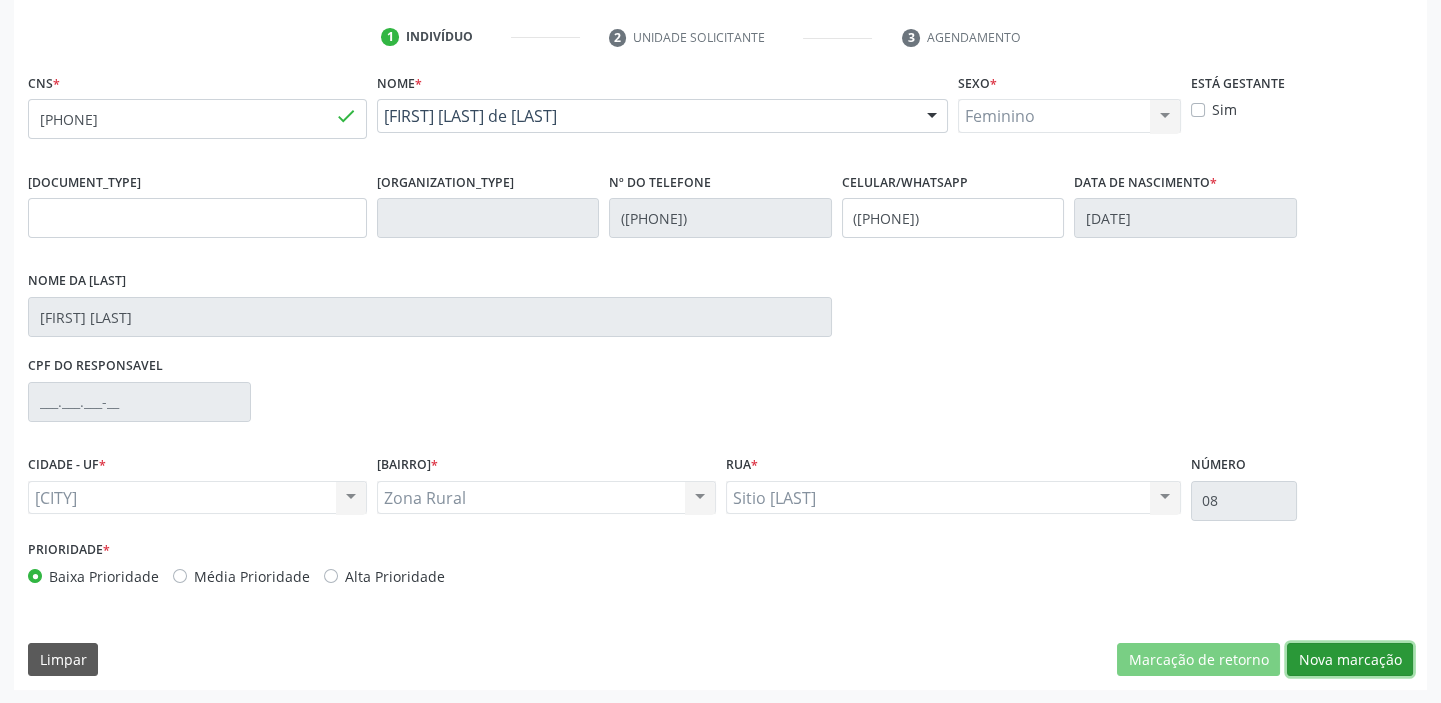 click on "Nova marcação" at bounding box center (1198, 660) 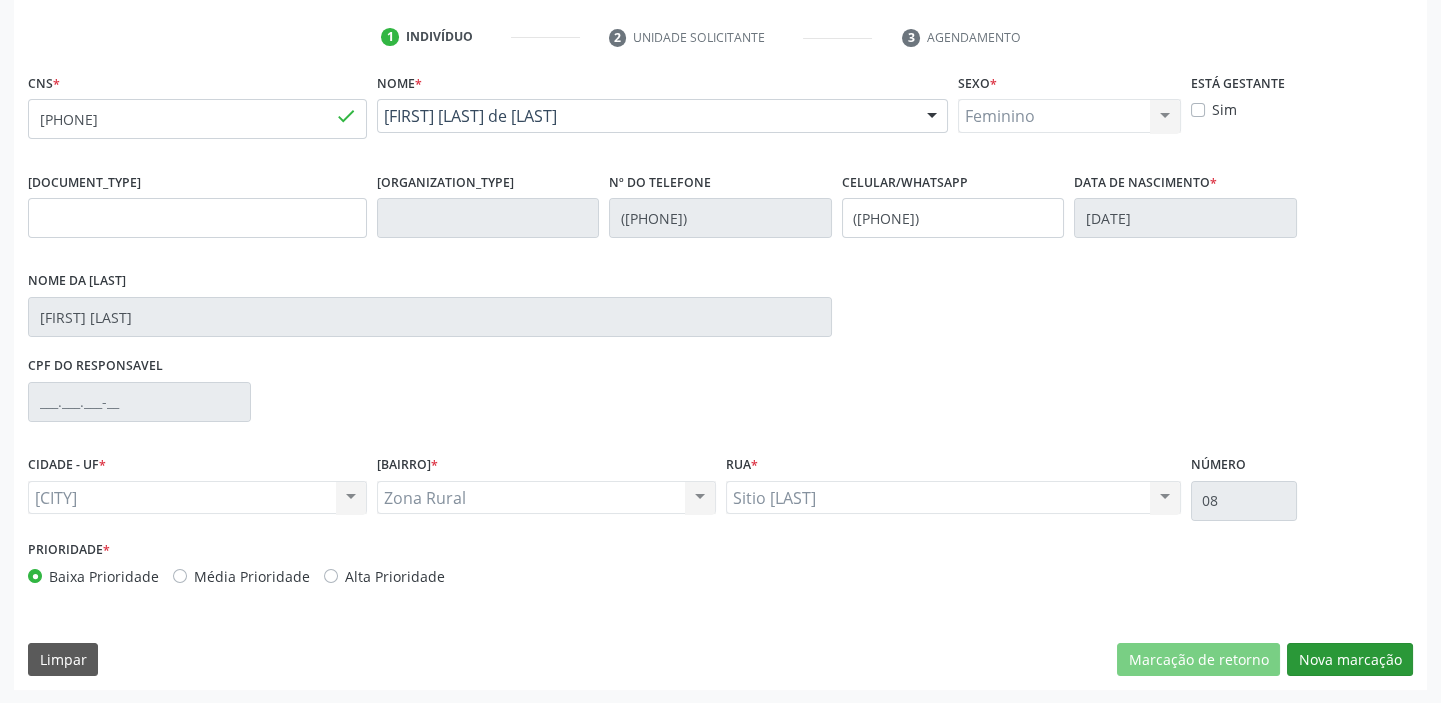 scroll, scrollTop: 201, scrollLeft: 0, axis: vertical 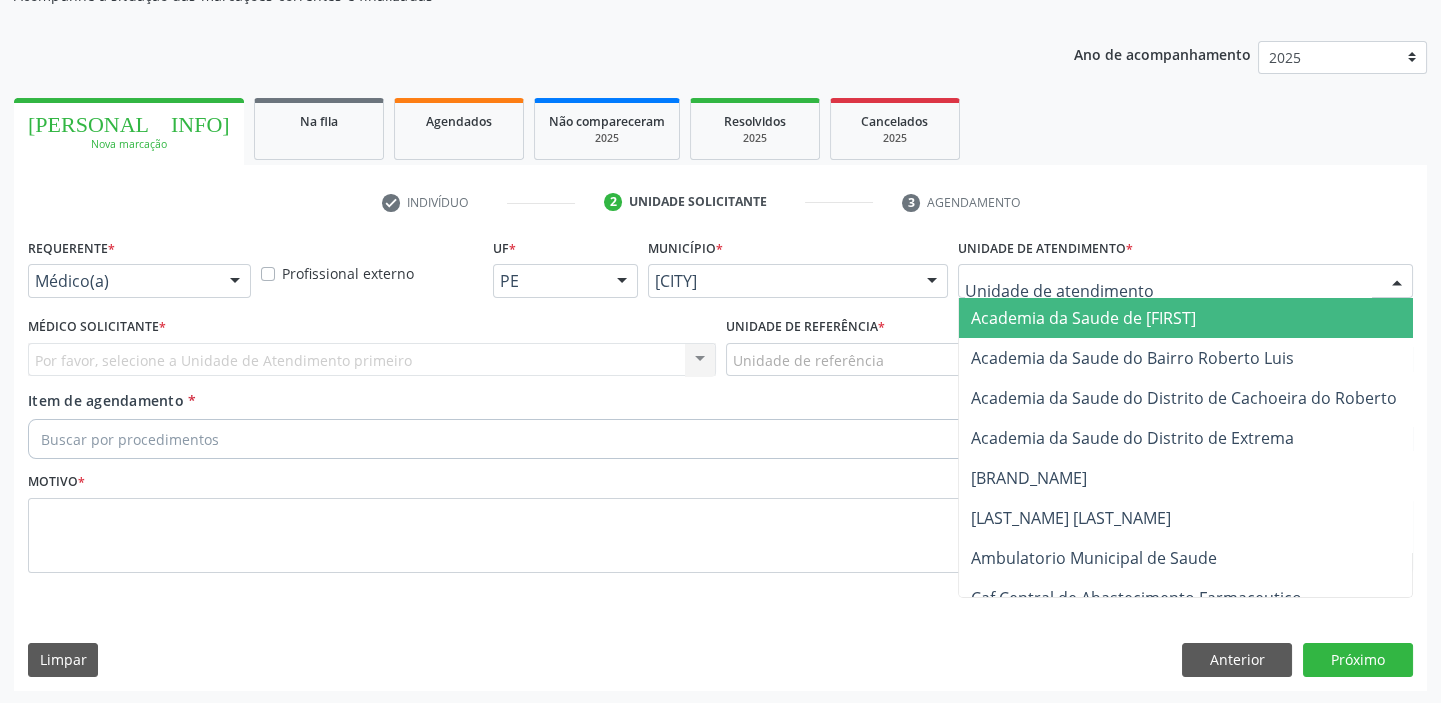 drag, startPoint x: 1004, startPoint y: 281, endPoint x: 1020, endPoint y: 403, distance: 123.04471 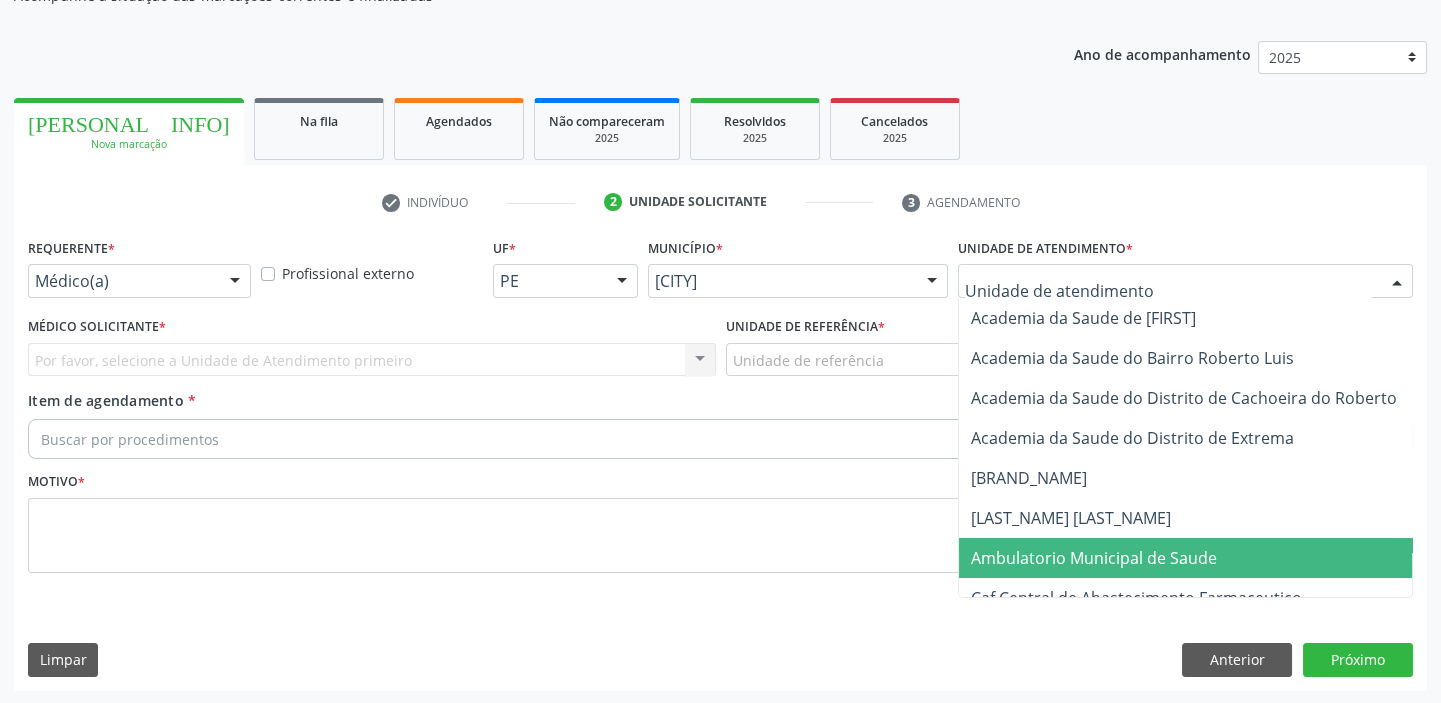 click on "Ambulatorio Municipal de Saude" at bounding box center (1094, 558) 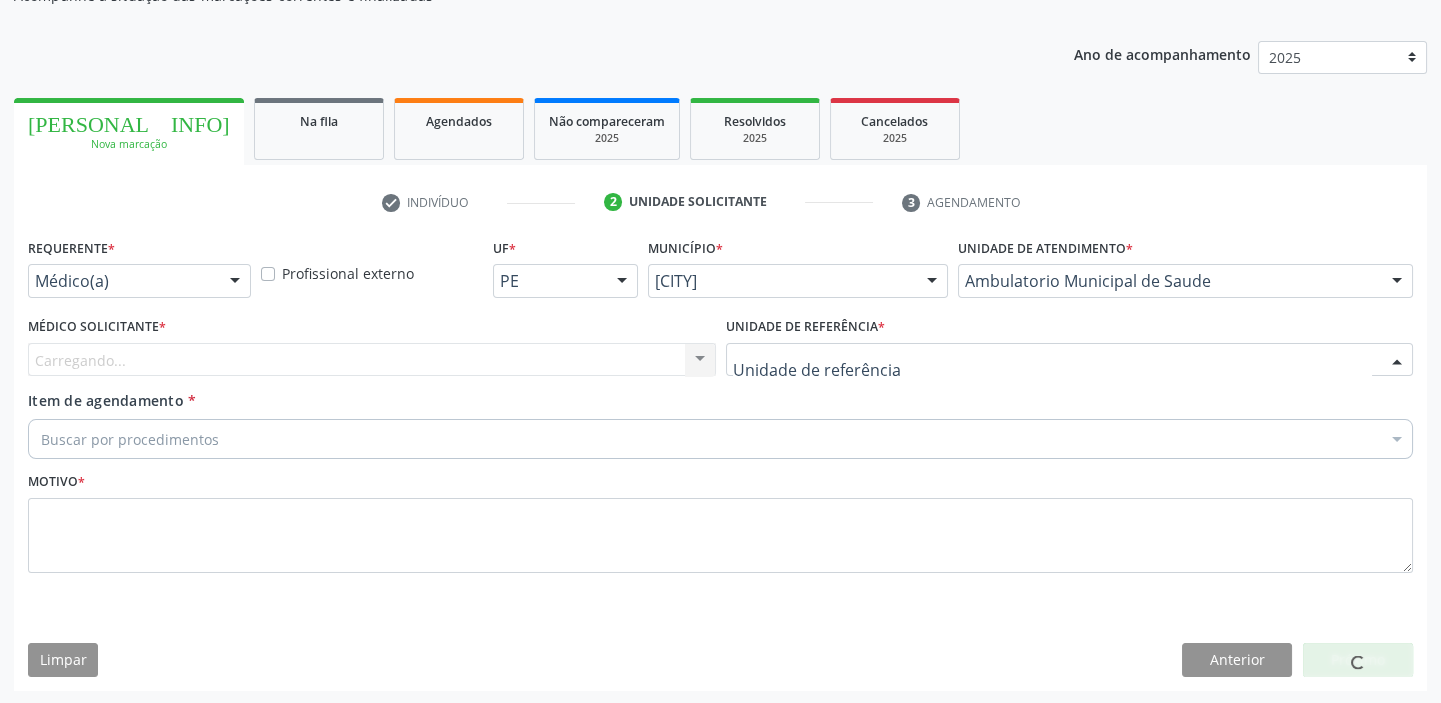 drag, startPoint x: 789, startPoint y: 362, endPoint x: 802, endPoint y: 476, distance: 114.73883 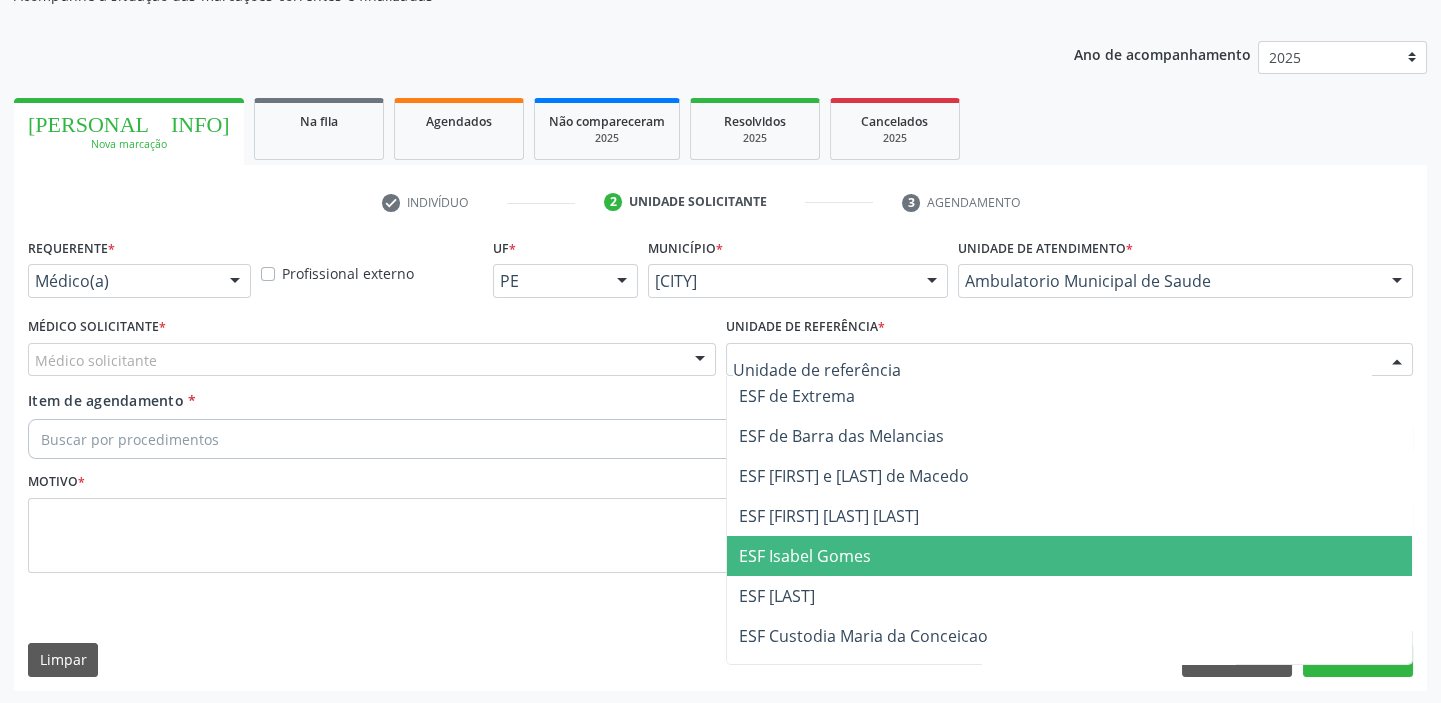 click on "ESF Isabel Gomes" at bounding box center [1070, 556] 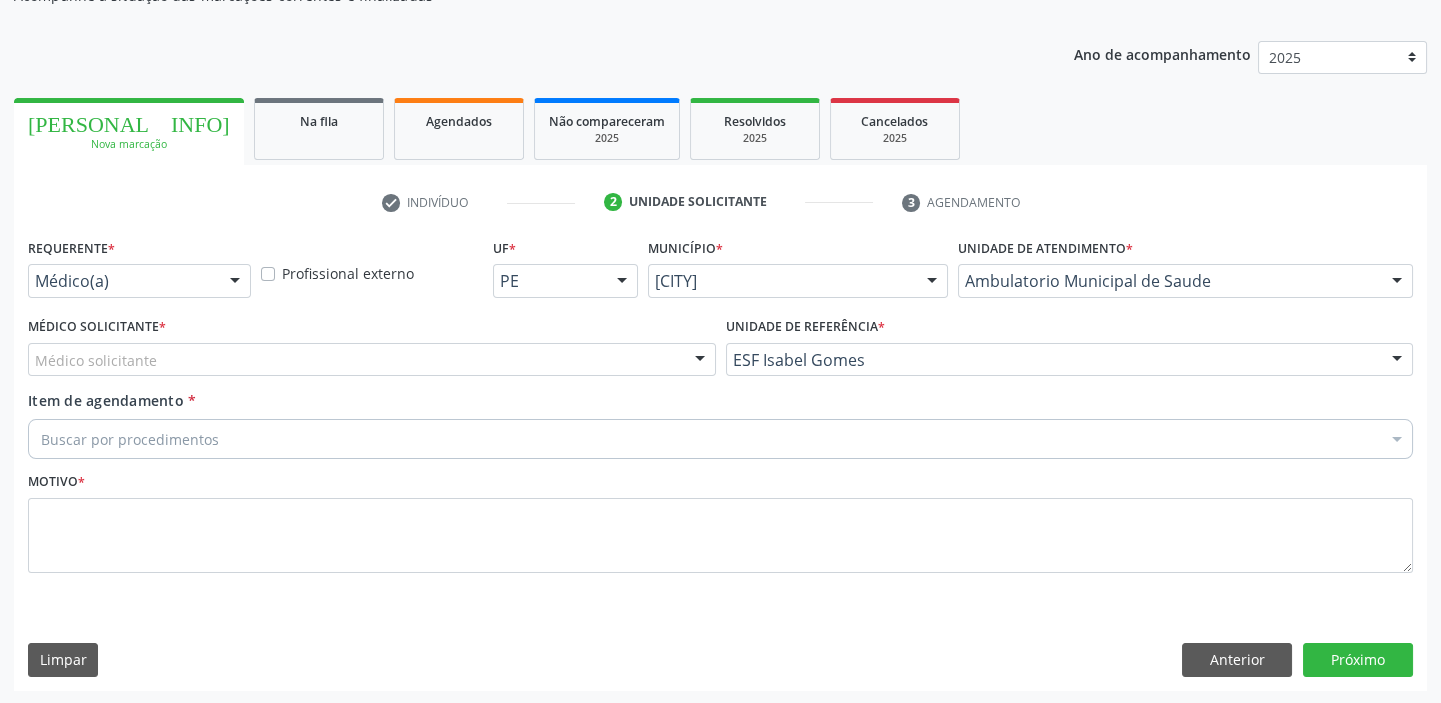 click on "Médico solicitante" at bounding box center [372, 360] 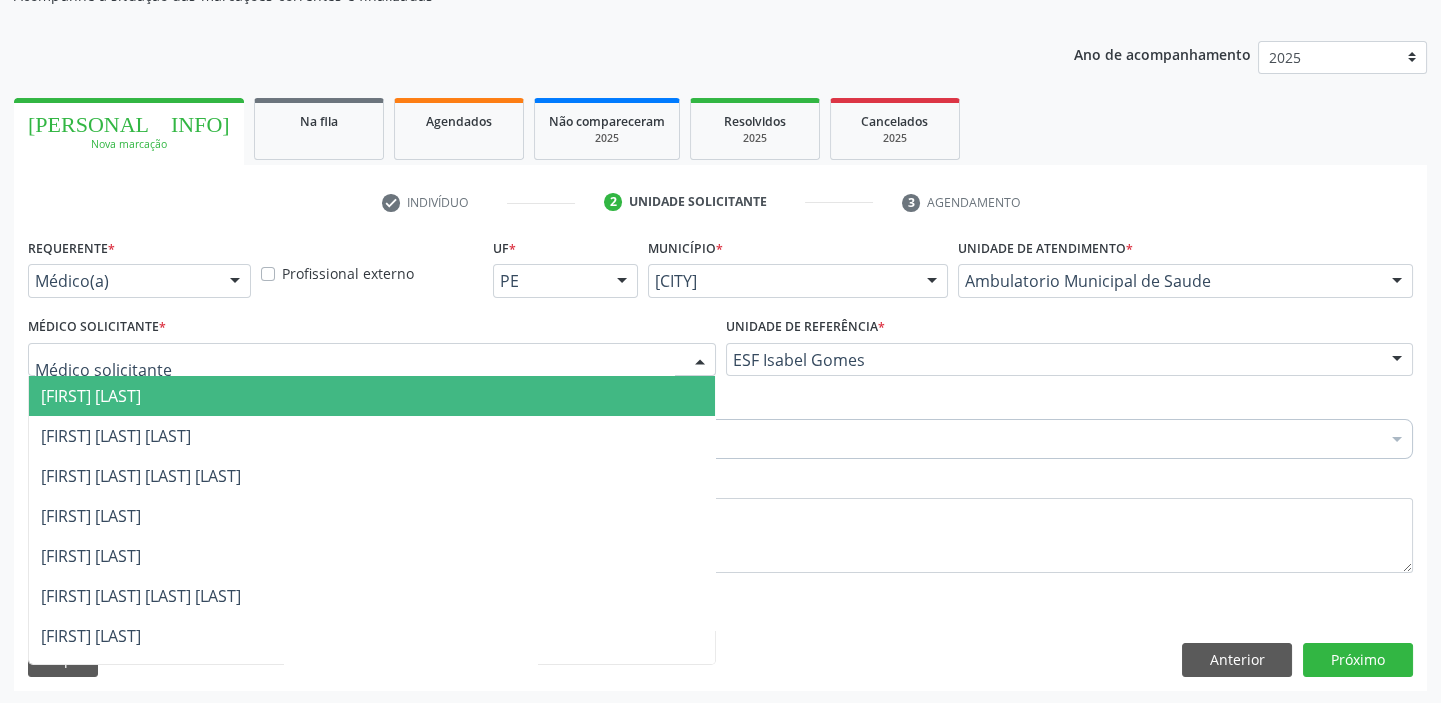 click on "Alysson Rodrigo Ferreira Cavalcanti" at bounding box center [372, 396] 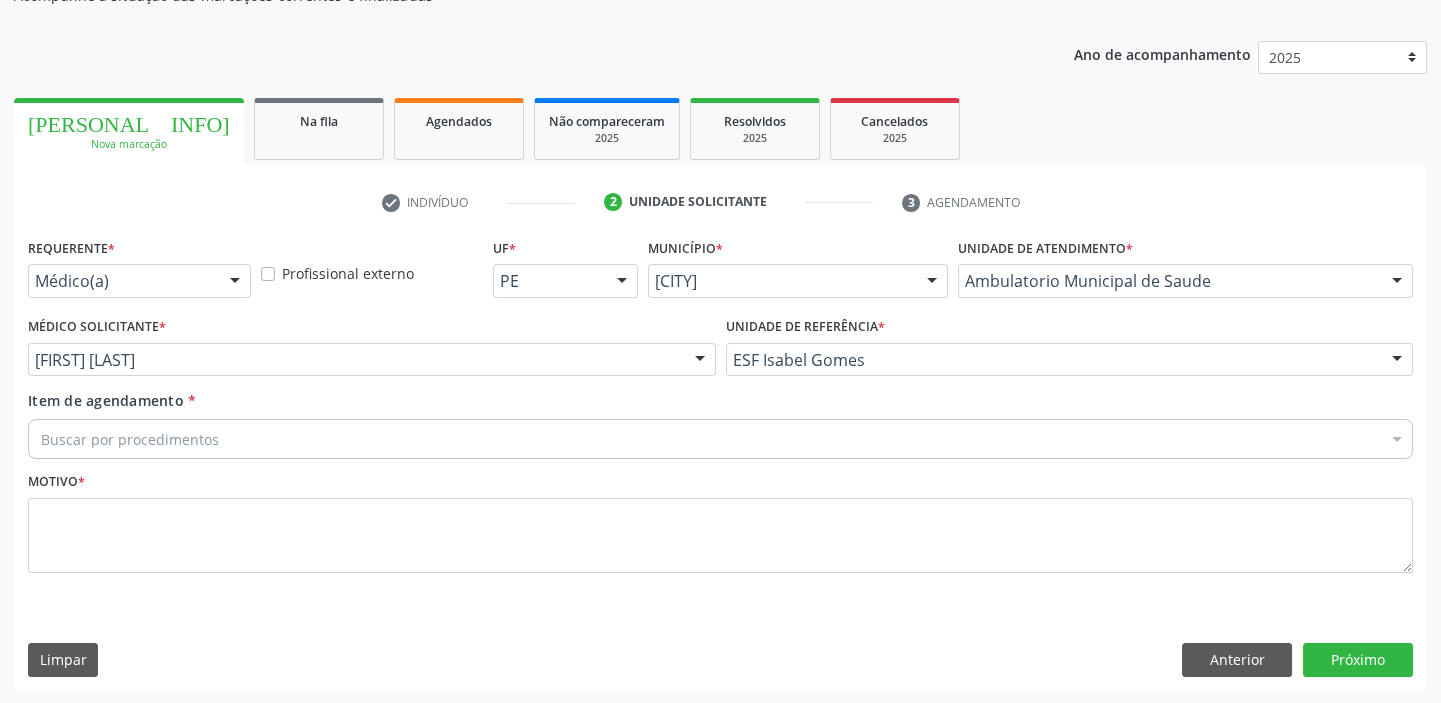 scroll, scrollTop: 160, scrollLeft: 0, axis: vertical 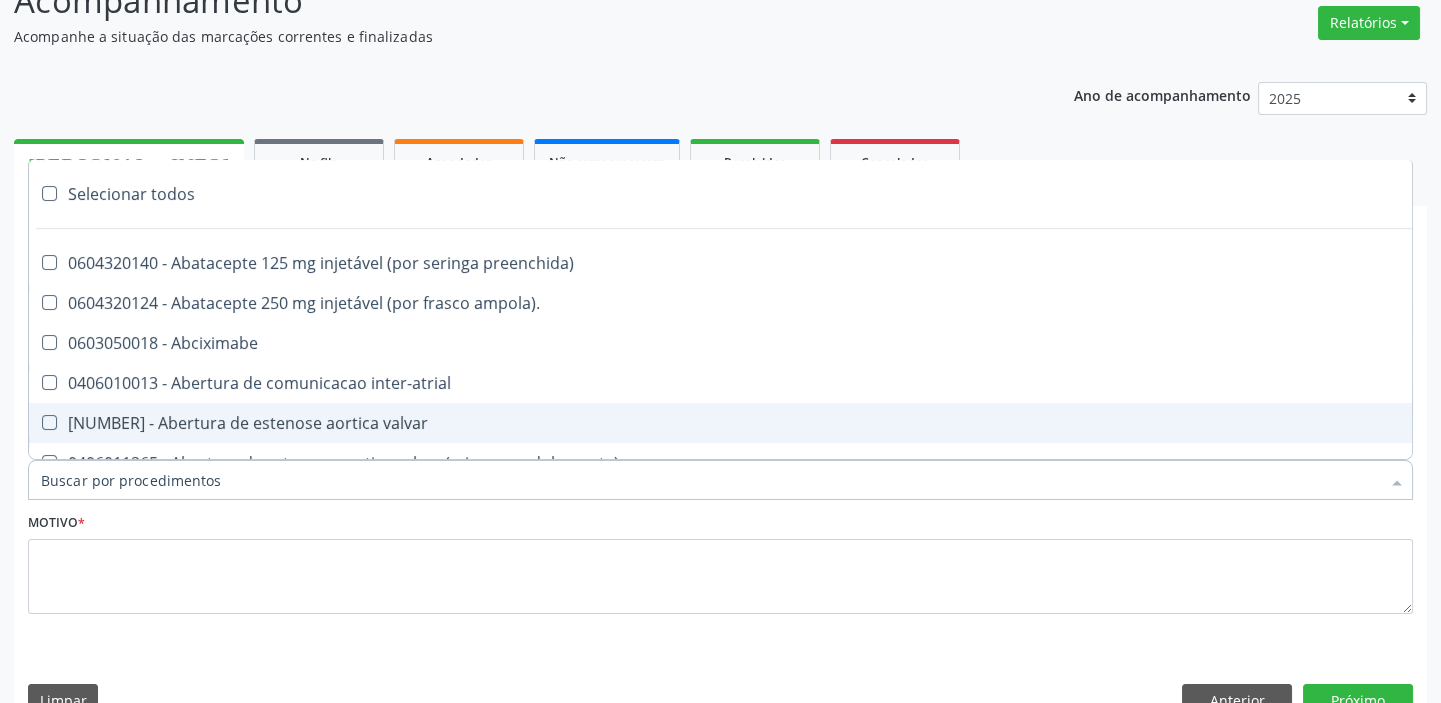 paste on "mamaria" 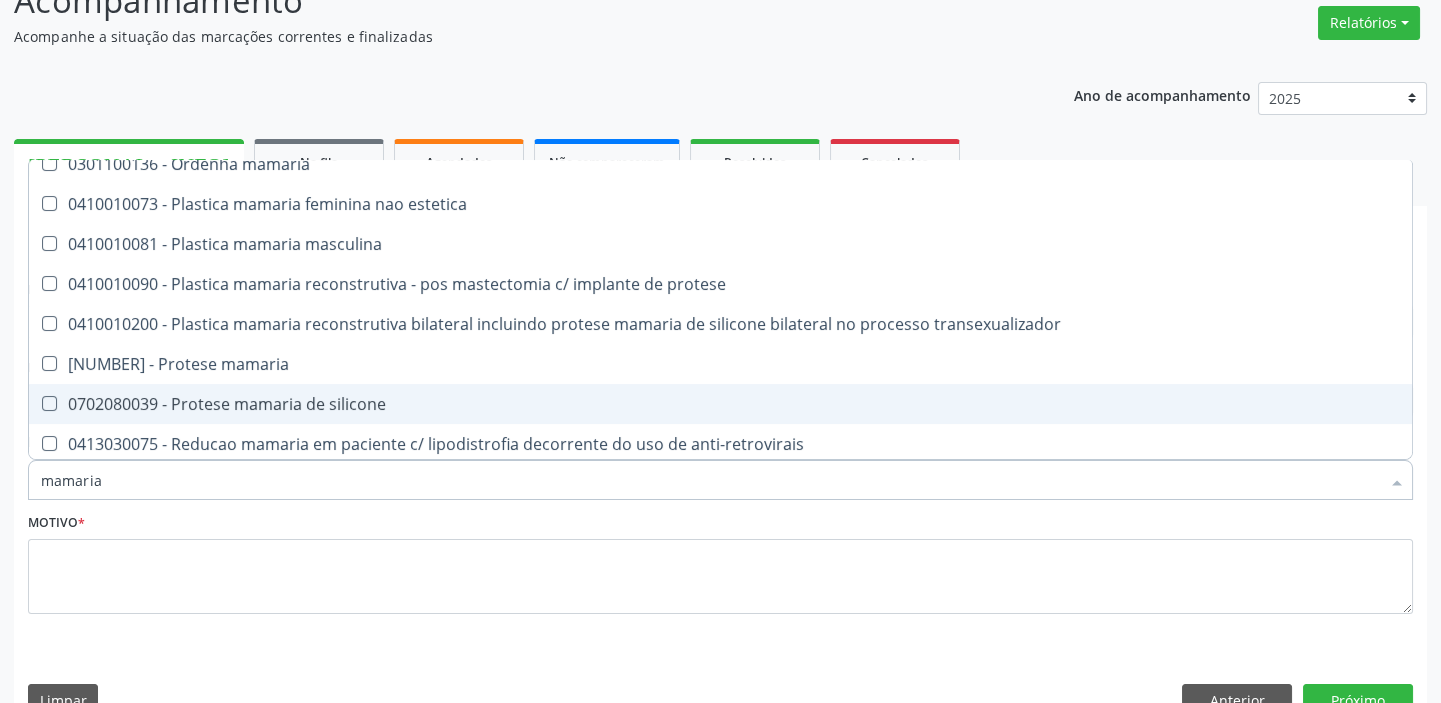 scroll, scrollTop: 60, scrollLeft: 0, axis: vertical 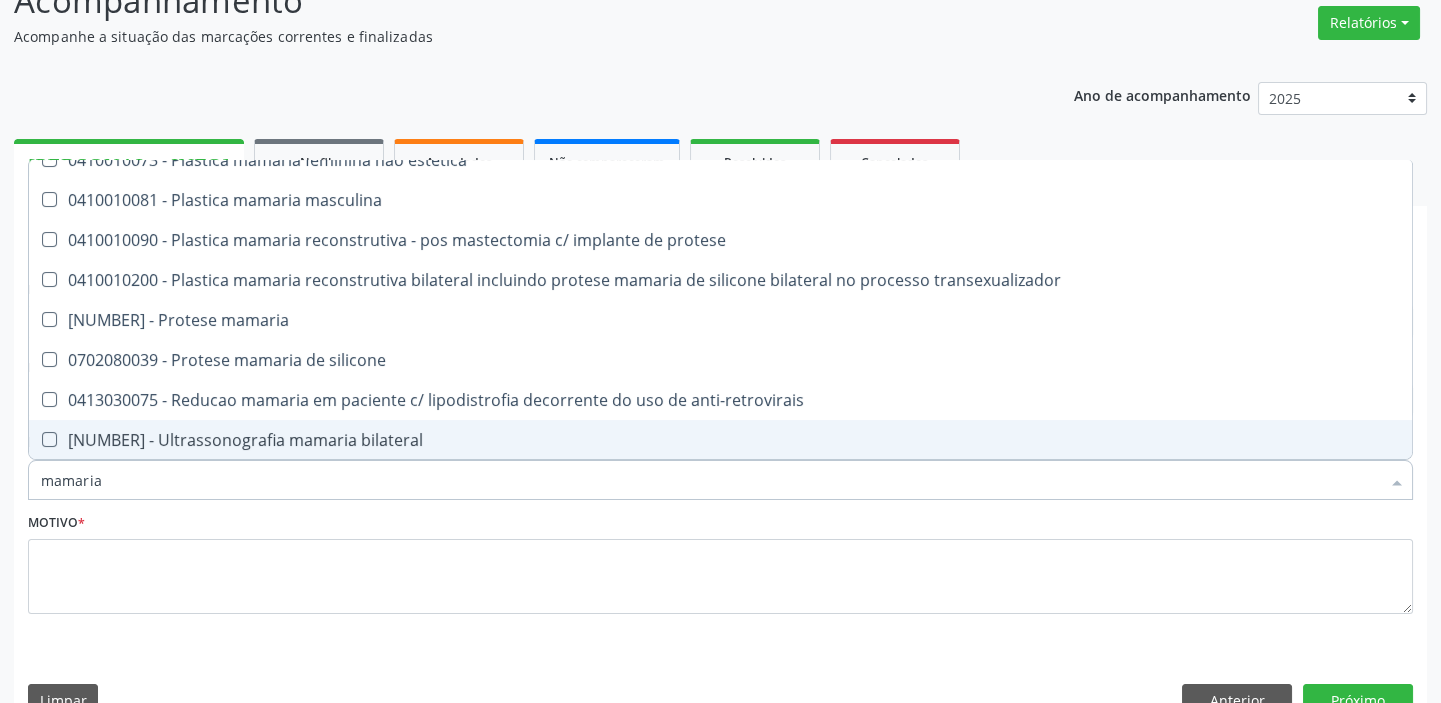 click on "[PROCEDURE_CODE] - Ultrassonografia mamaria bilateral" at bounding box center [720, 440] 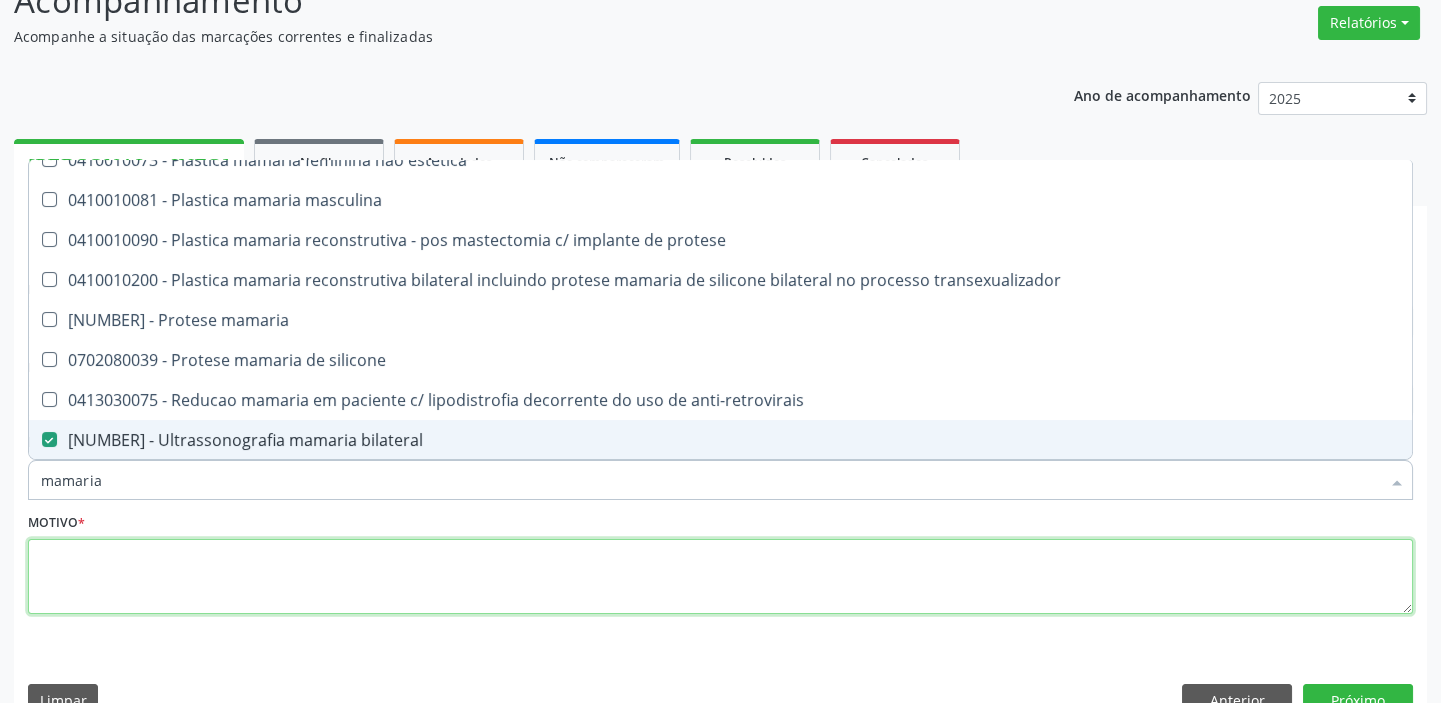 click at bounding box center (720, 577) 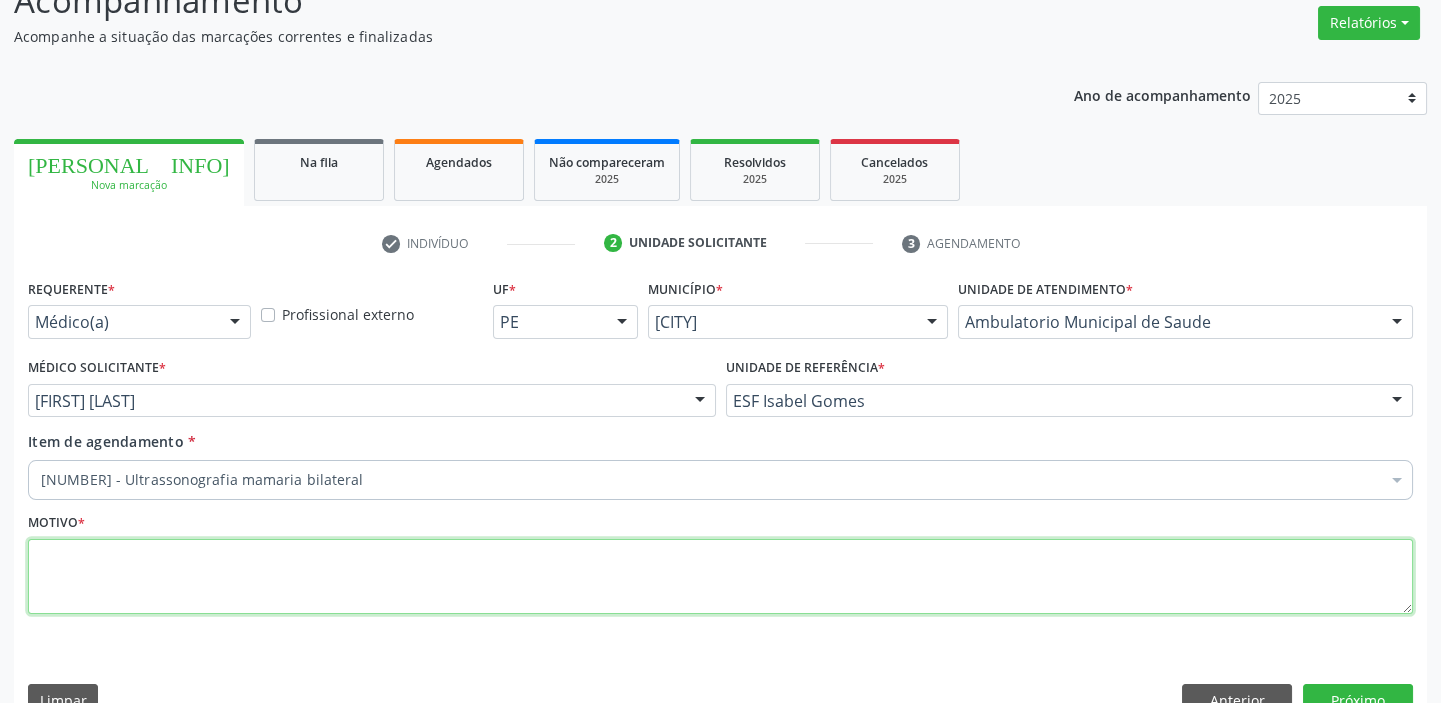 scroll, scrollTop: 0, scrollLeft: 0, axis: both 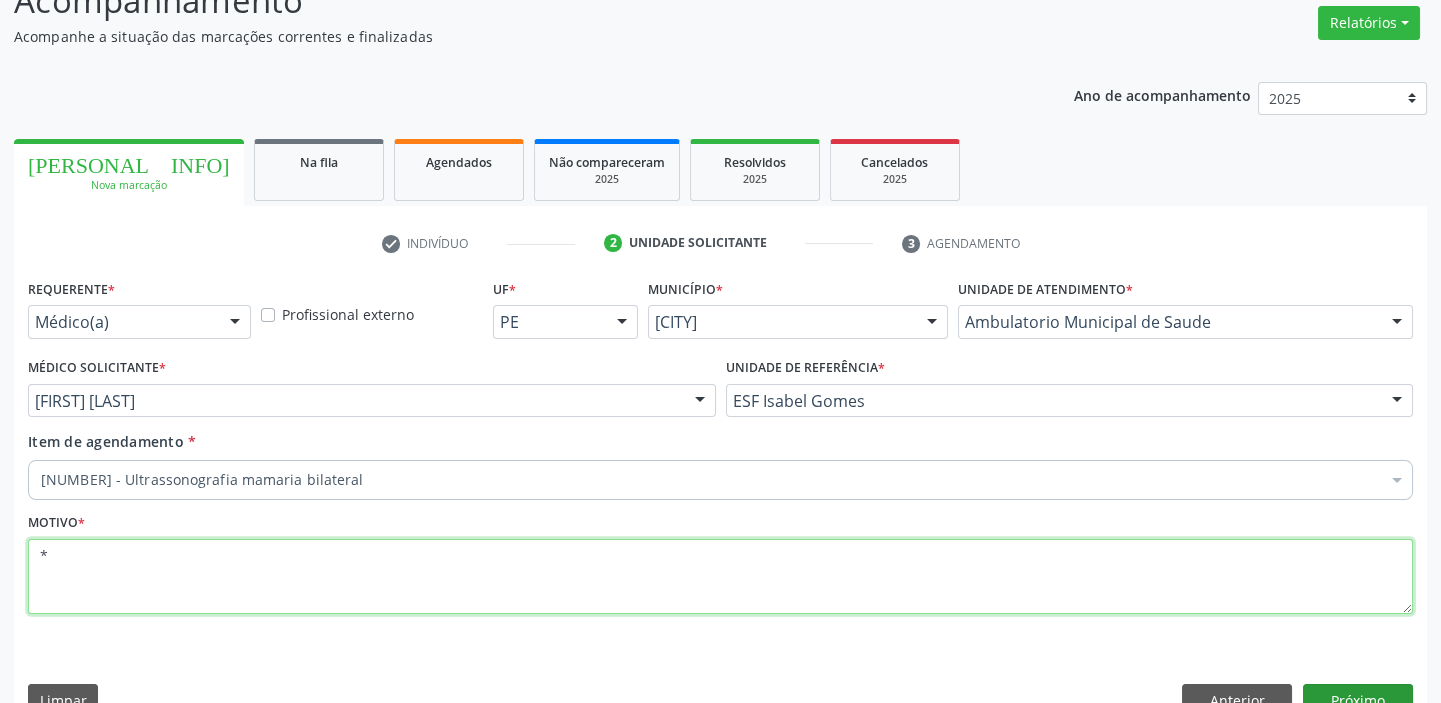 type on "*" 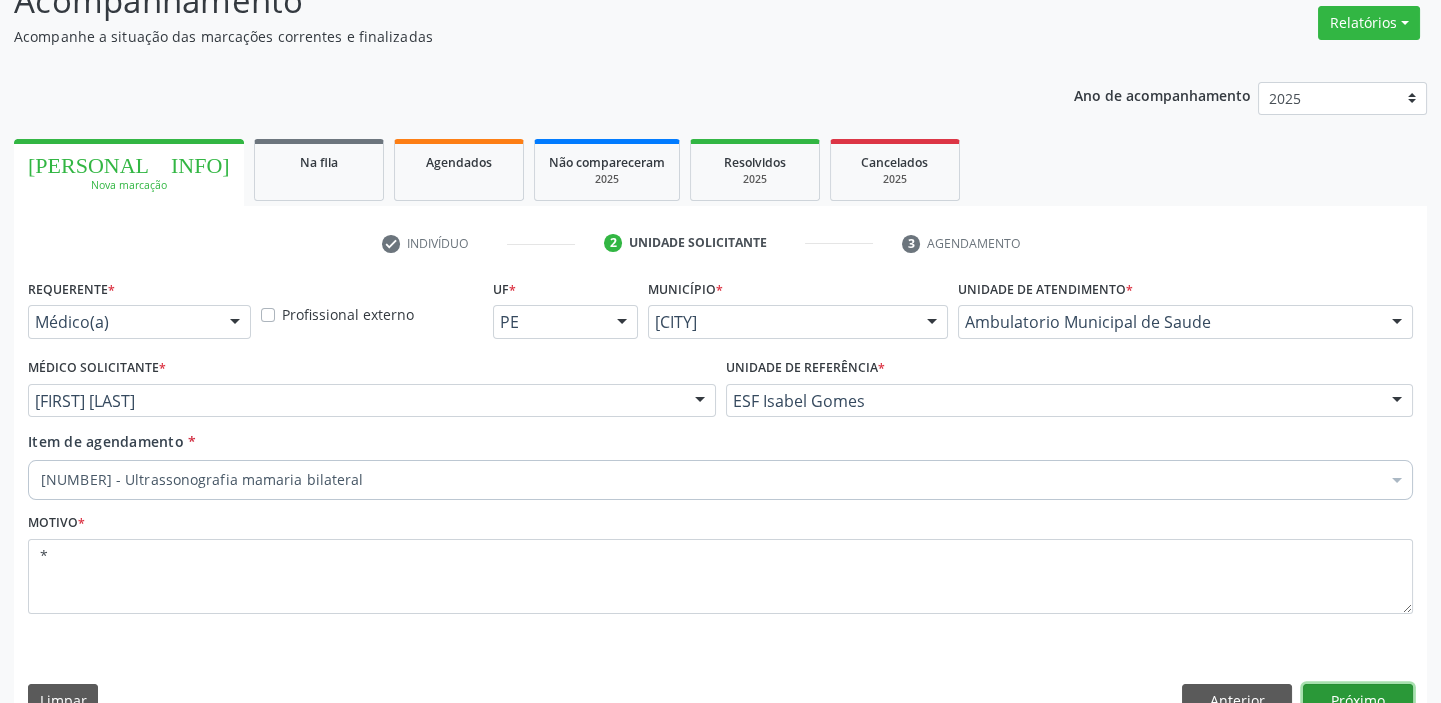 click on "Próximo" at bounding box center (1358, 701) 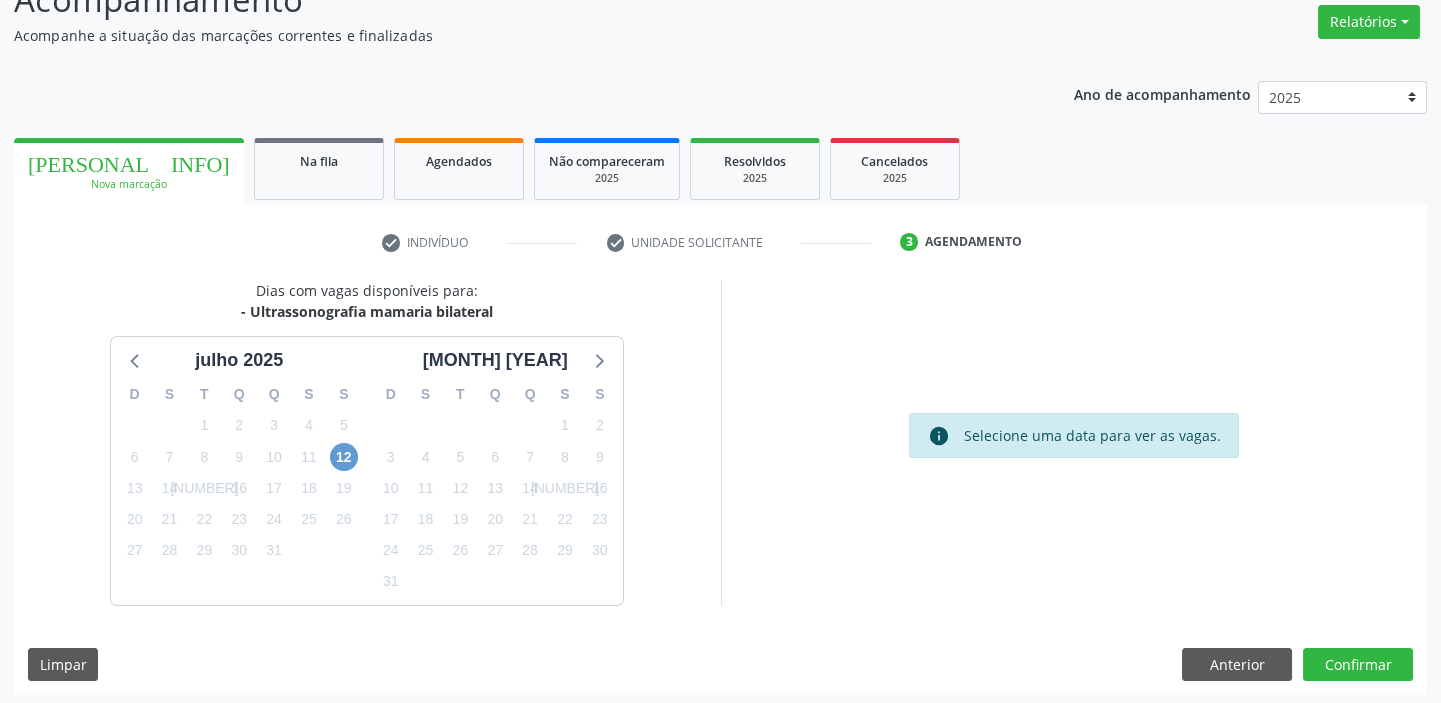 scroll, scrollTop: 166, scrollLeft: 0, axis: vertical 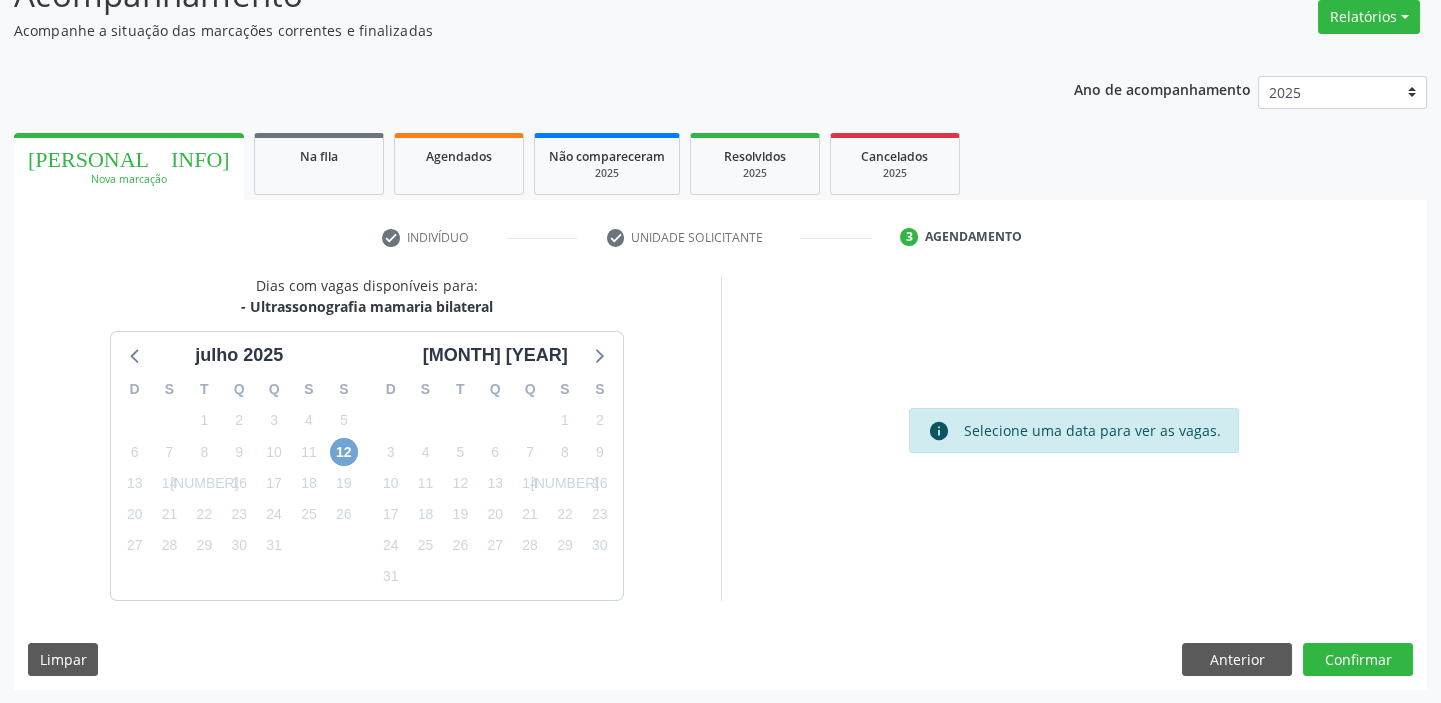 click on "12" at bounding box center (344, 452) 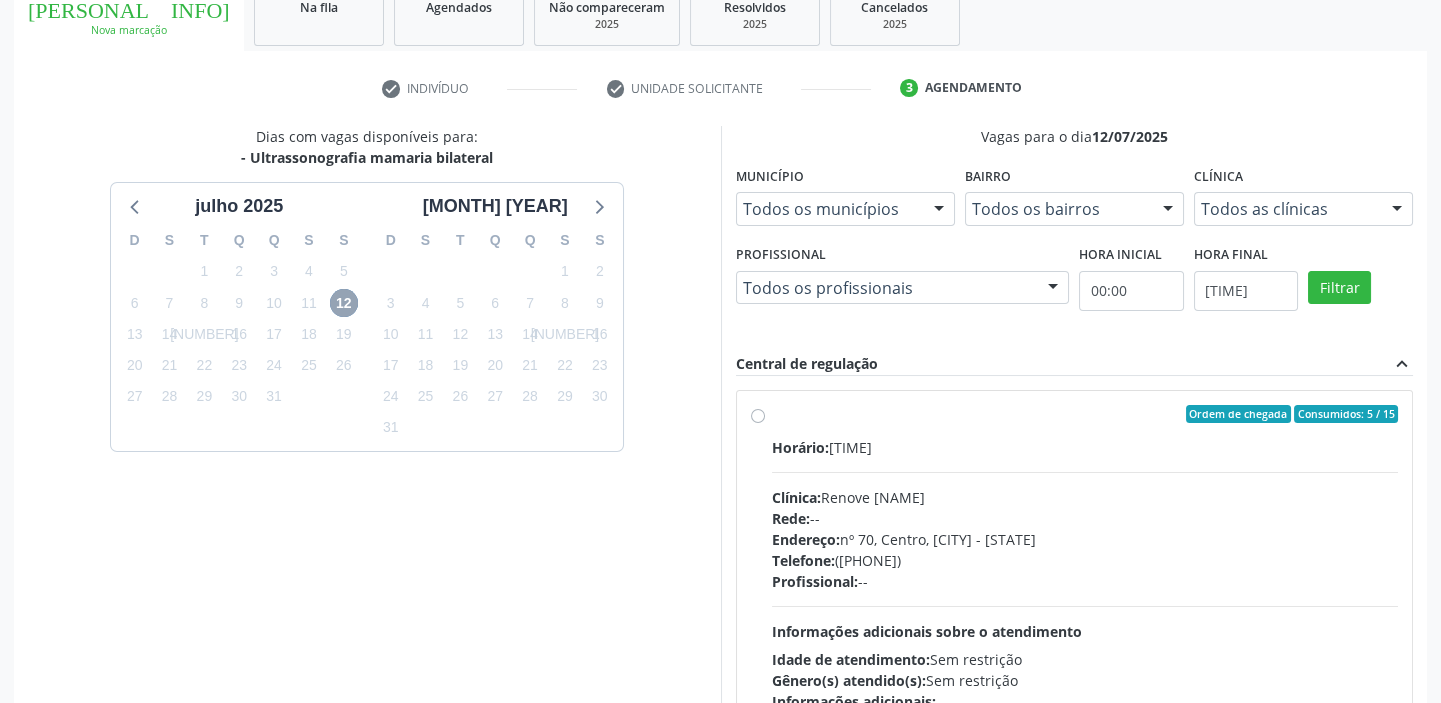 scroll, scrollTop: 439, scrollLeft: 0, axis: vertical 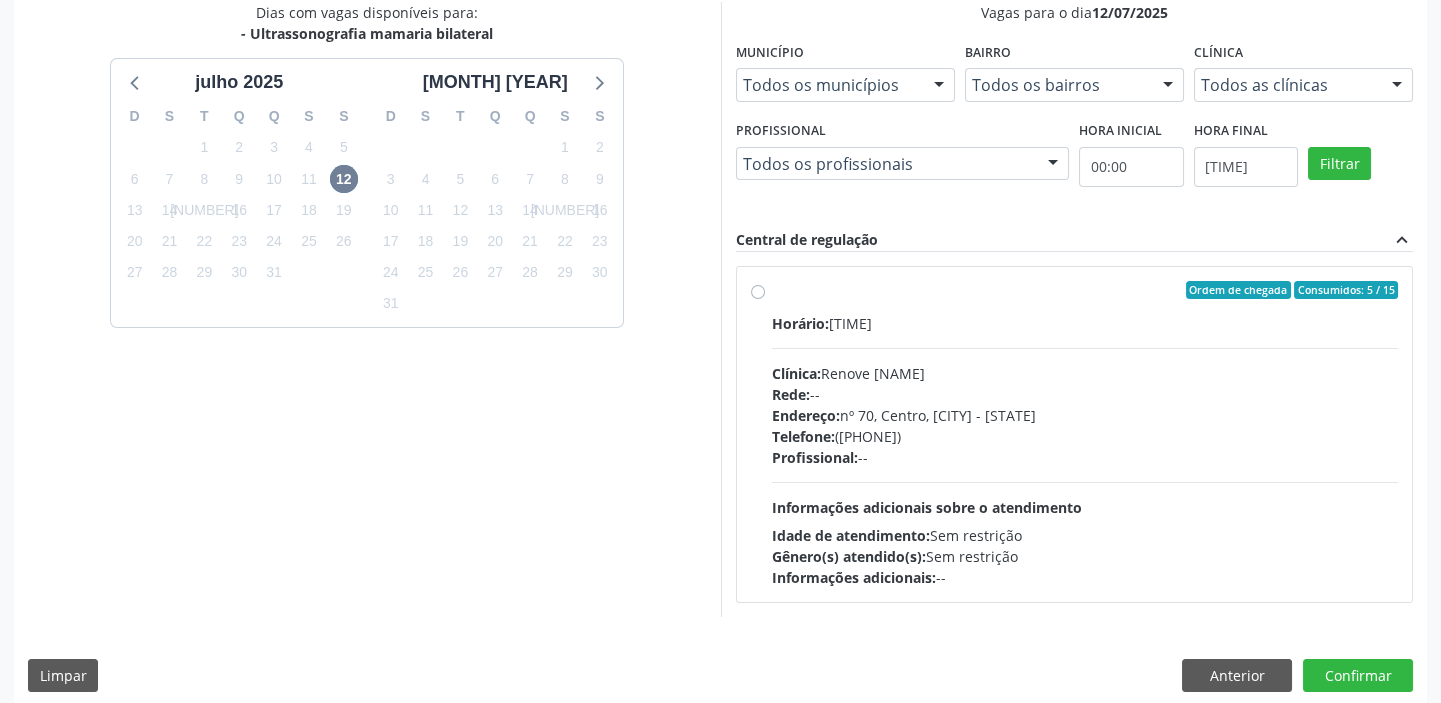 click on "Informações adicionais sobre o atendimento" at bounding box center [927, 507] 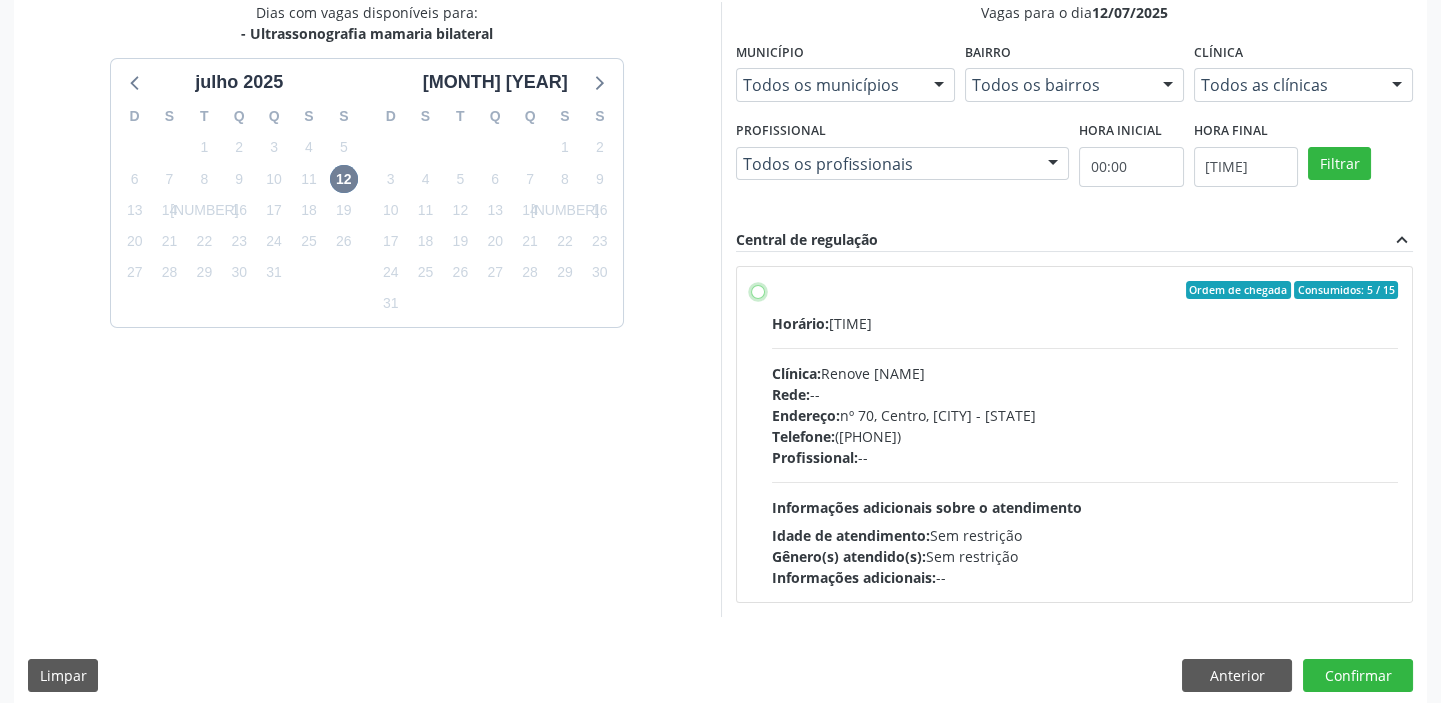 click on "Ordem de chegada
Consumidos: 5 / 15
Horário:   13:00
Clínica:  Renove Afranio
Rede:
--
Endereço:   nº 70, Centro, Afrânio - PE
Telefone:   (87) 981458040
Profissional:
--
Informações adicionais sobre o atendimento
Idade de atendimento:
Sem restrição
Gênero(s) atendido(s):
Sem restrição
Informações adicionais:
--" at bounding box center (758, 290) 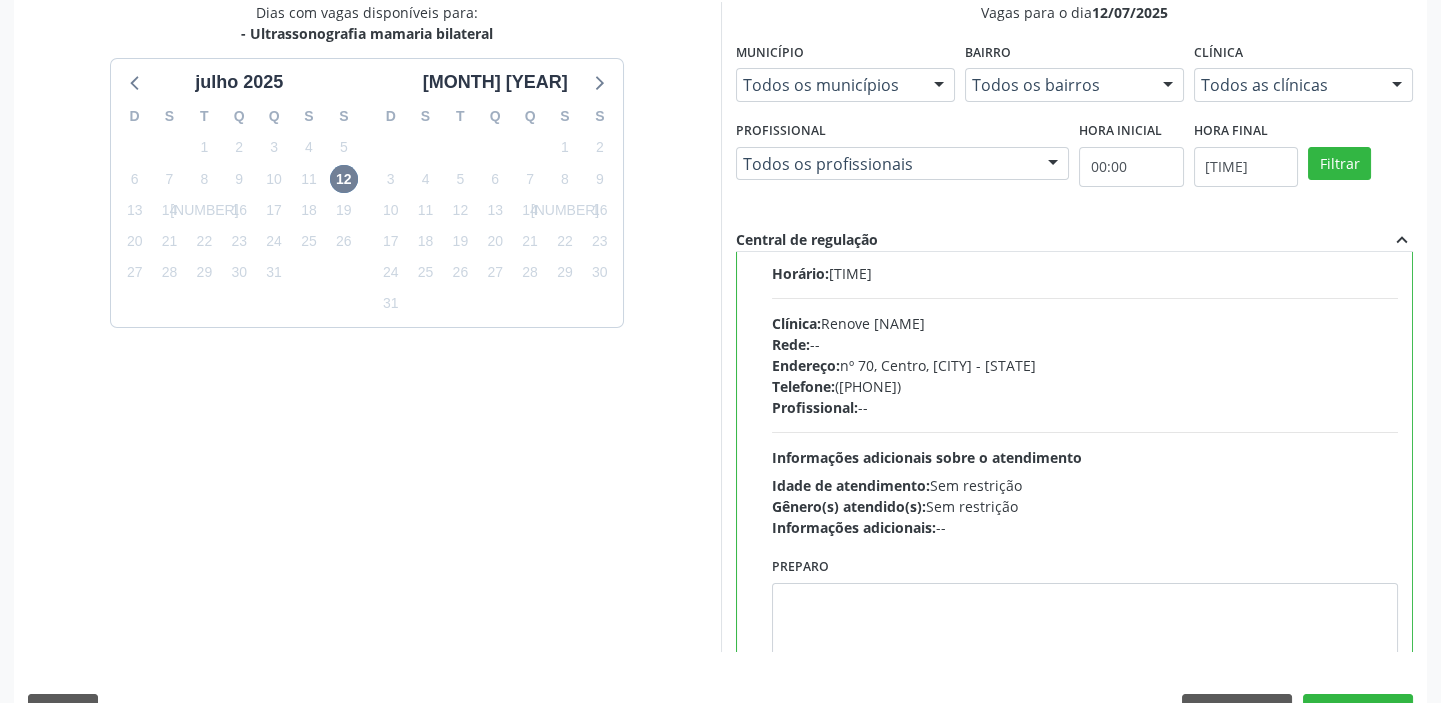 scroll, scrollTop: 99, scrollLeft: 0, axis: vertical 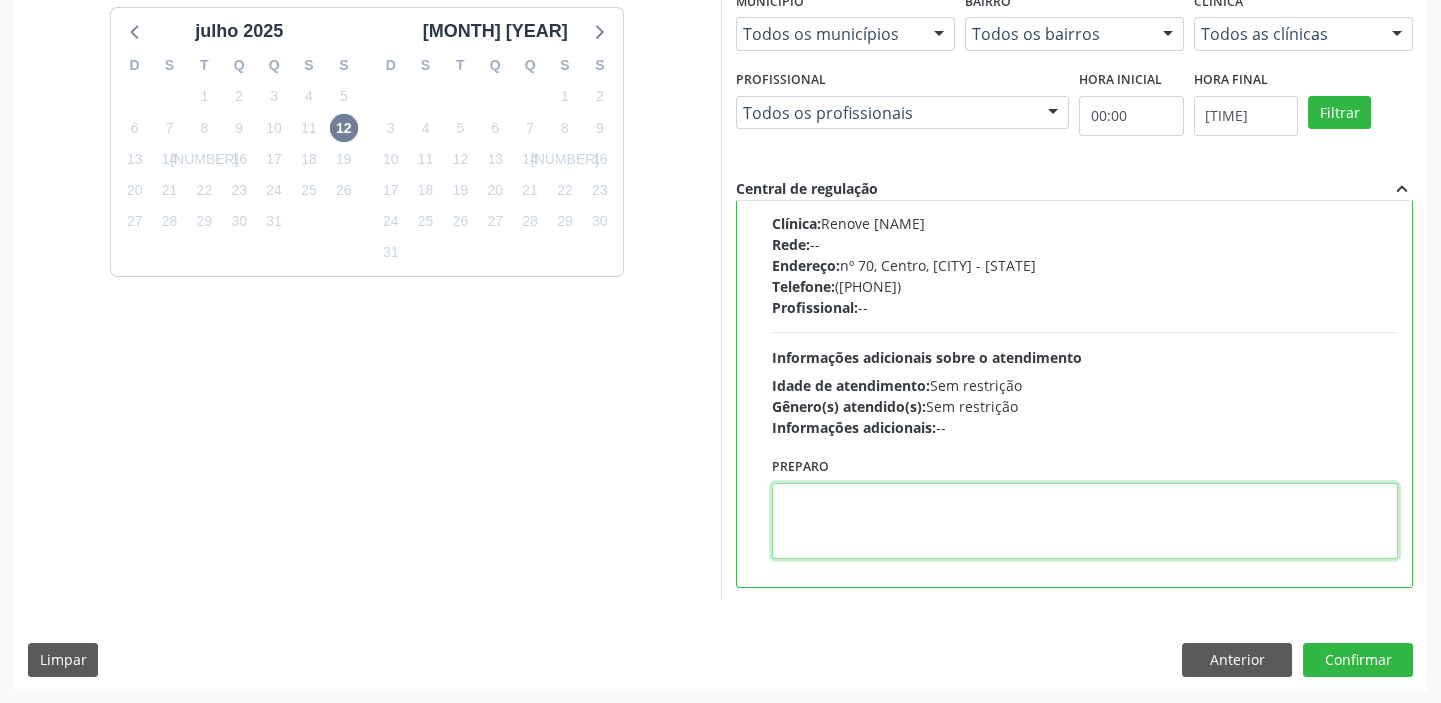 click at bounding box center [1085, 521] 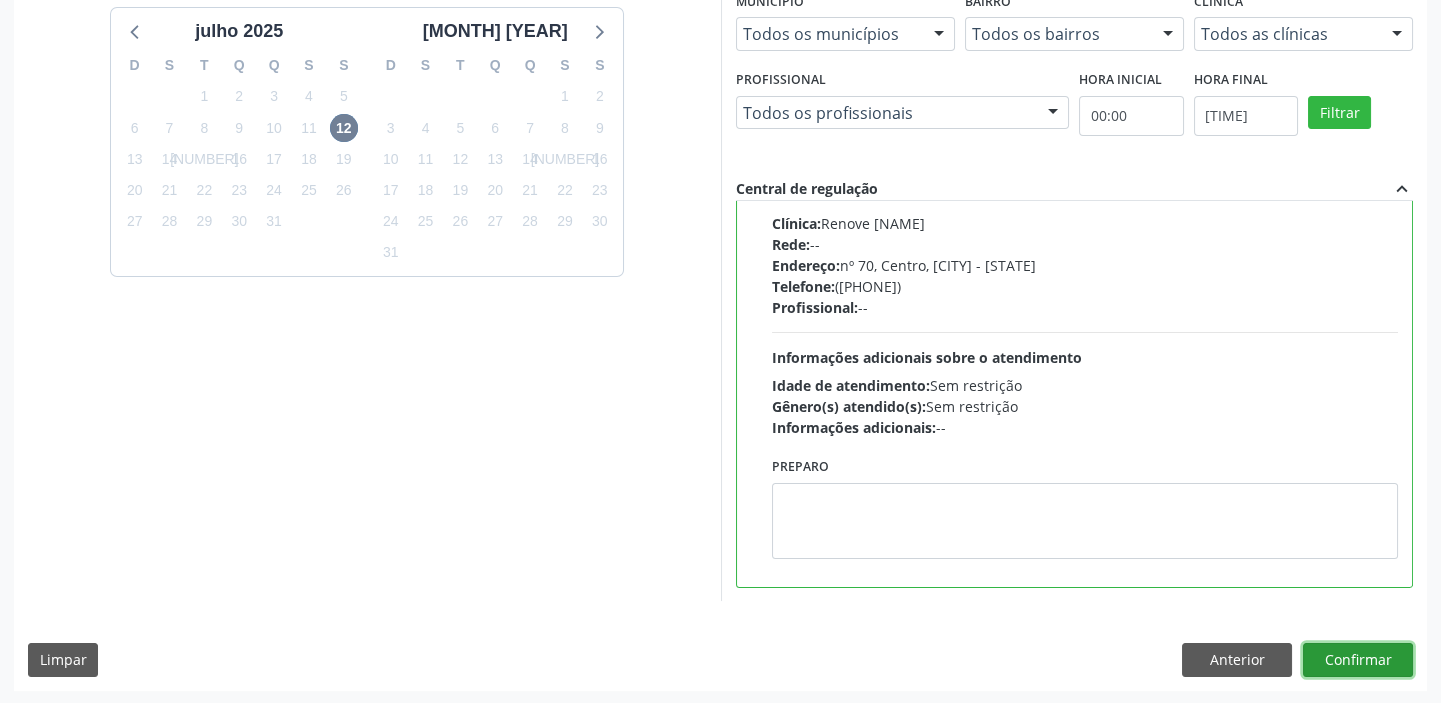 click on "Confirmar" at bounding box center [1358, 660] 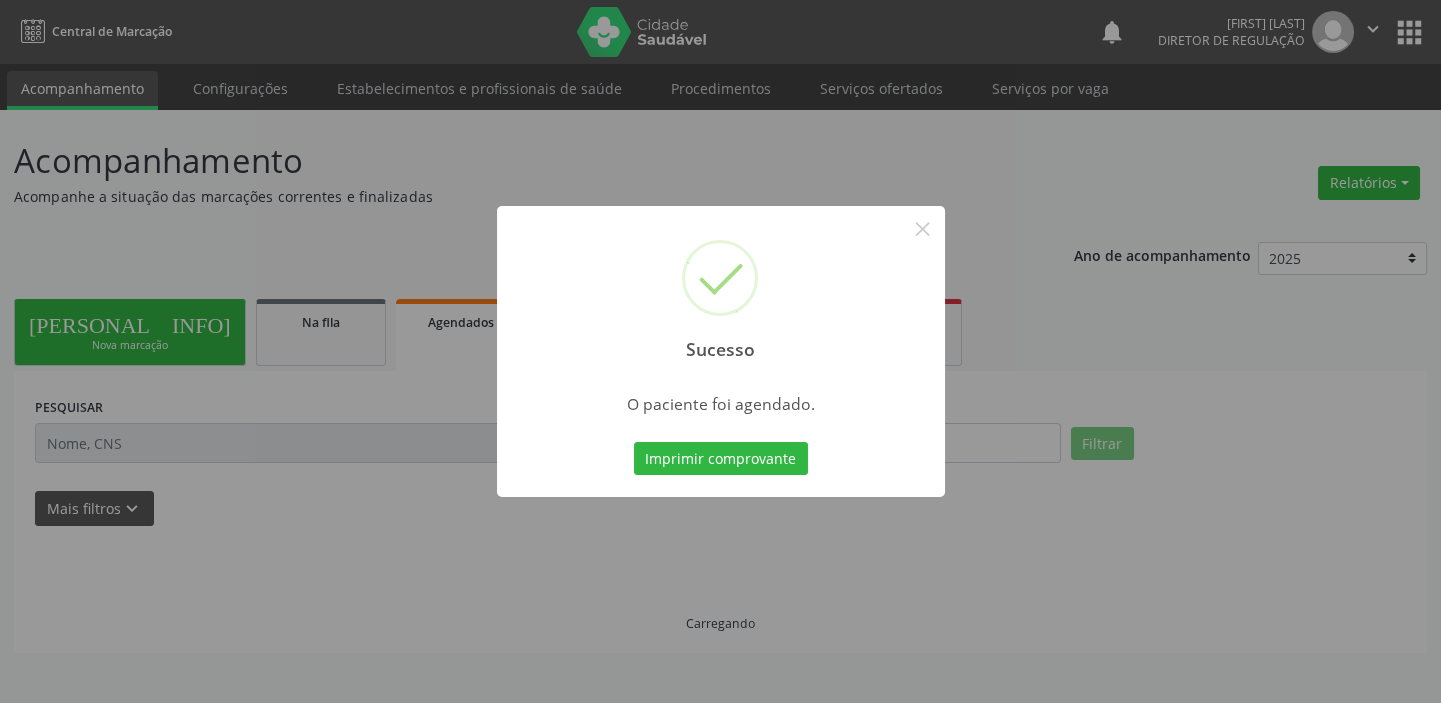 scroll, scrollTop: 0, scrollLeft: 0, axis: both 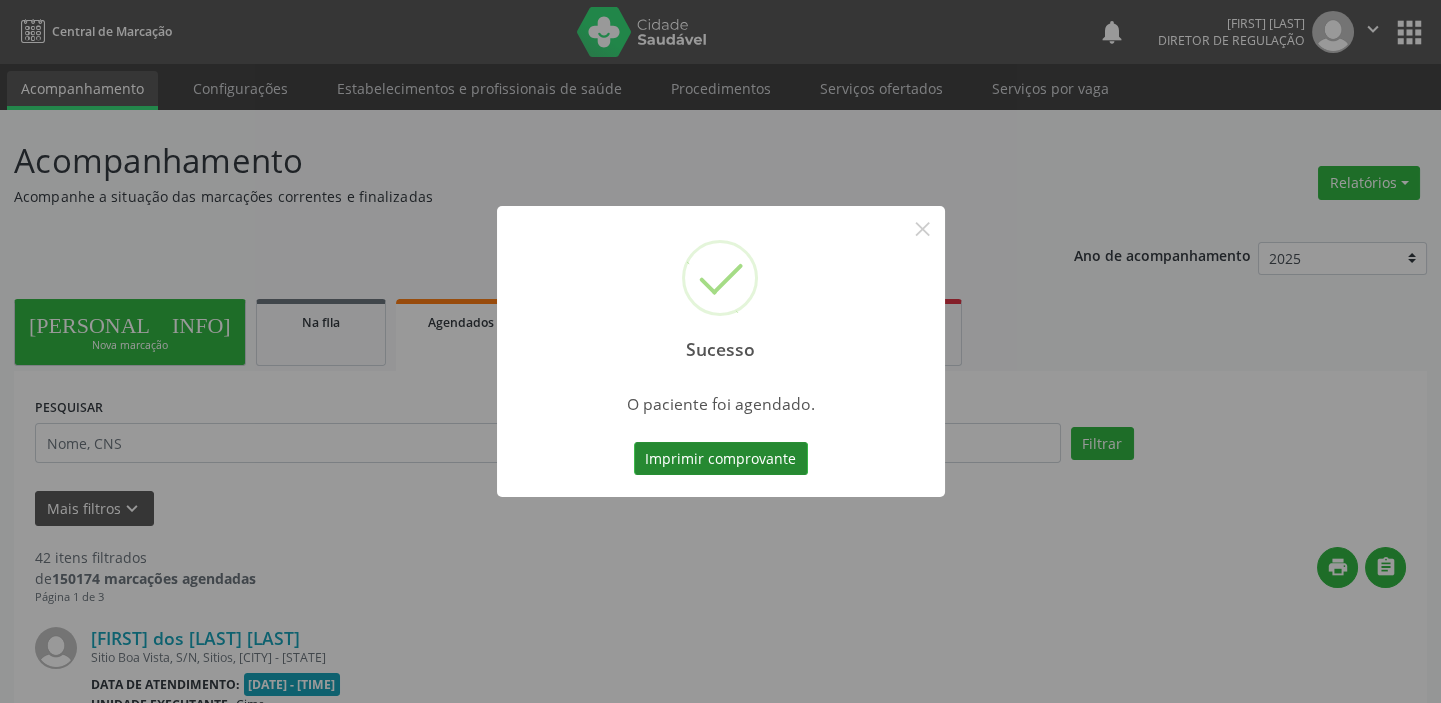 click on "Imprimir comprovante" at bounding box center (721, 459) 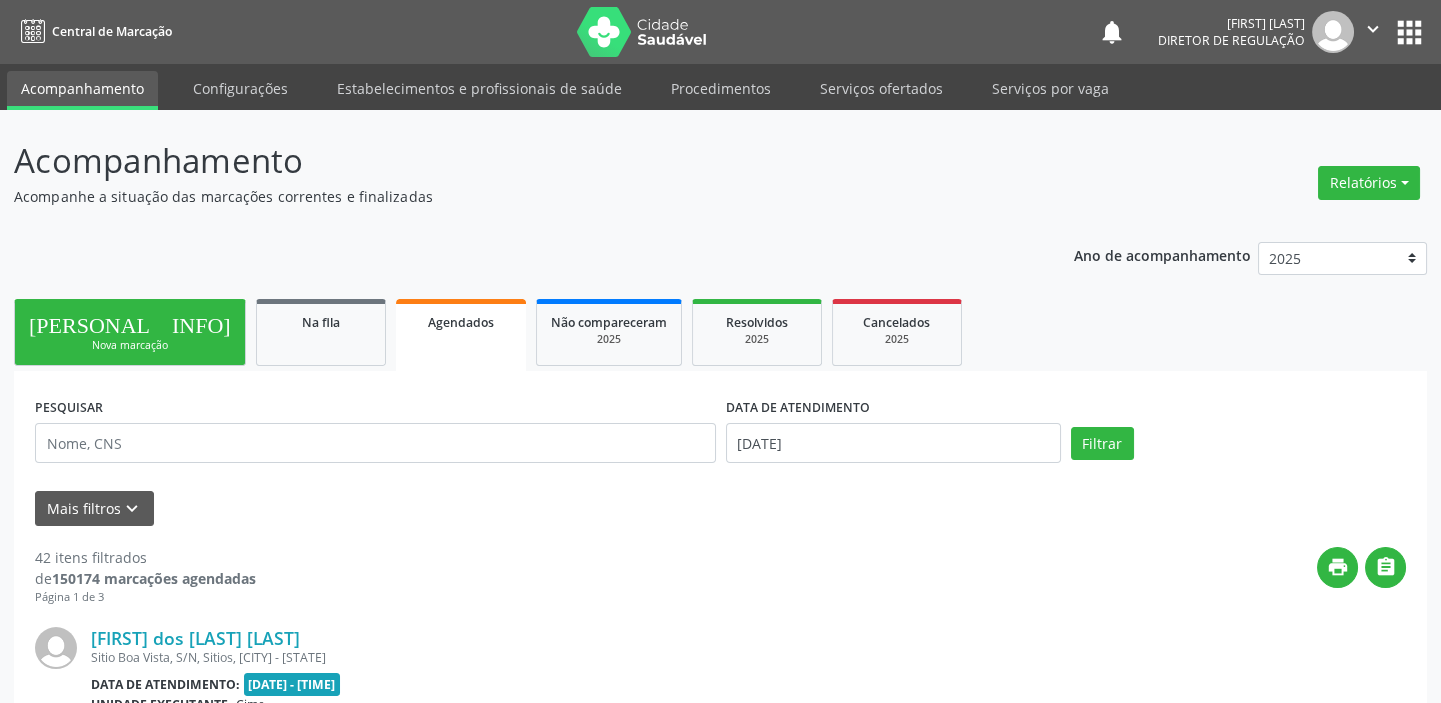 click on "person_add
Nova marcação" at bounding box center (130, 332) 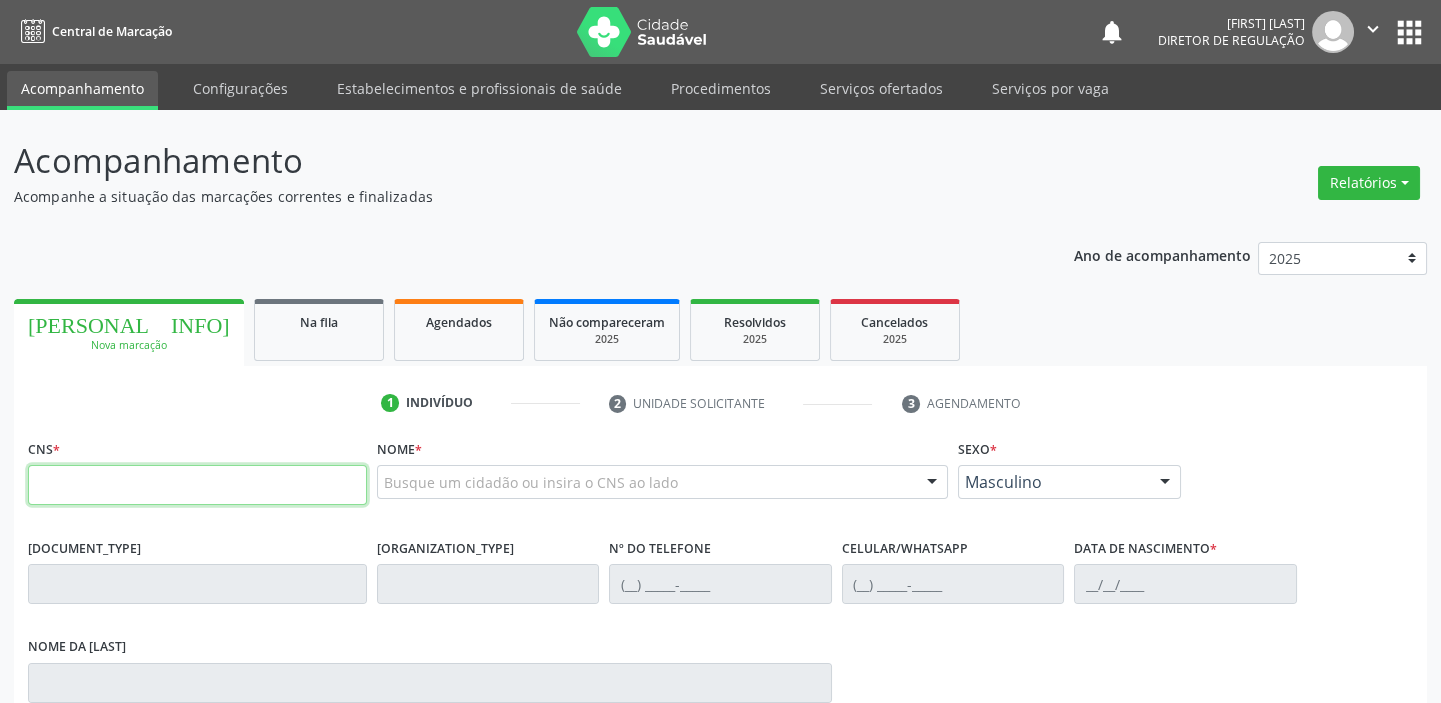 click at bounding box center [197, 485] 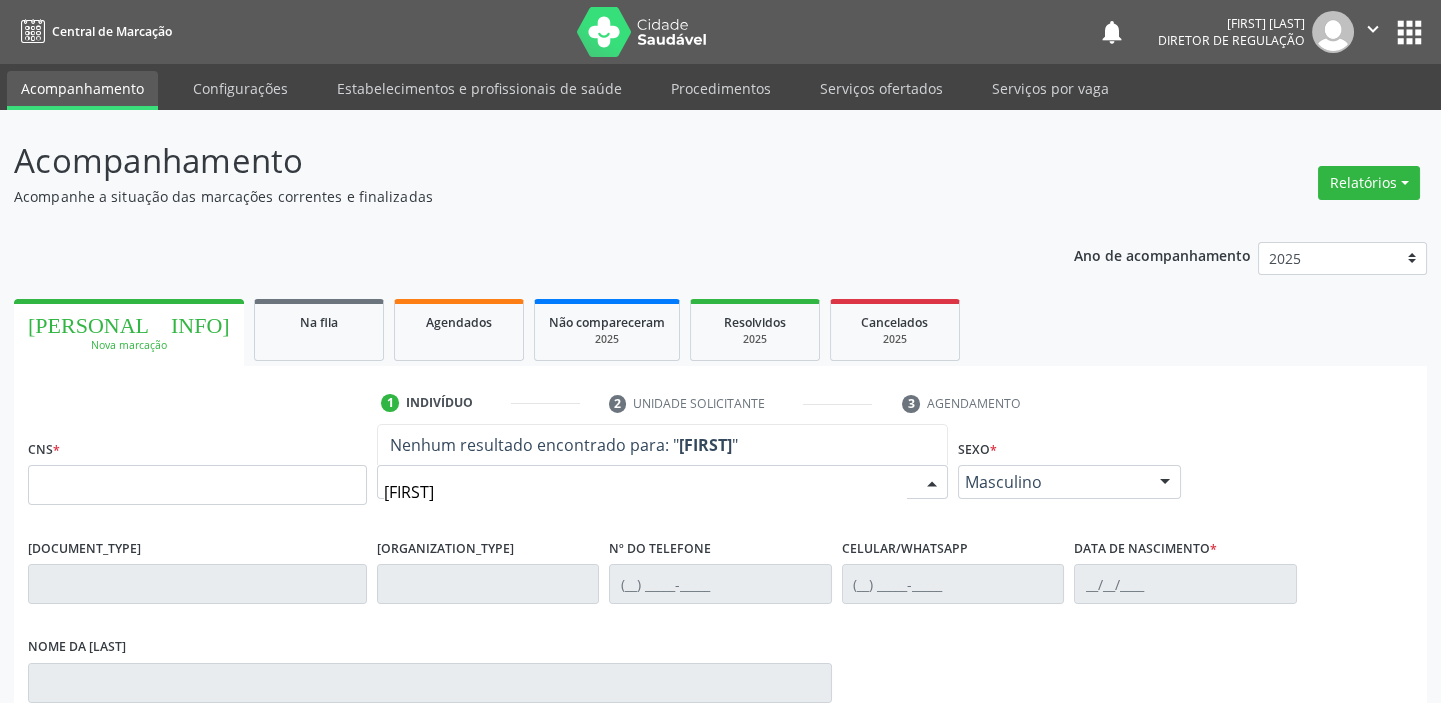 type on "juçara" 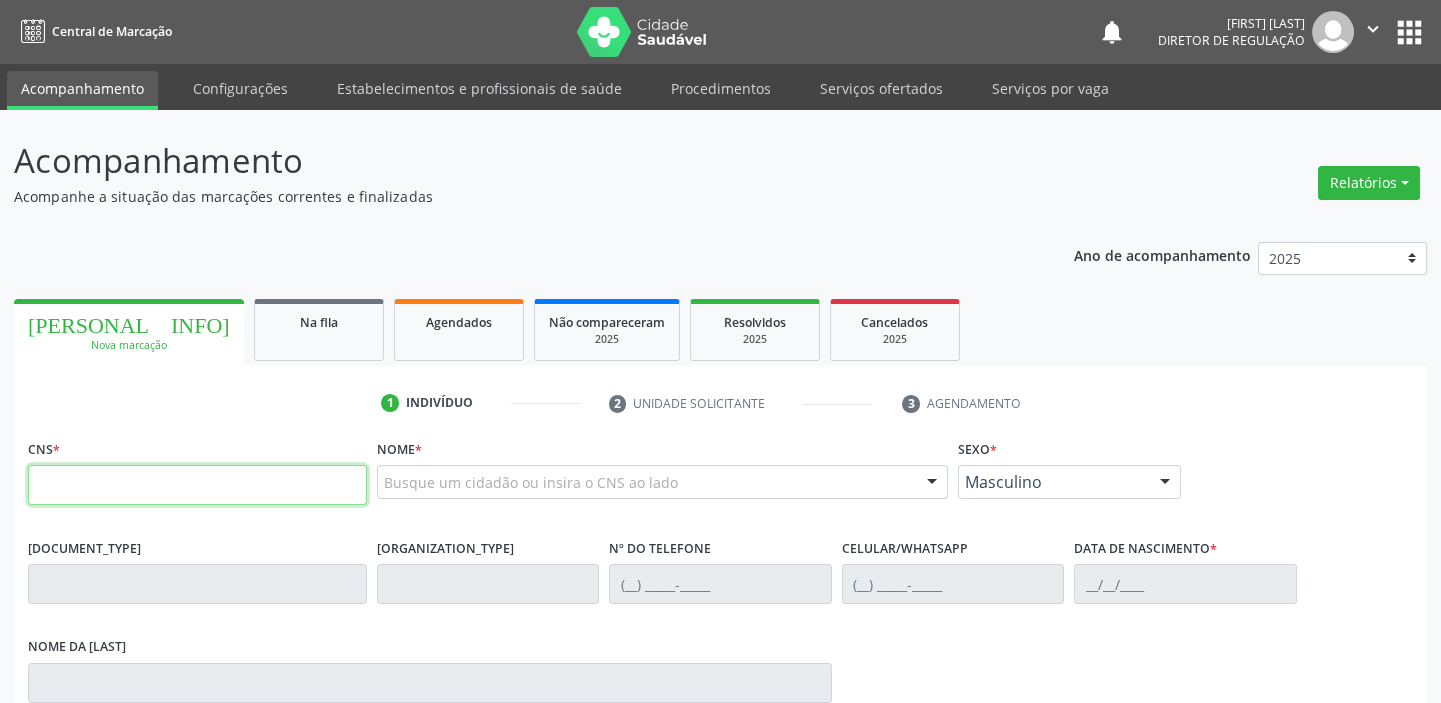 click at bounding box center [197, 485] 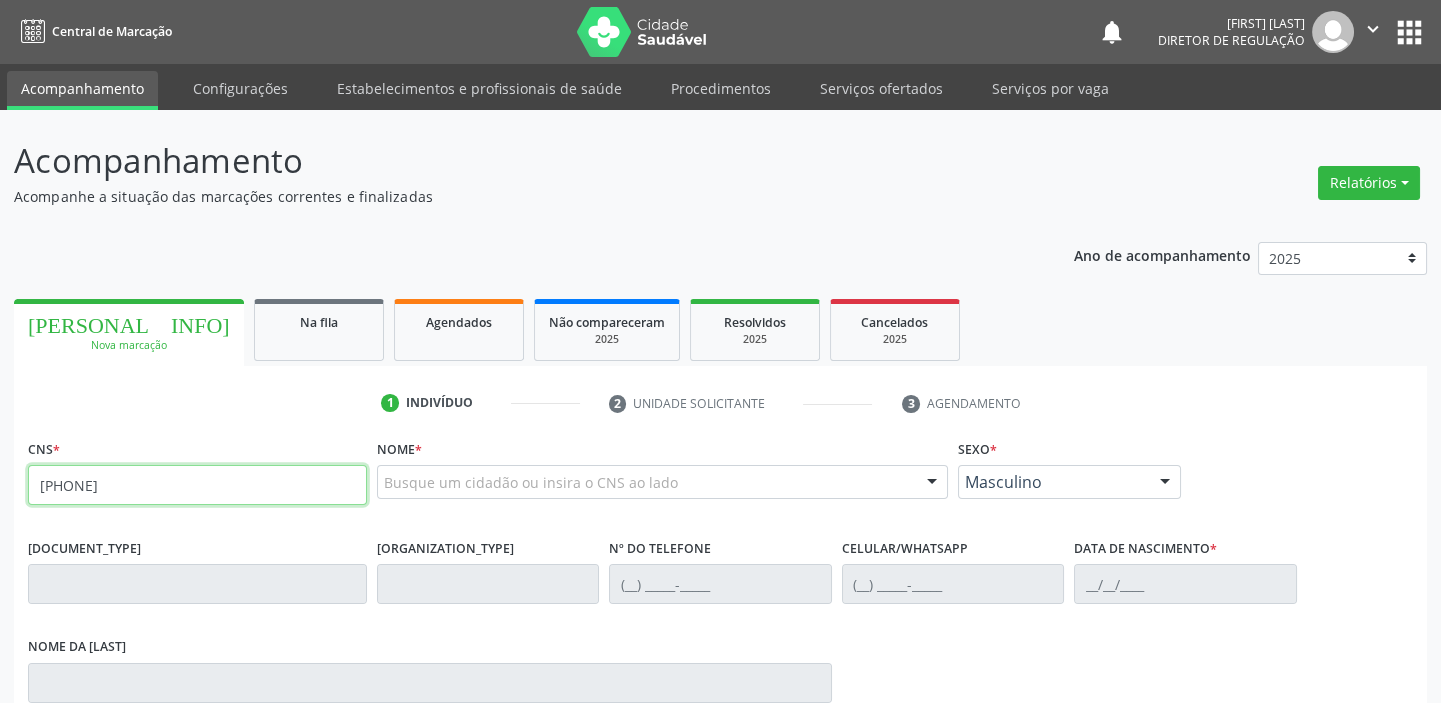 type on "700 0080 2220 8501" 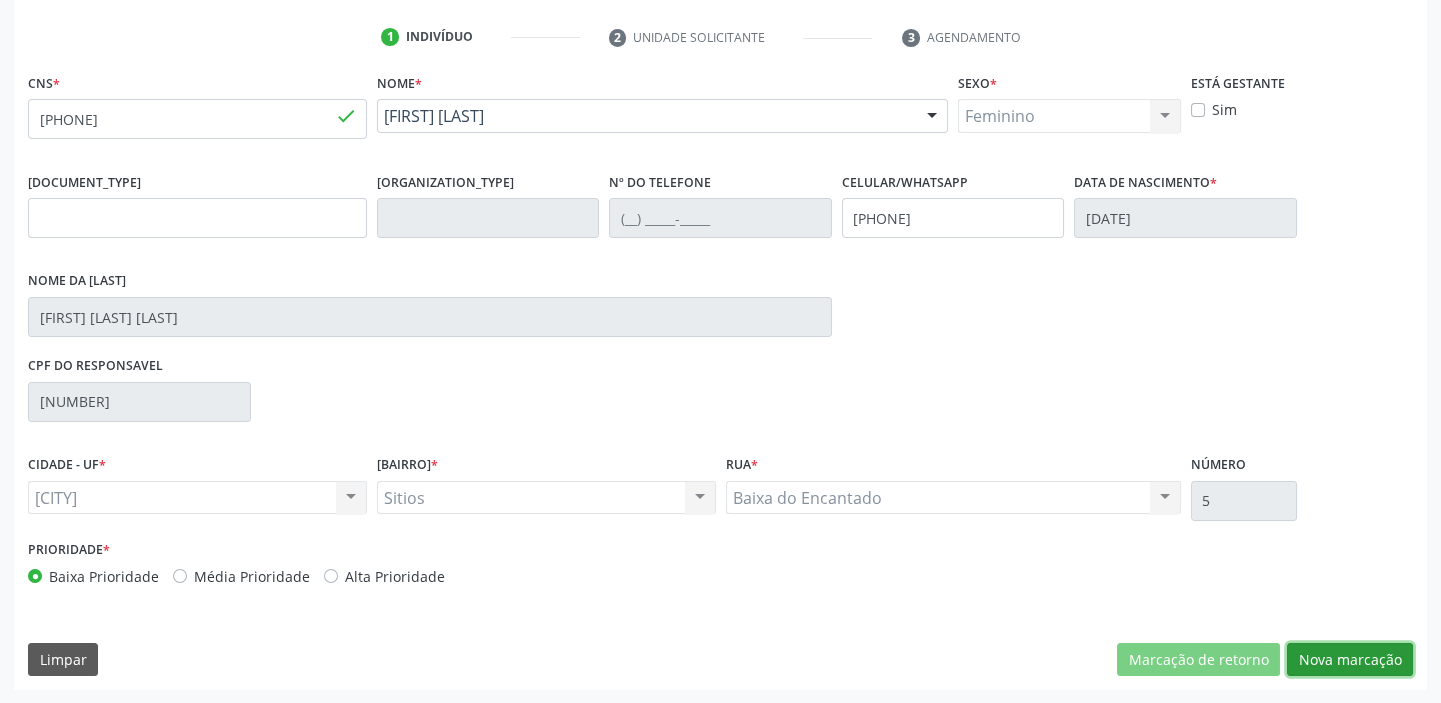 click on "Nova marcação" at bounding box center [1198, 660] 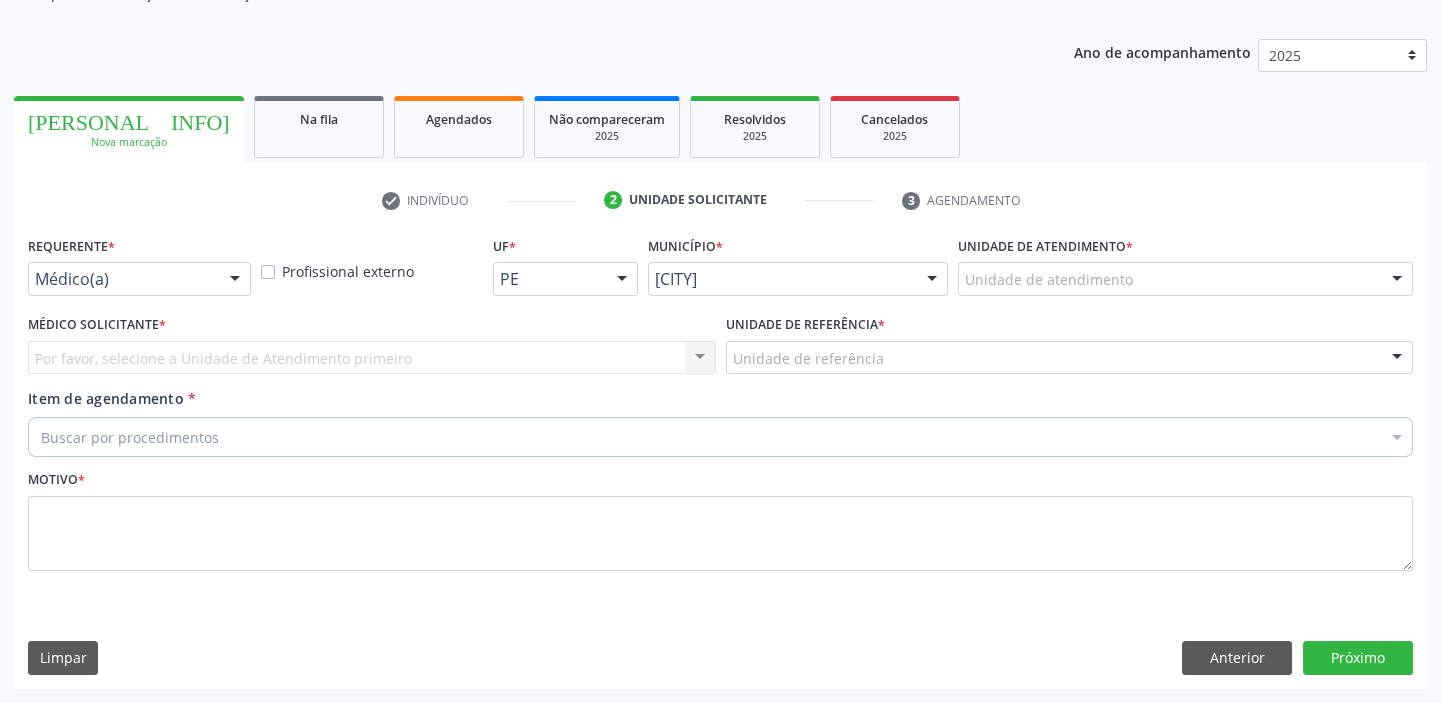 scroll, scrollTop: 201, scrollLeft: 0, axis: vertical 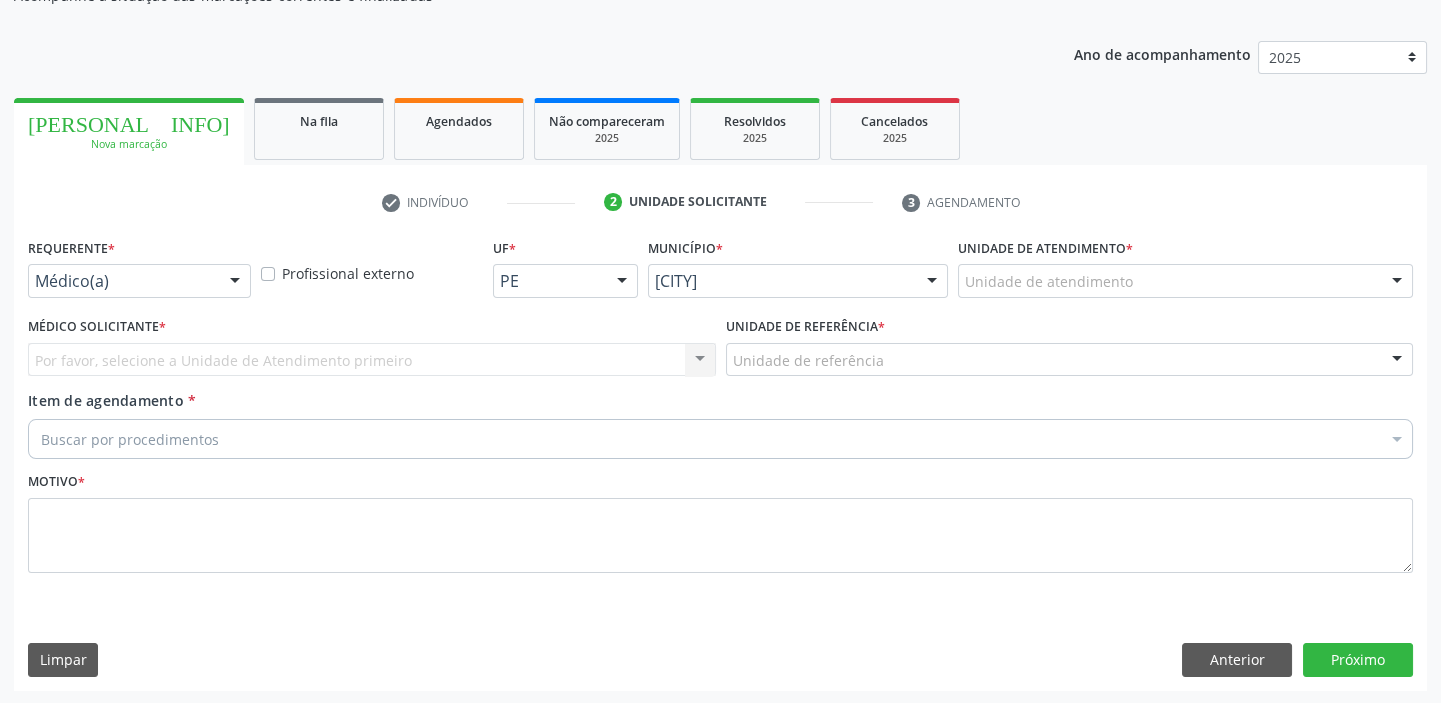 drag, startPoint x: 1001, startPoint y: 280, endPoint x: 1005, endPoint y: 300, distance: 20.396078 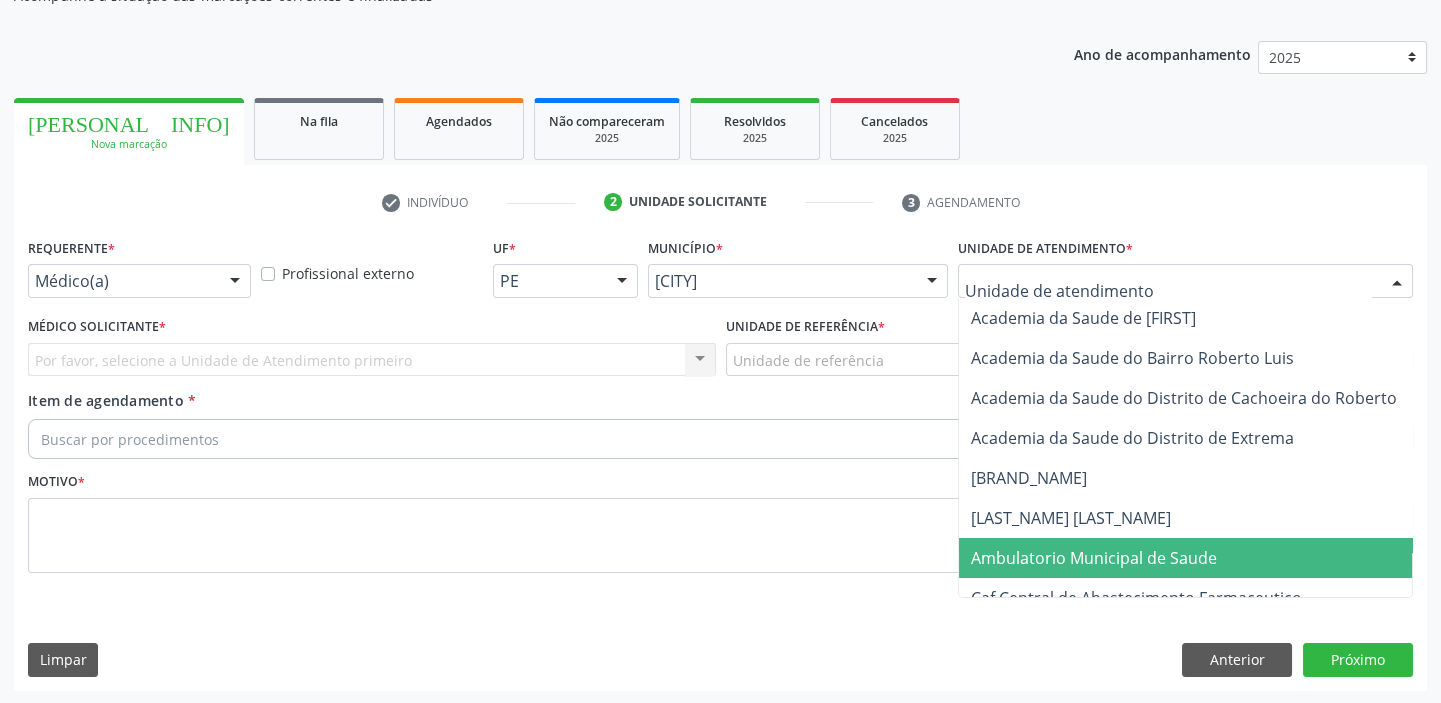 click on "Ambulatorio Municipal de Saude" at bounding box center [1094, 558] 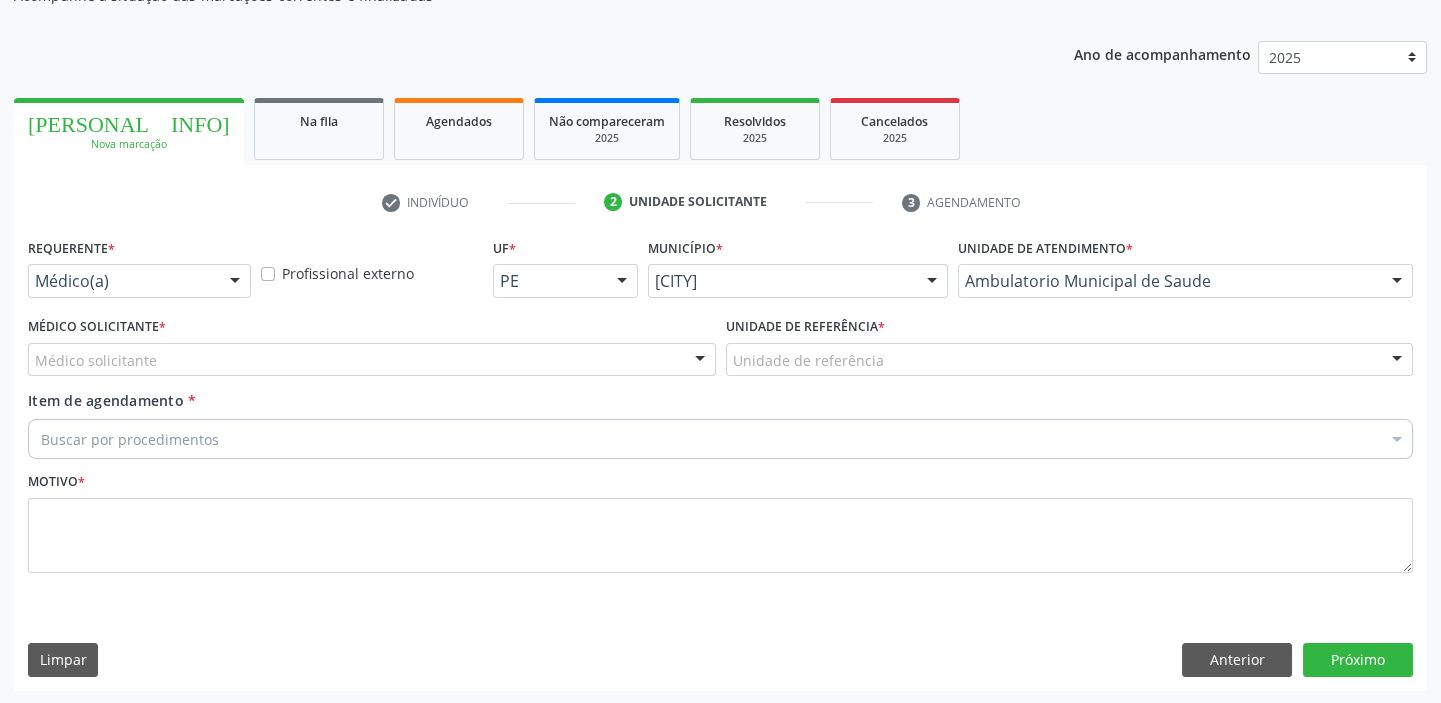 drag, startPoint x: 793, startPoint y: 349, endPoint x: 792, endPoint y: 375, distance: 26.019224 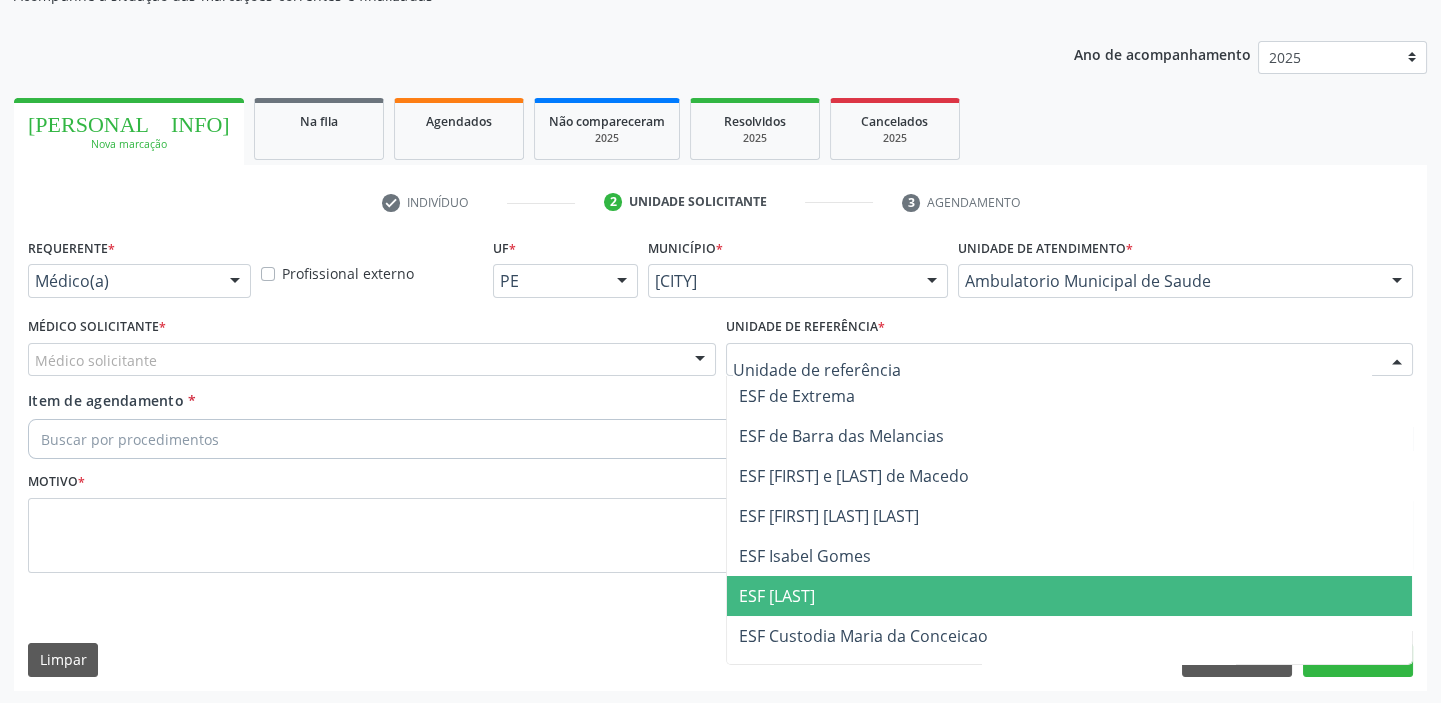 click on "[HEALTH_CENTER_NAME]" at bounding box center [777, 596] 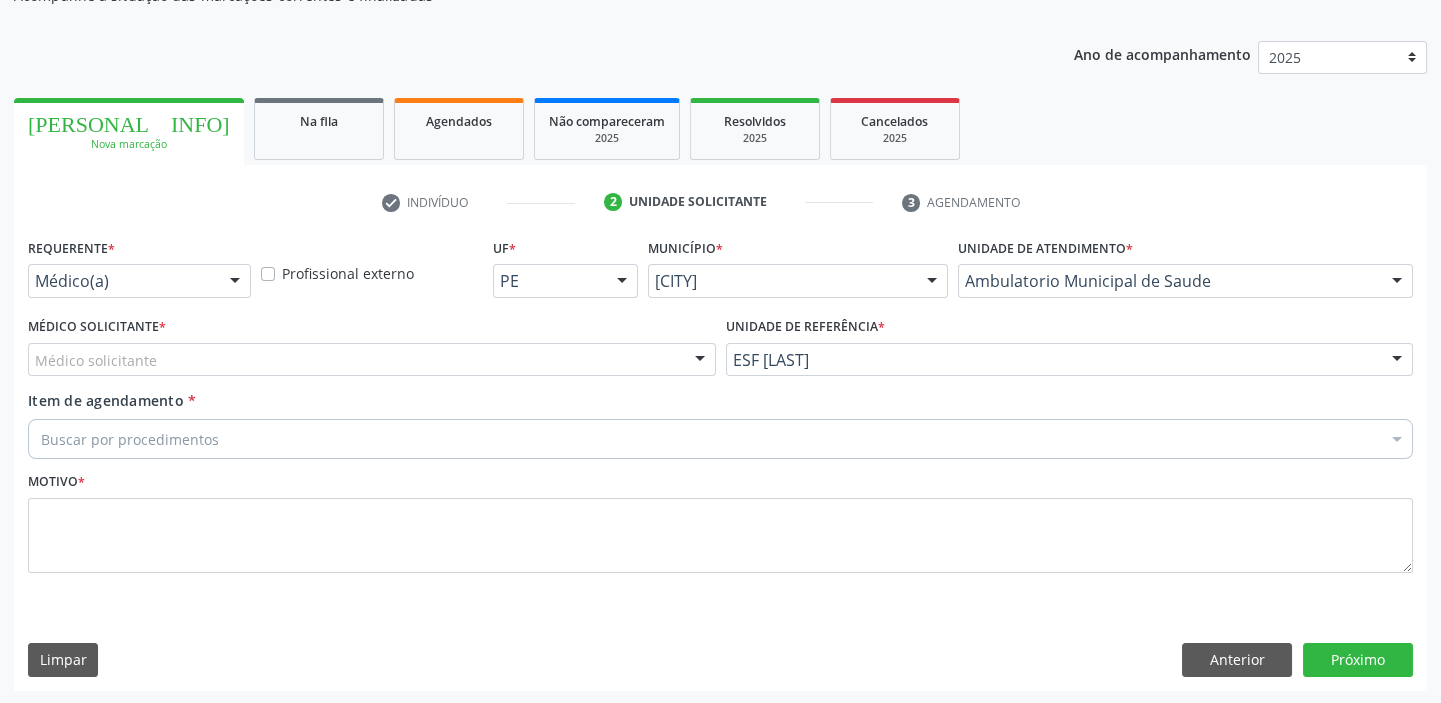 drag, startPoint x: 170, startPoint y: 355, endPoint x: 162, endPoint y: 384, distance: 30.083218 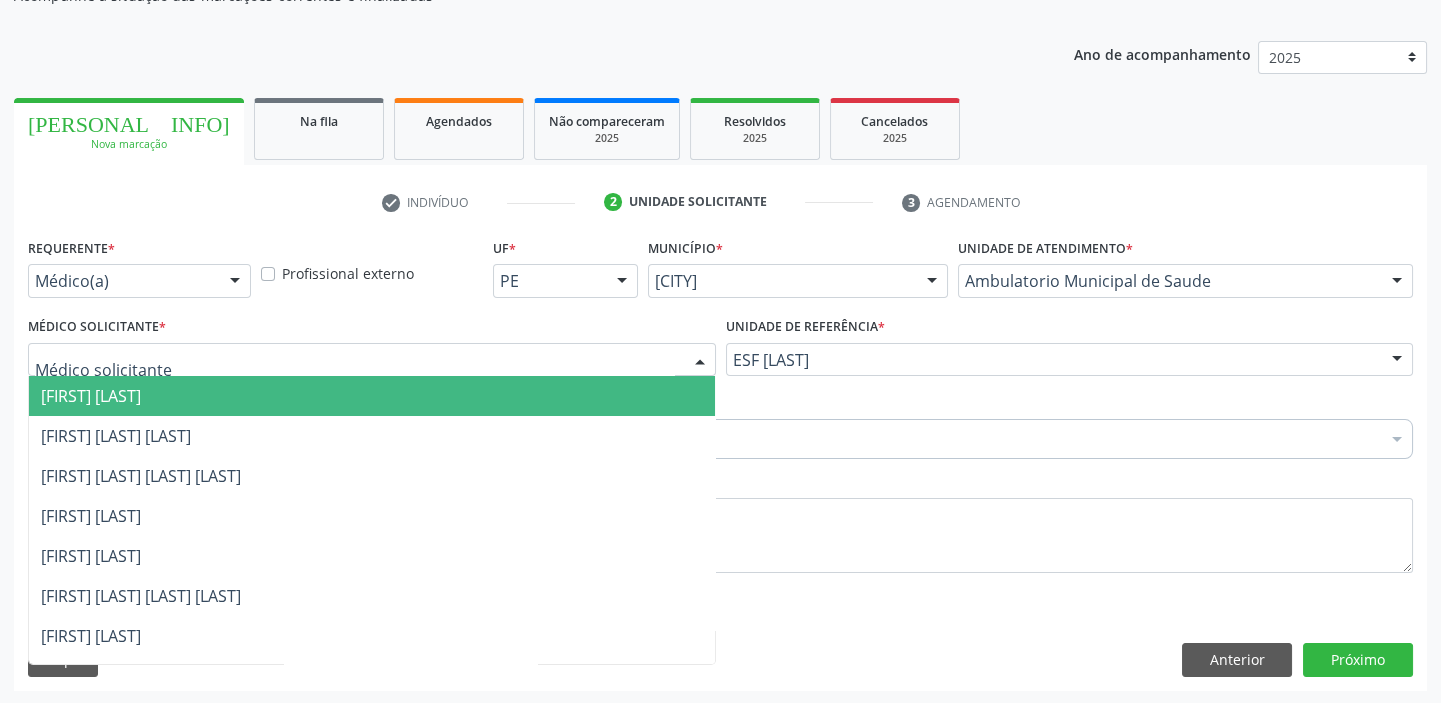 click on "Alysson Rodrigo Ferreira Cavalcanti" at bounding box center [91, 396] 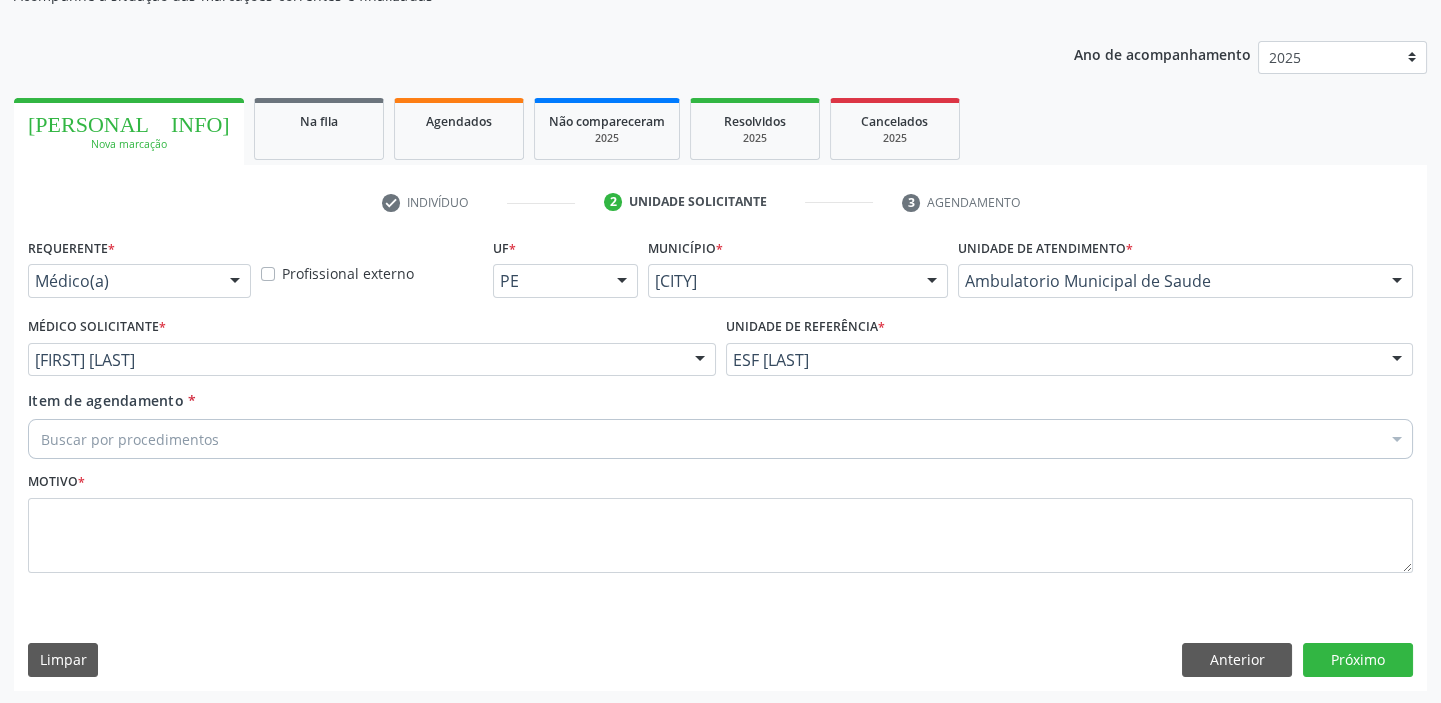 scroll, scrollTop: 160, scrollLeft: 0, axis: vertical 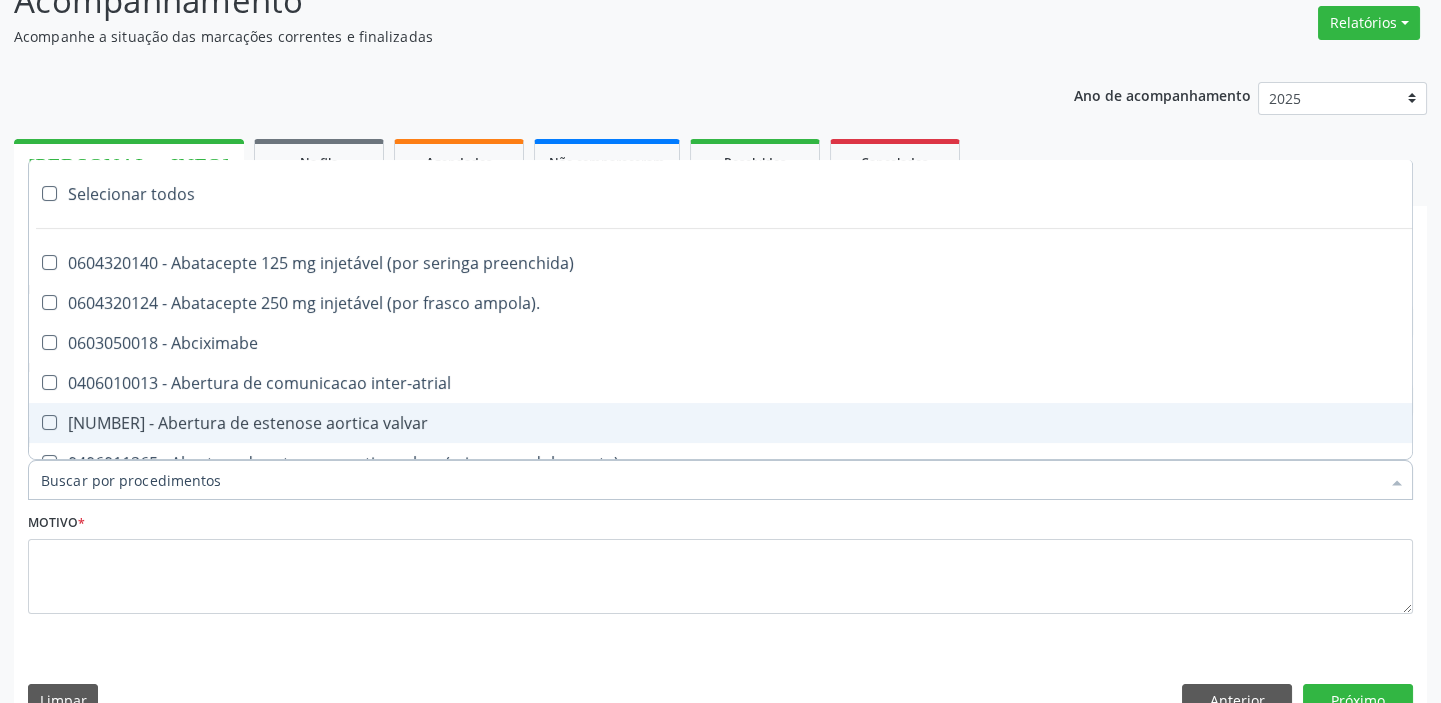 paste on "mamaria" 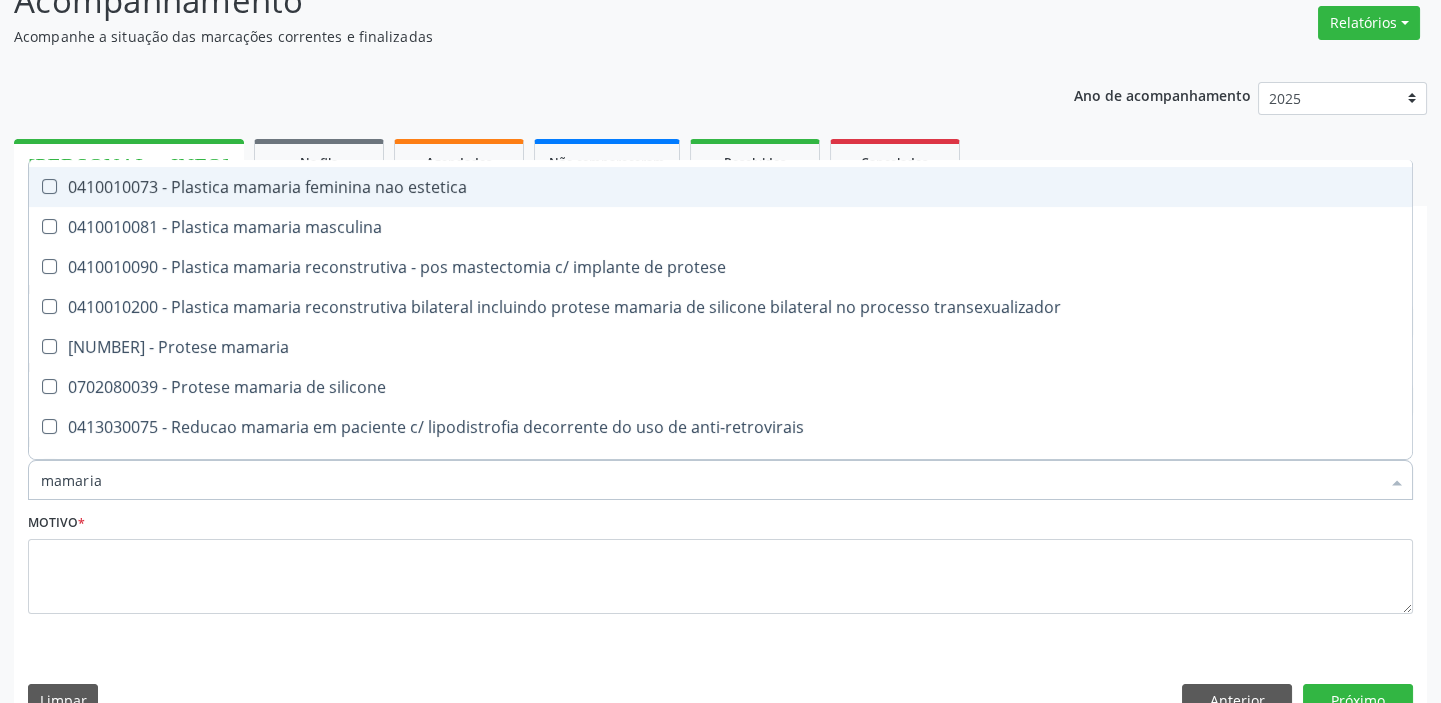 scroll, scrollTop: 60, scrollLeft: 0, axis: vertical 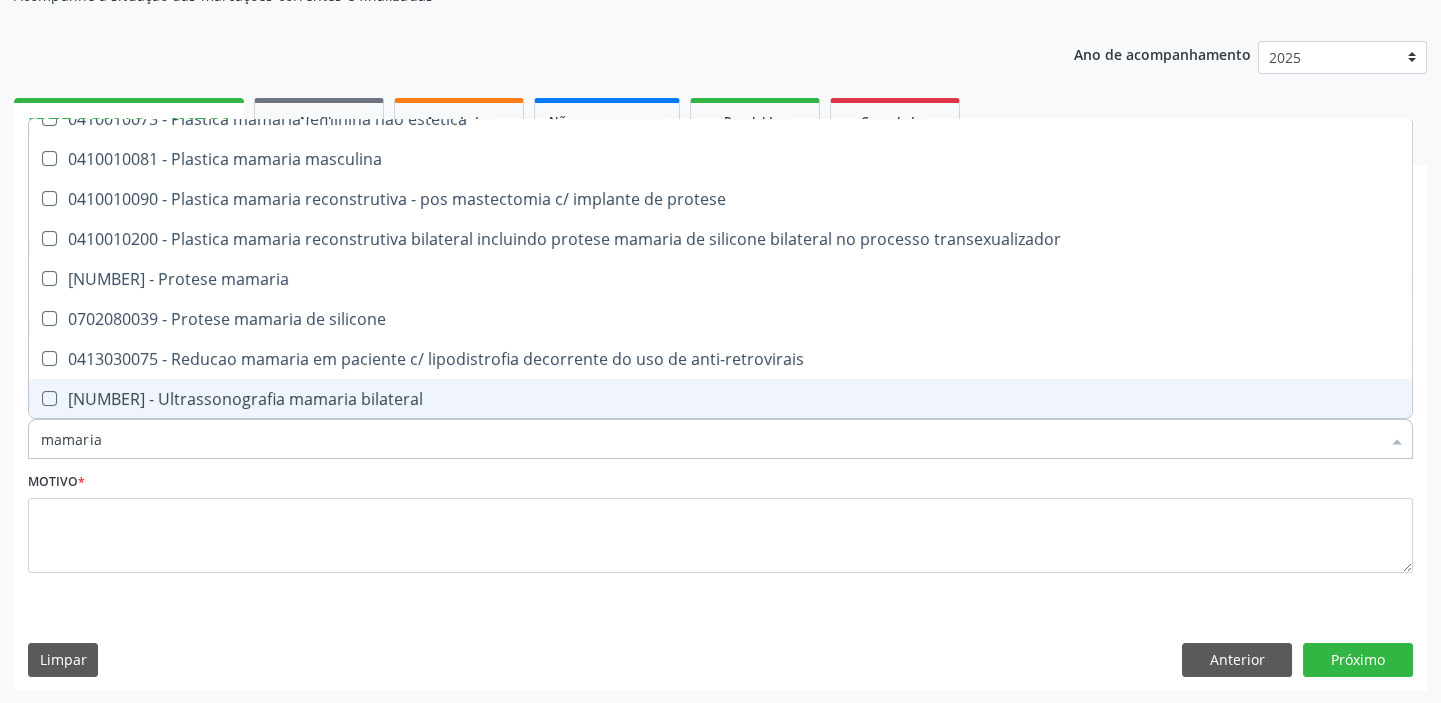 click on "[PROCEDURE_CODE] - Ultrassonografia mamaria bilateral" at bounding box center [720, 399] 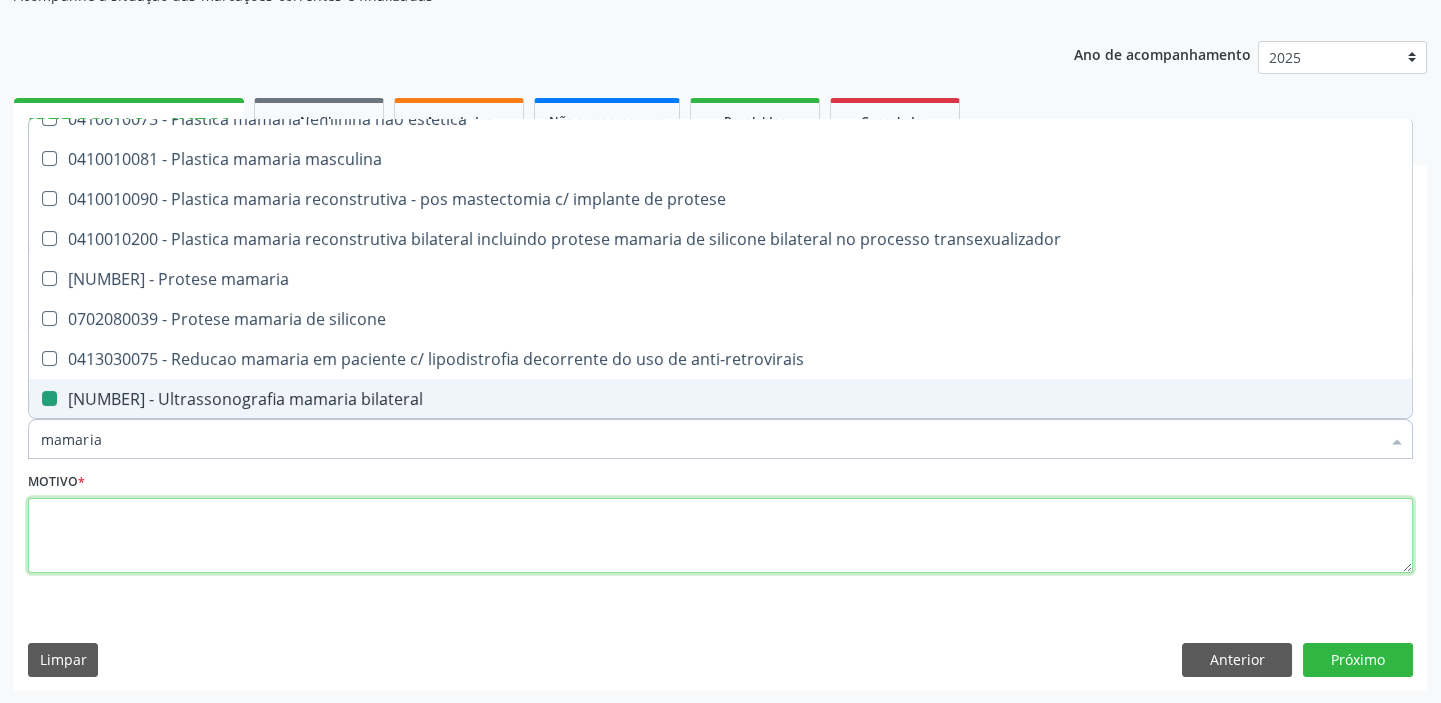 click at bounding box center [720, 536] 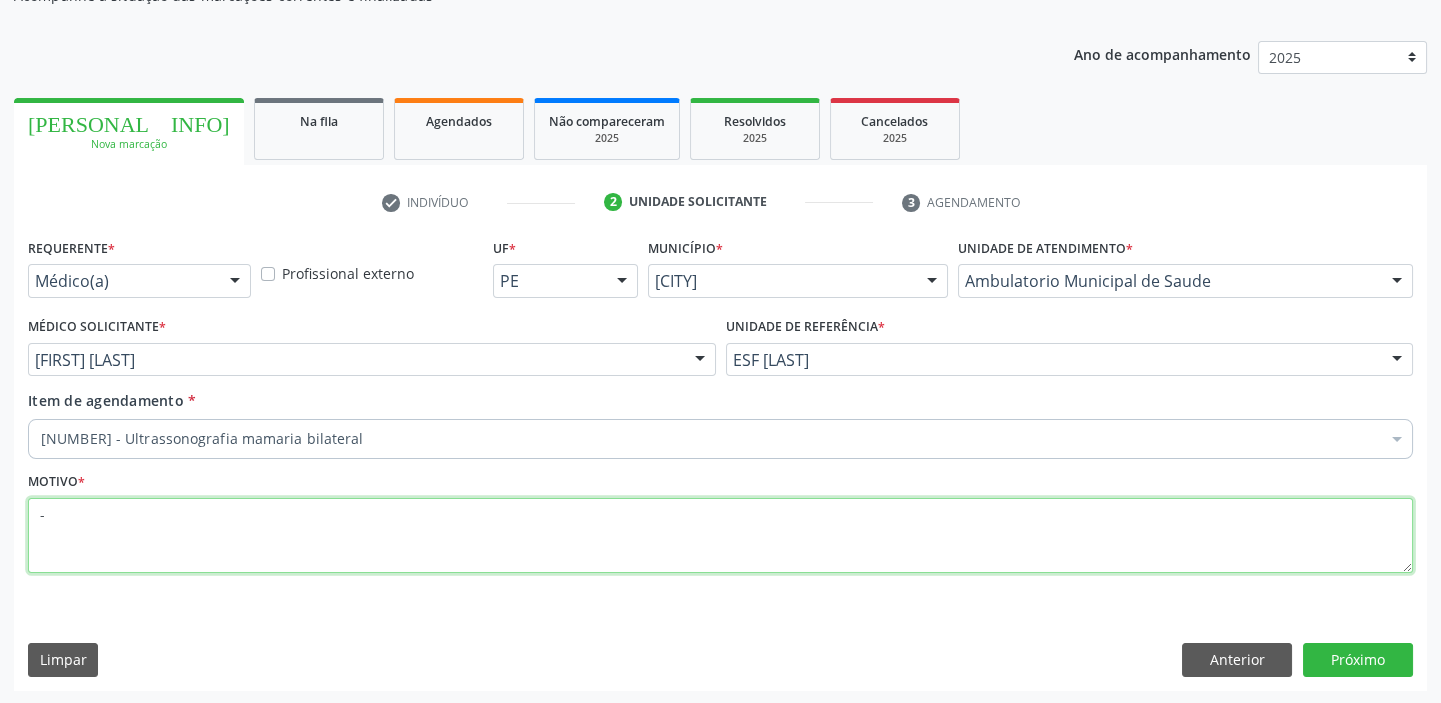 scroll, scrollTop: 0, scrollLeft: 0, axis: both 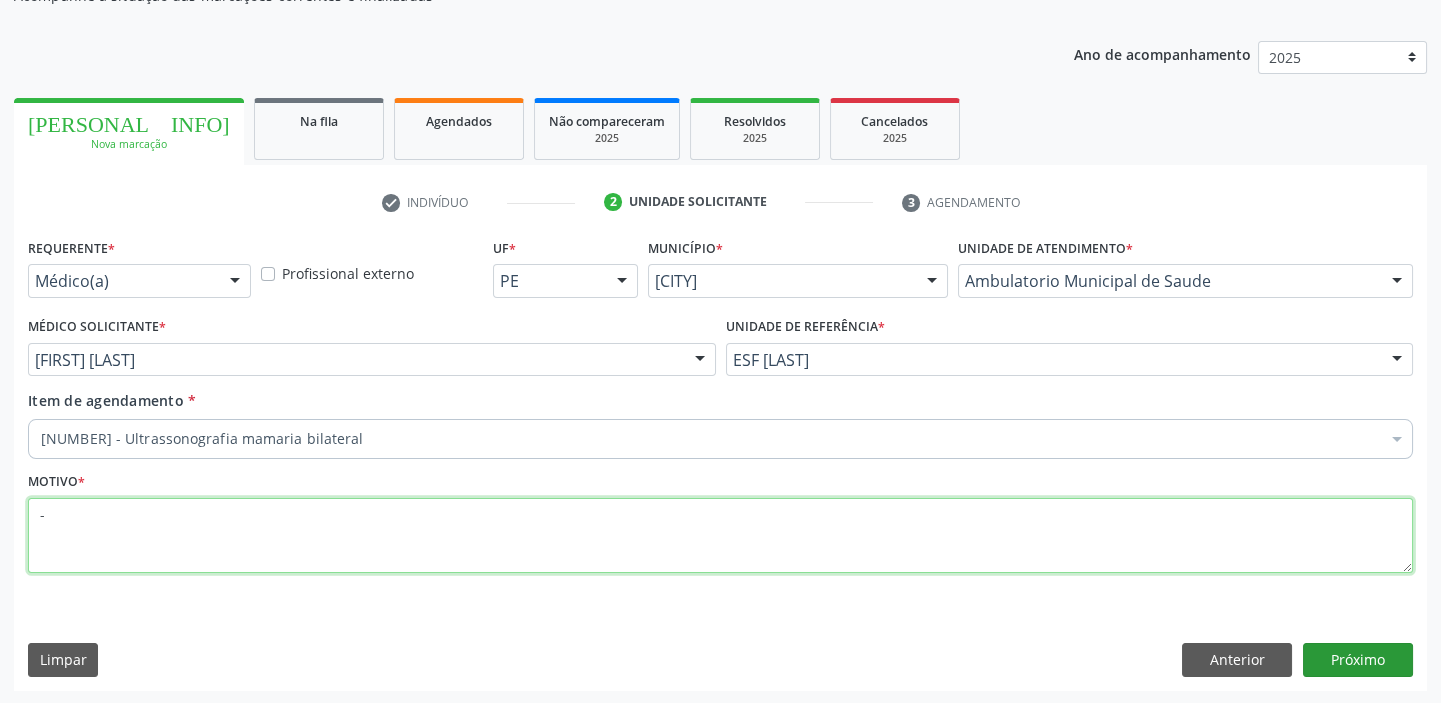 type on "-" 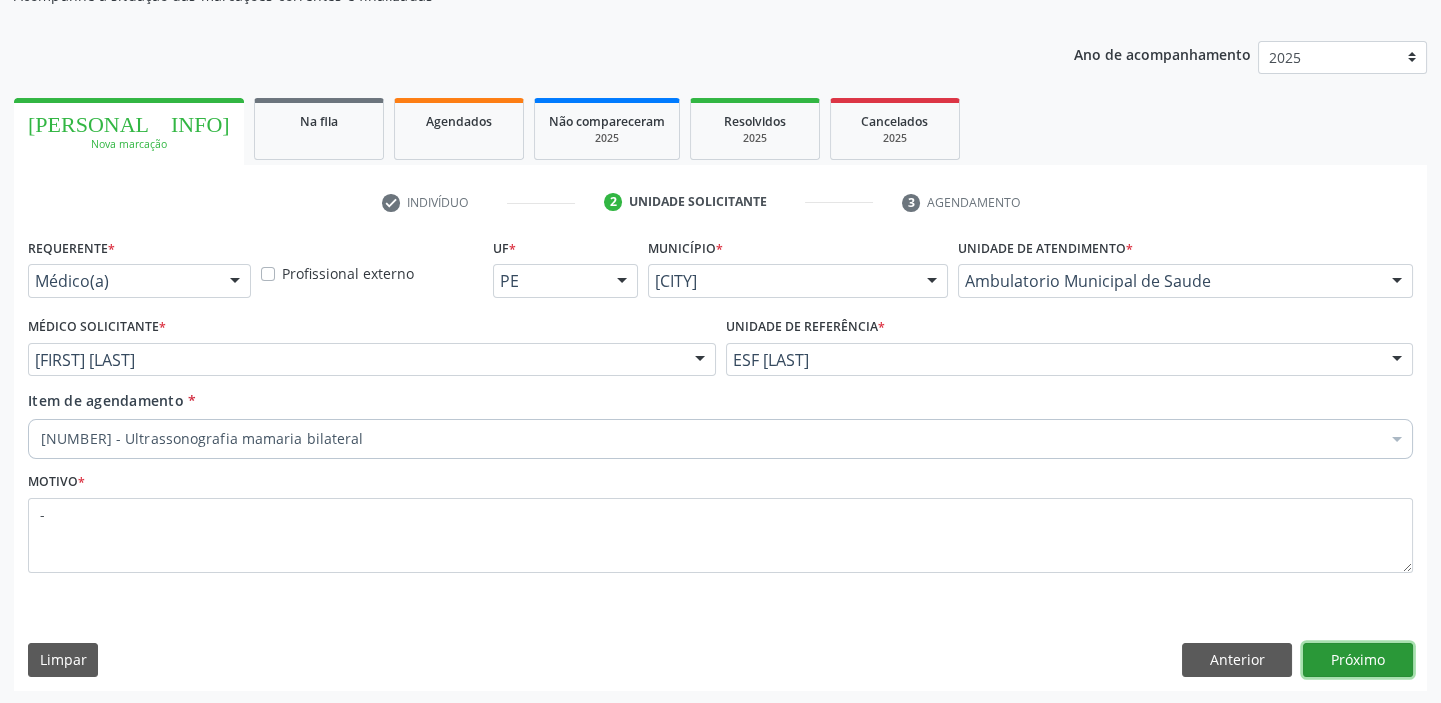 click on "Próximo" at bounding box center (1358, 660) 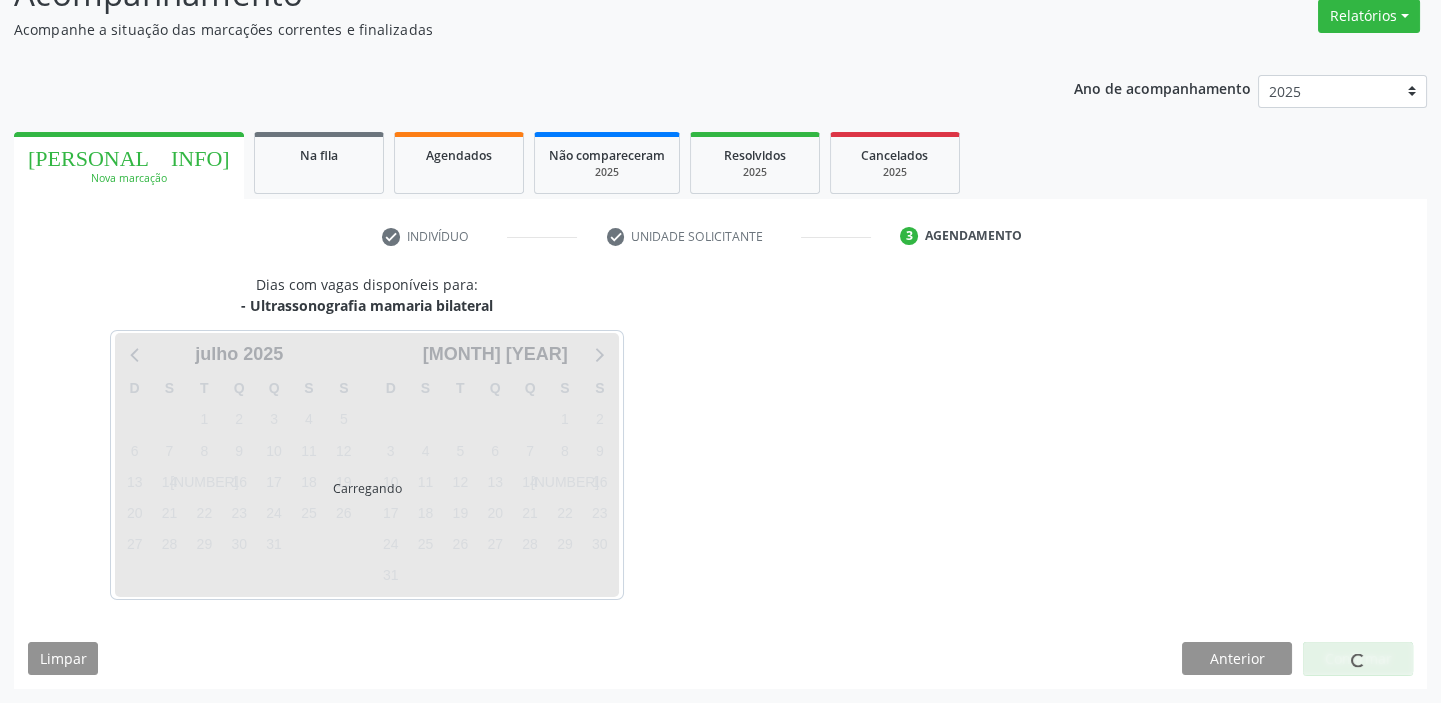 scroll, scrollTop: 166, scrollLeft: 0, axis: vertical 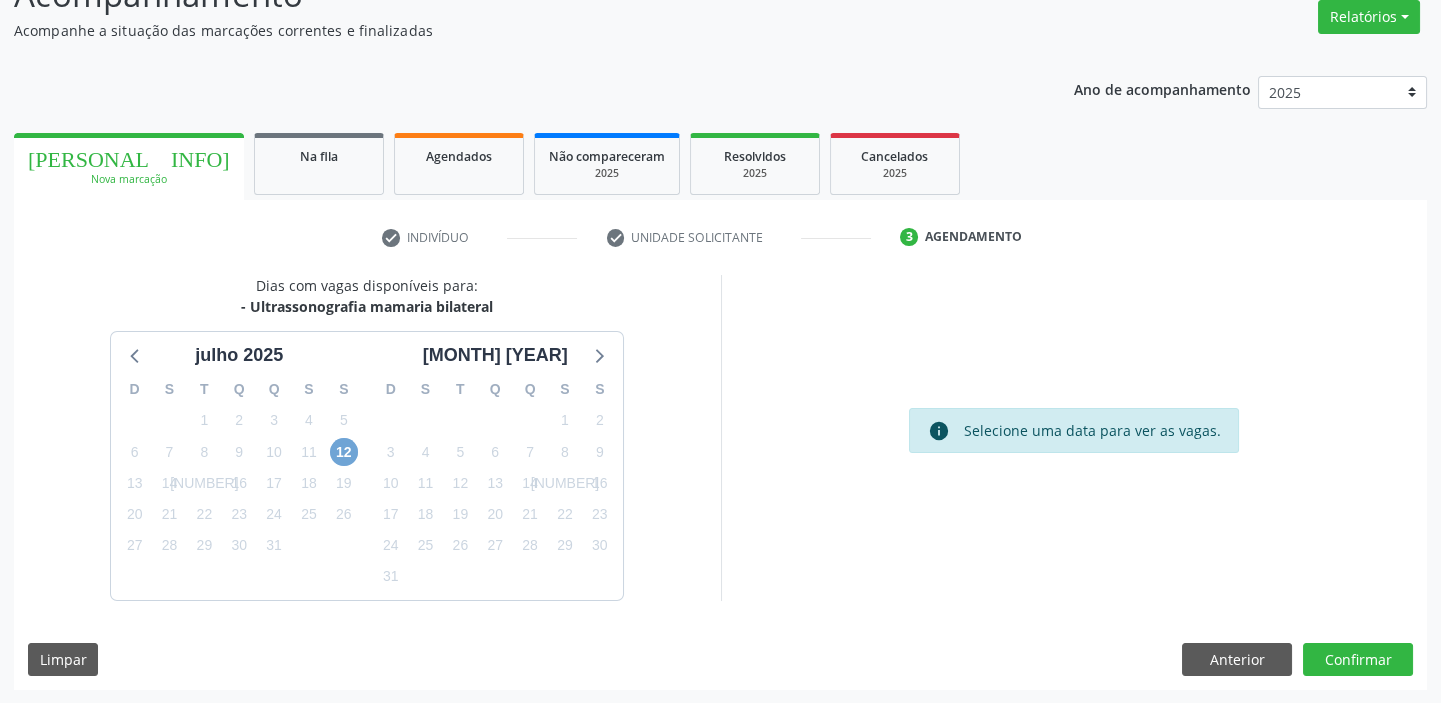 drag, startPoint x: 337, startPoint y: 451, endPoint x: 352, endPoint y: 444, distance: 16.552946 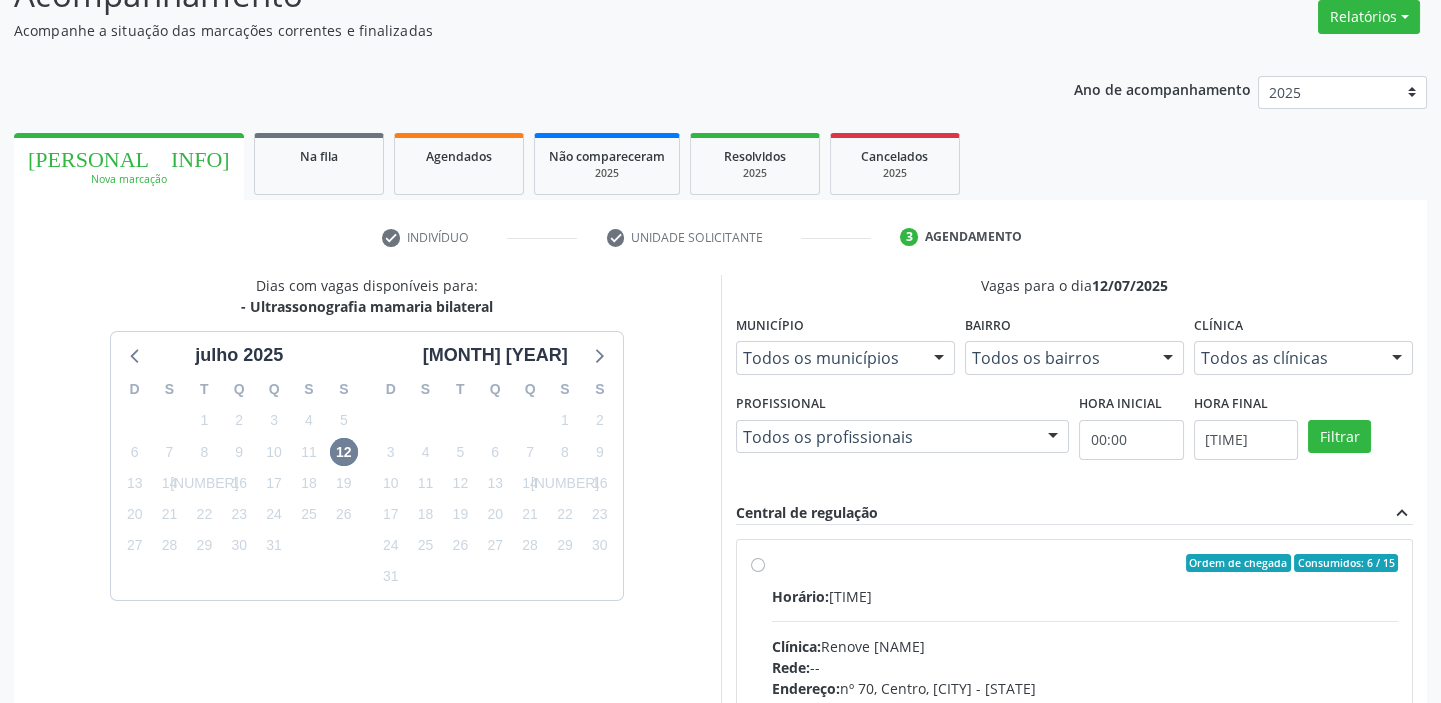 click on "Horário:   13:00
Clínica:  Renove Afranio
Rede:
--
Endereço:   nº 70, Centro, Afrânio - PE
Telefone:   (87) 981458040
Profissional:
--
Informações adicionais sobre o atendimento
Idade de atendimento:
Sem restrição
Gênero(s) atendido(s):
Sem restrição
Informações adicionais:
--" at bounding box center [1085, 723] 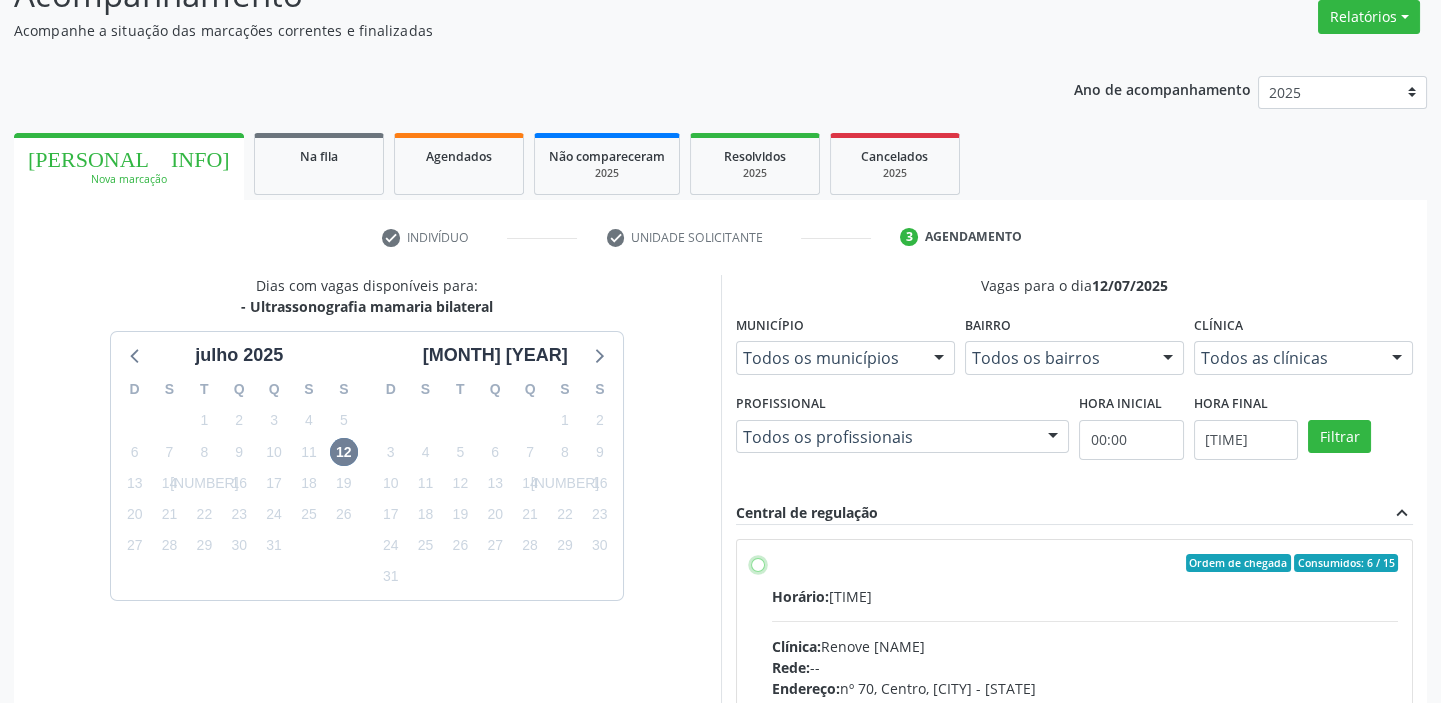 click on "Ordem de chegada
Consumidos: 6 / 15
Horário:   13:00
Clínica:  Renove Afranio
Rede:
--
Endereço:   nº 70, Centro, Afrânio - PE
Telefone:   (87) 981458040
Profissional:
--
Informações adicionais sobre o atendimento
Idade de atendimento:
Sem restrição
Gênero(s) atendido(s):
Sem restrição
Informações adicionais:
--" at bounding box center (758, 563) 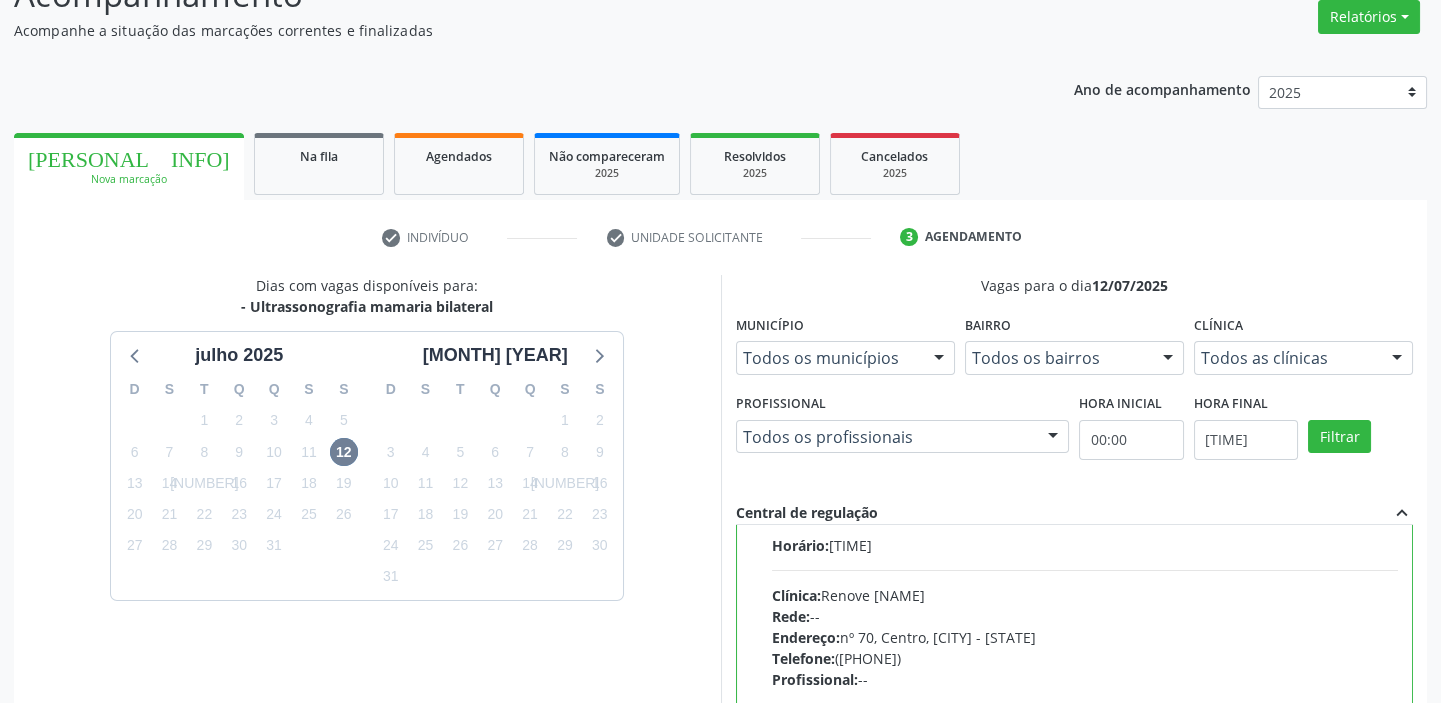 scroll, scrollTop: 99, scrollLeft: 0, axis: vertical 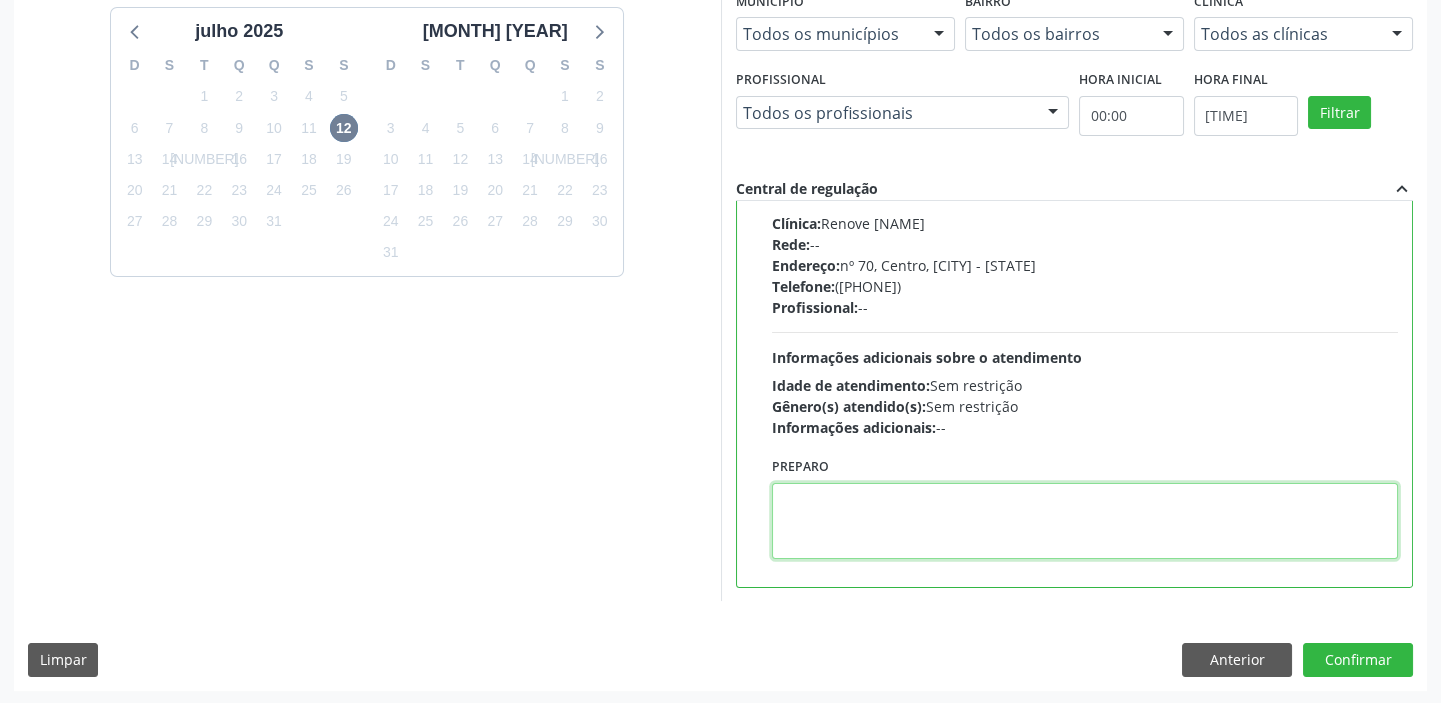 click at bounding box center (1085, 521) 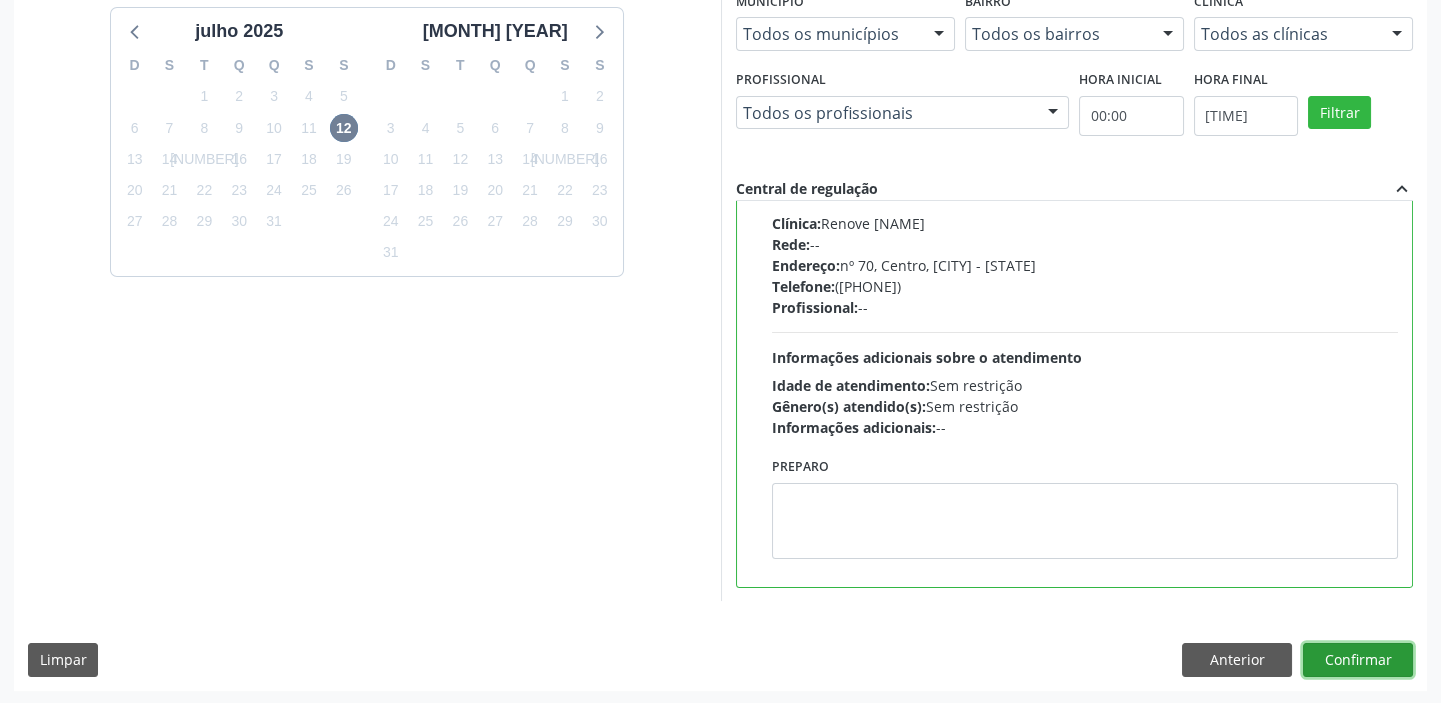 click on "Confirmar" at bounding box center [1358, 660] 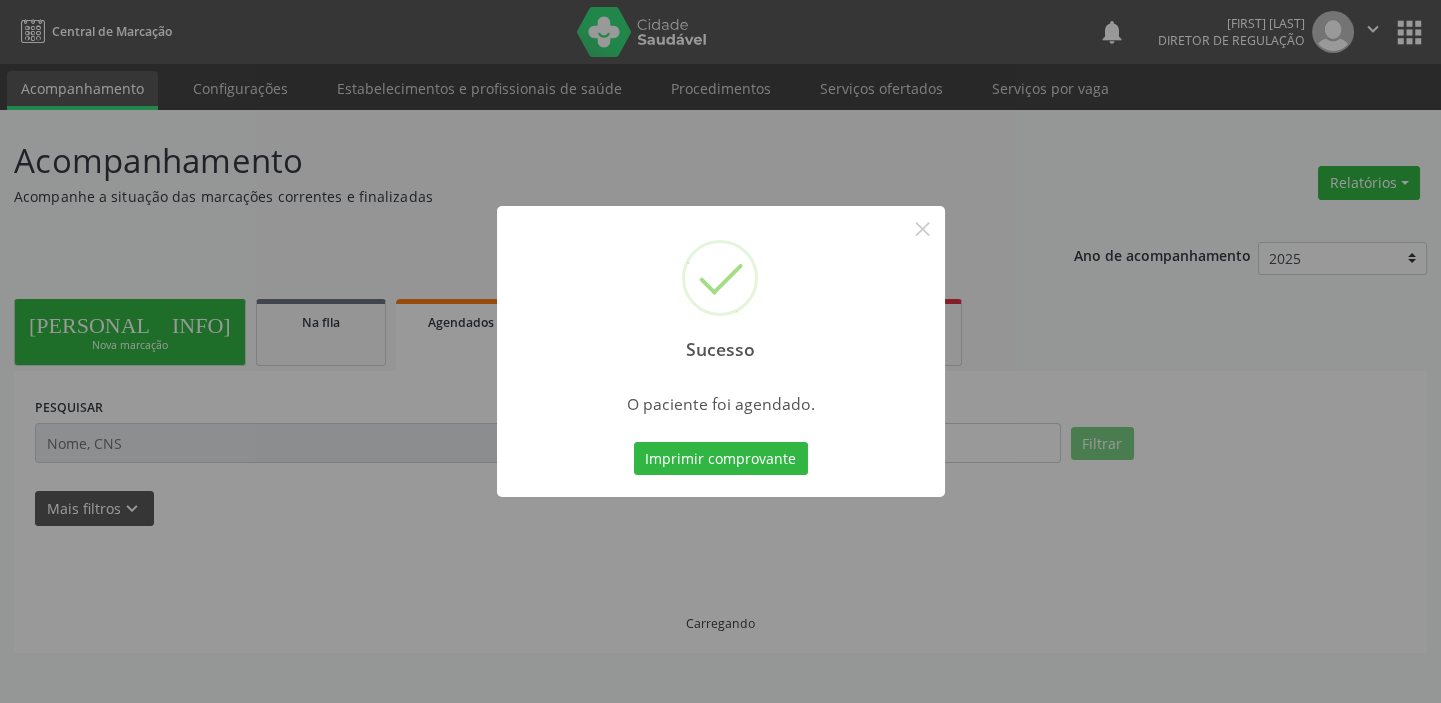 scroll, scrollTop: 0, scrollLeft: 0, axis: both 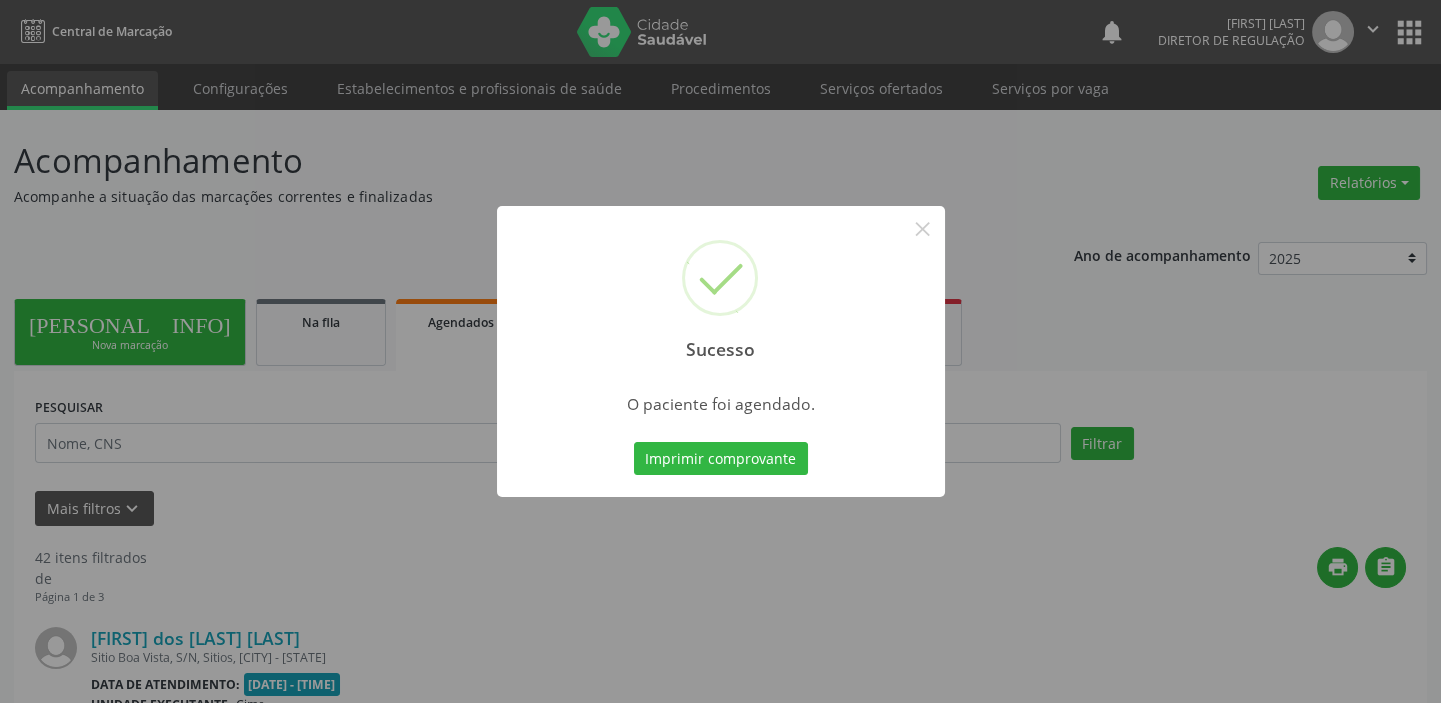 click on "Imprimir comprovante Cancel" at bounding box center [720, 459] 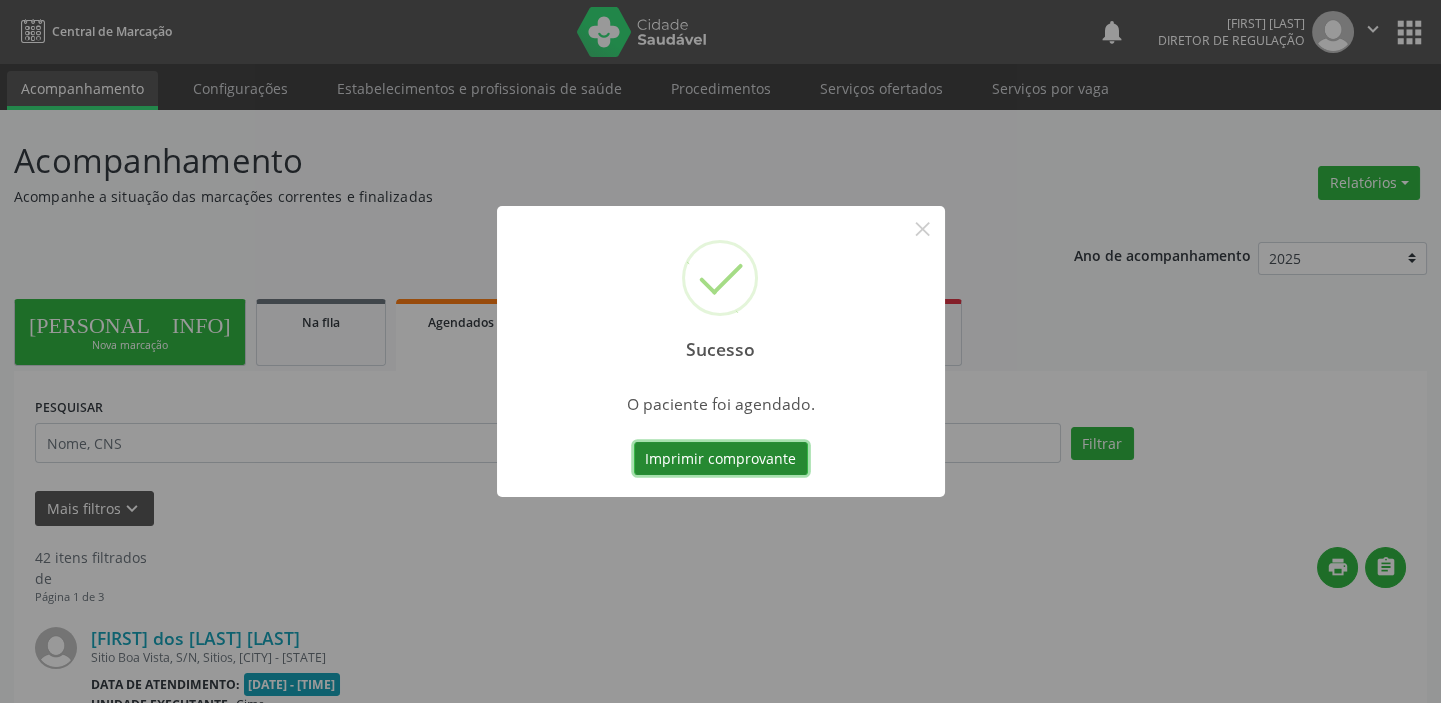 click on "Imprimir comprovante" at bounding box center [721, 459] 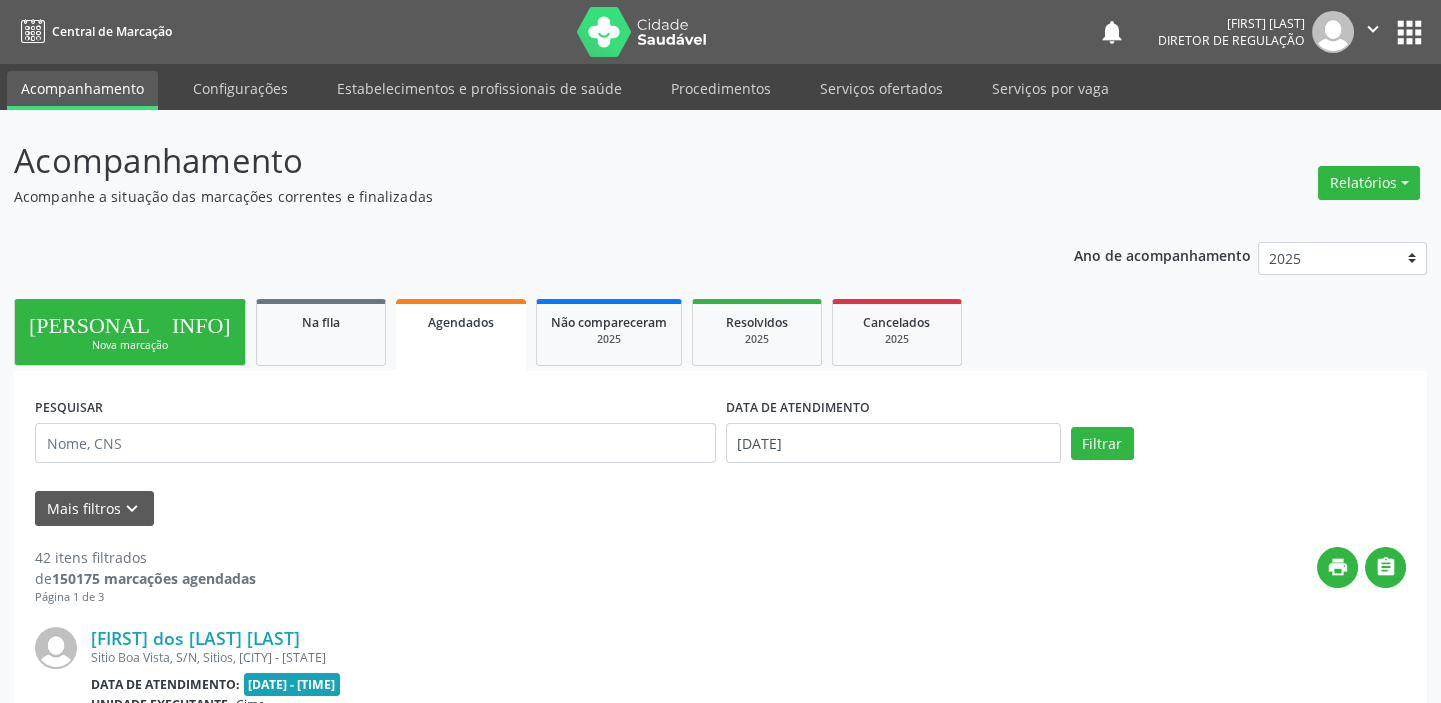 click on "person_add
Nova marcação" at bounding box center (130, 332) 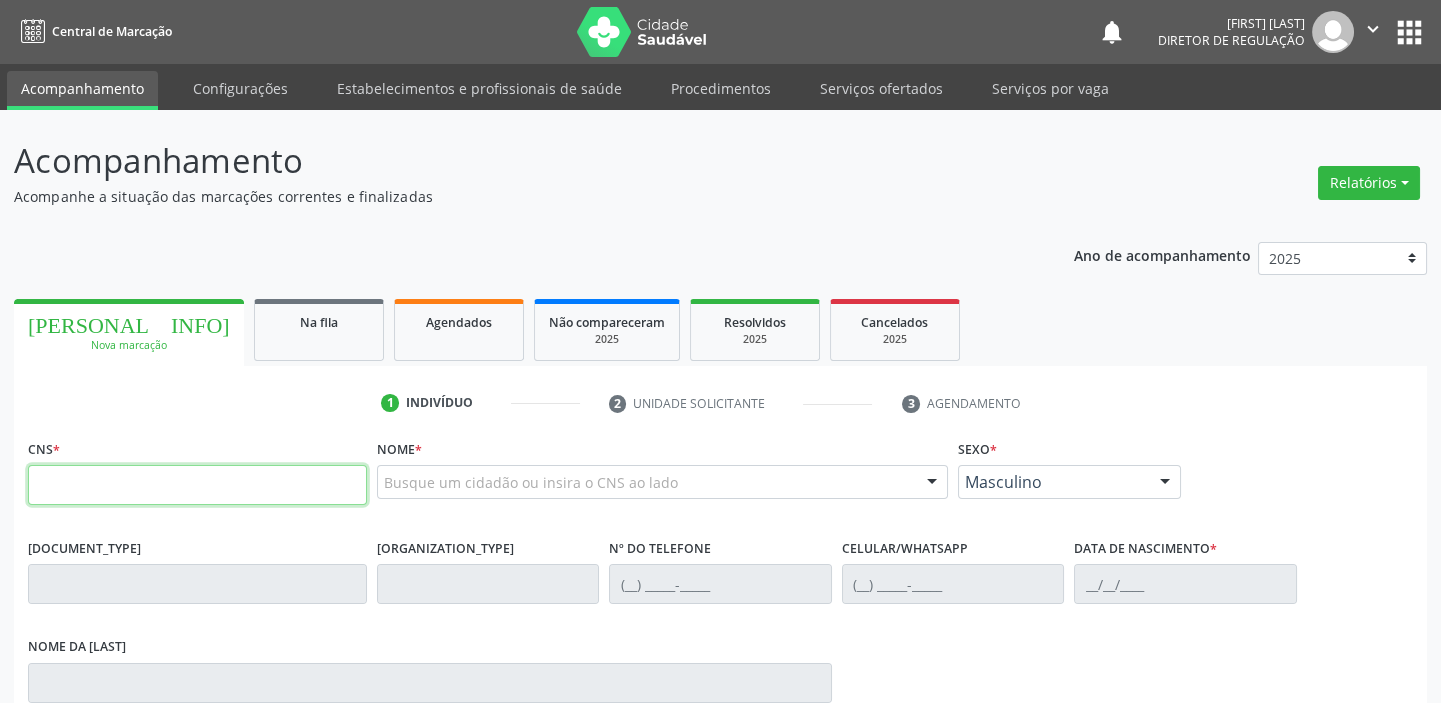 click at bounding box center [197, 485] 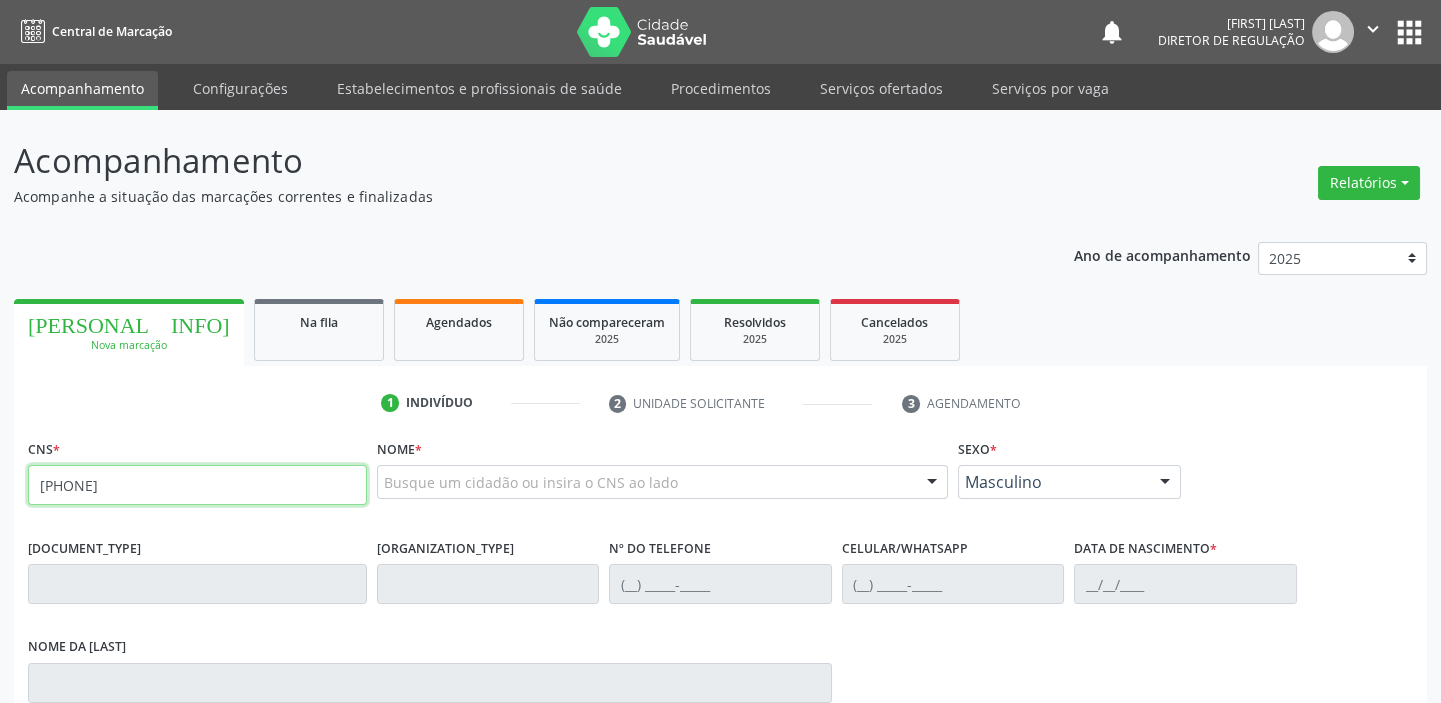 type on "708 4032 7212 2563" 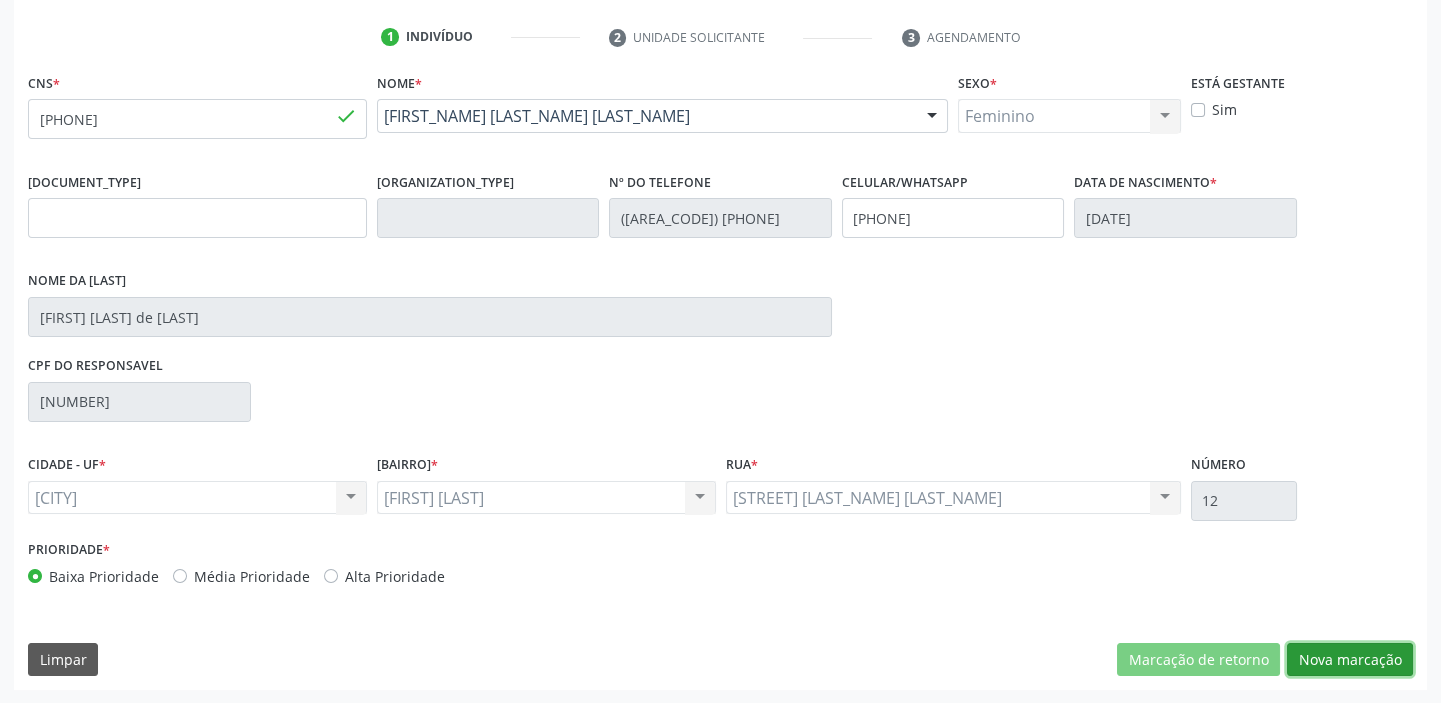 click on "Nova marcação" at bounding box center (1198, 660) 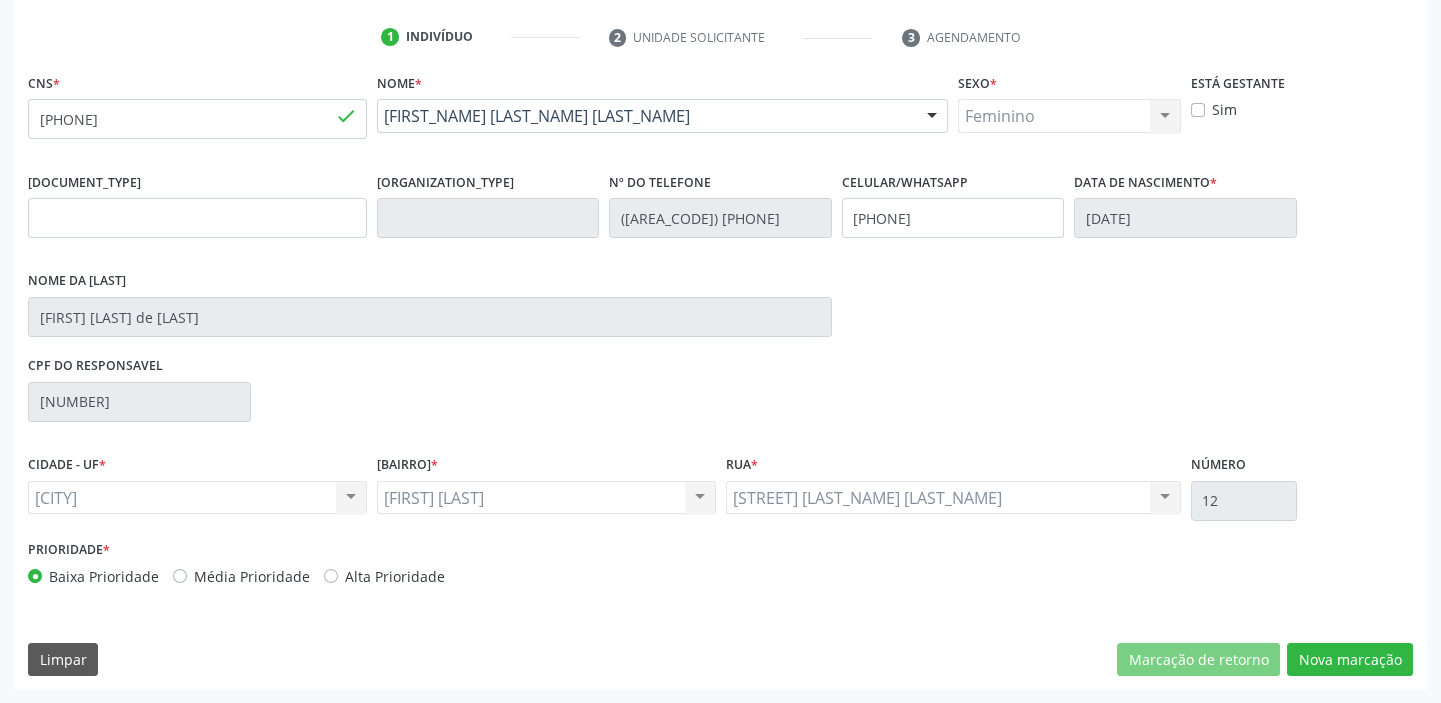 scroll, scrollTop: 201, scrollLeft: 0, axis: vertical 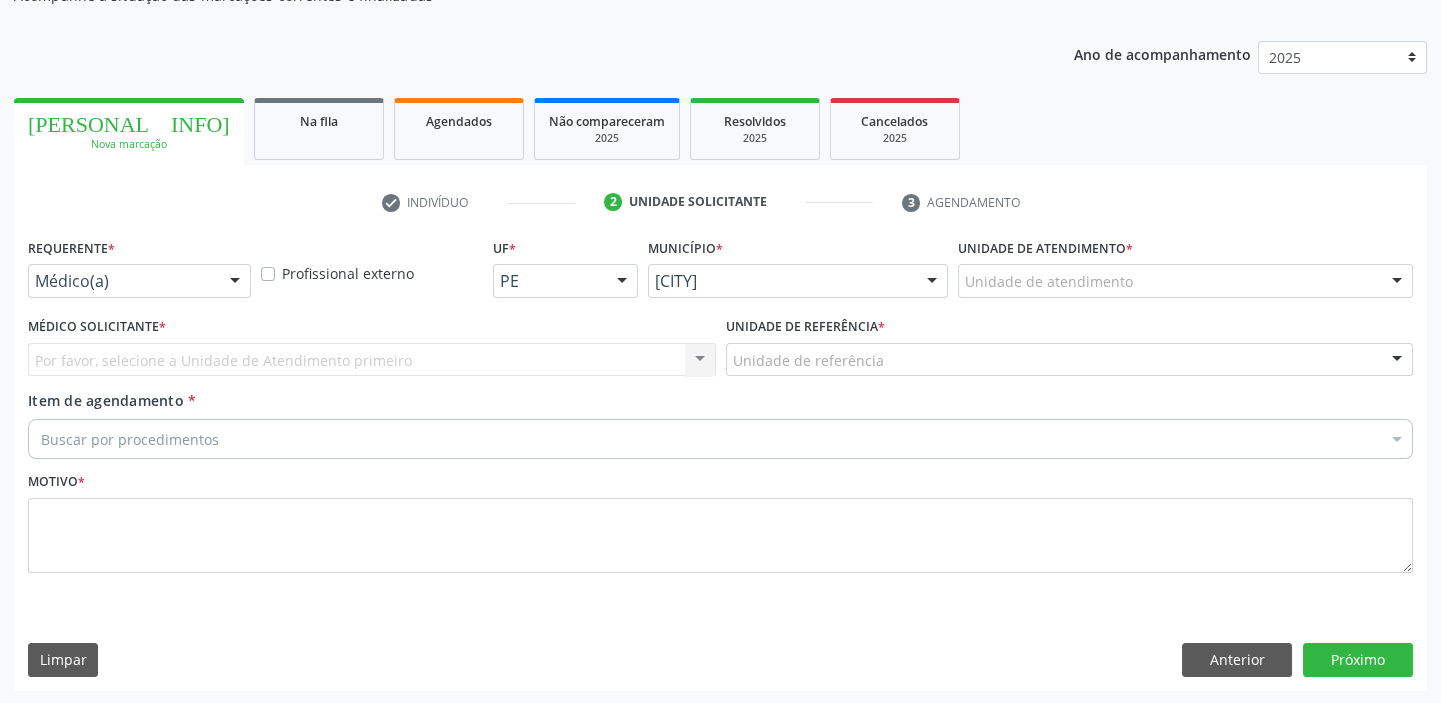 drag, startPoint x: 1021, startPoint y: 290, endPoint x: 1028, endPoint y: 345, distance: 55.443665 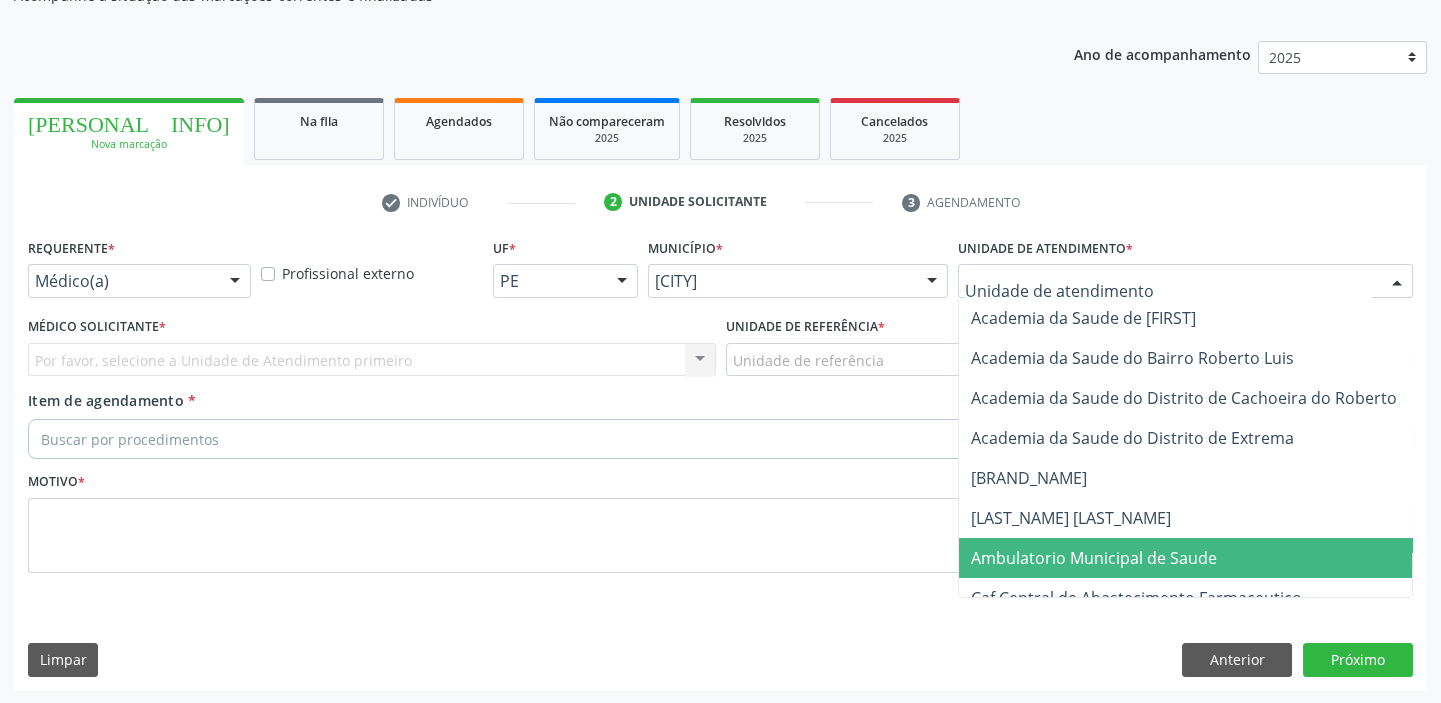 drag, startPoint x: 1061, startPoint y: 551, endPoint x: 948, endPoint y: 498, distance: 124.81186 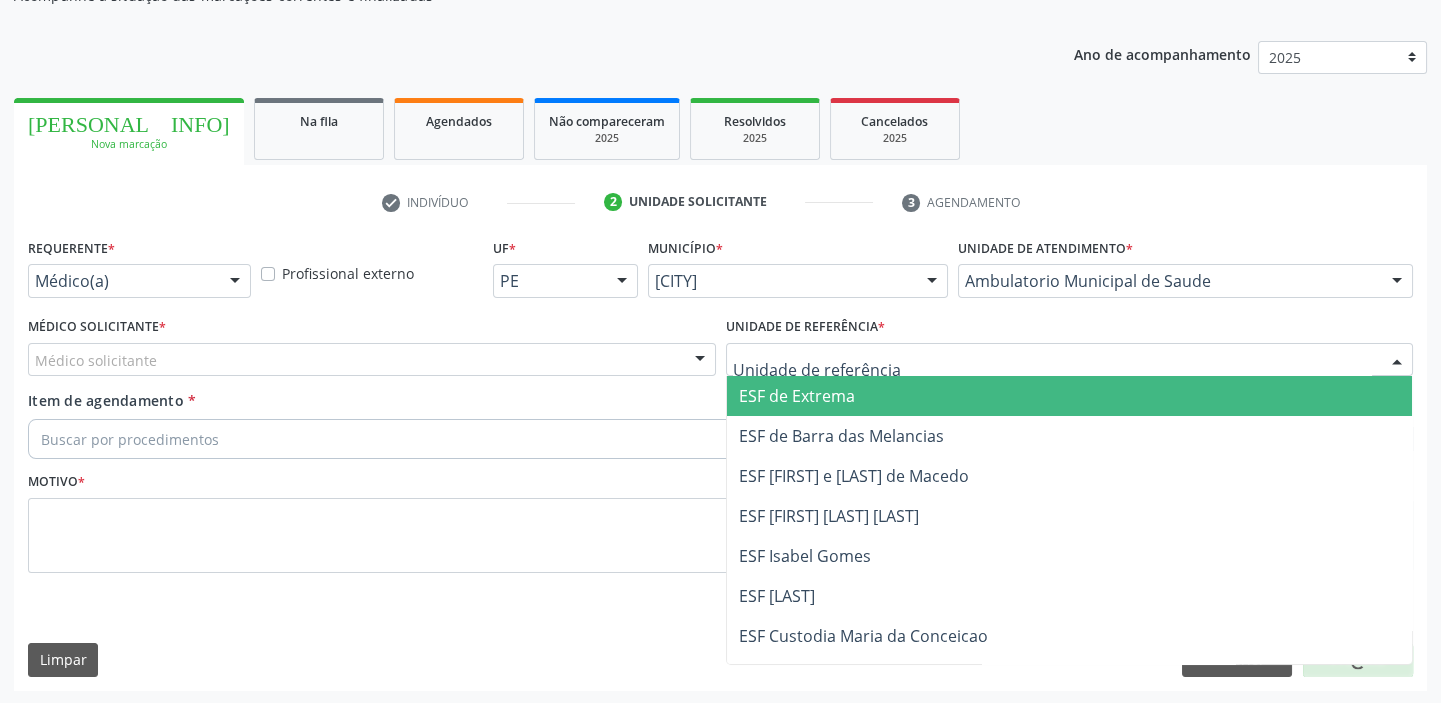 drag, startPoint x: 771, startPoint y: 366, endPoint x: 780, endPoint y: 526, distance: 160.25293 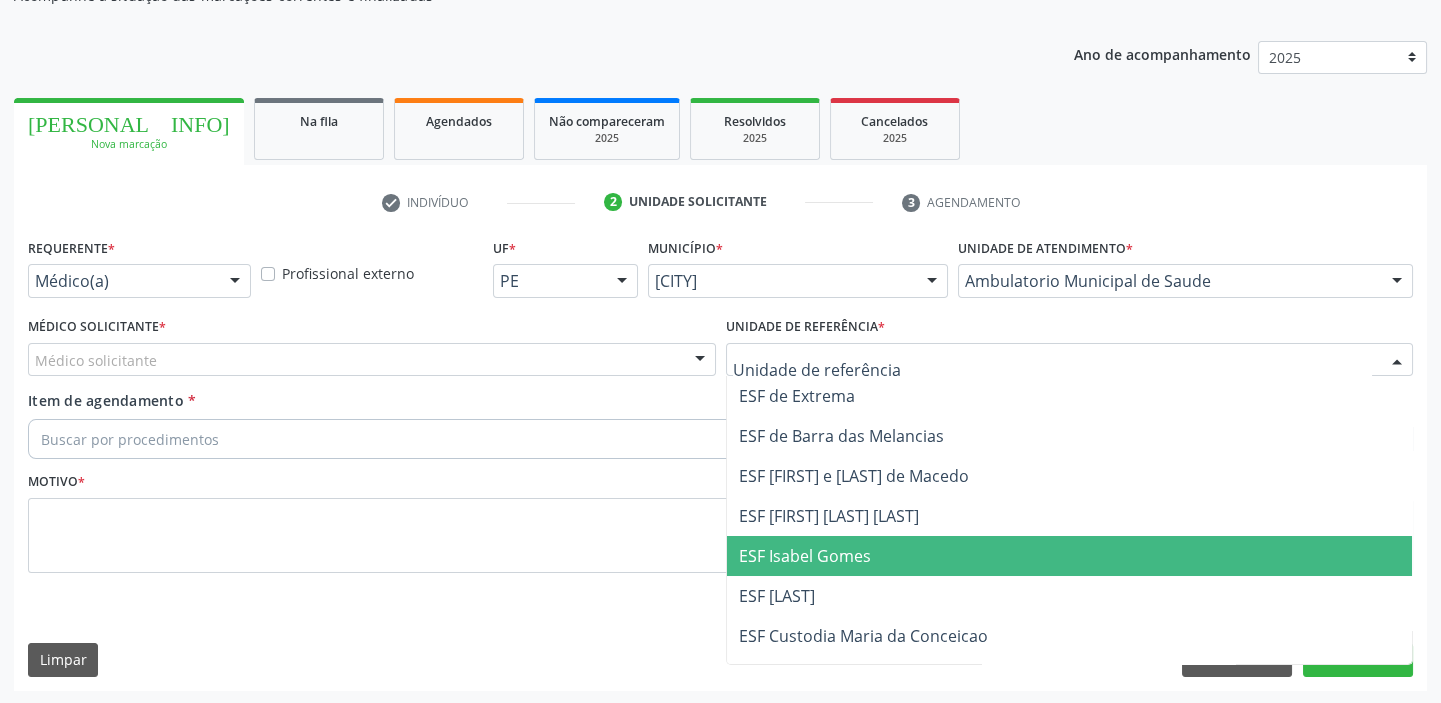 click on "ESF Isabel Gomes" at bounding box center [805, 556] 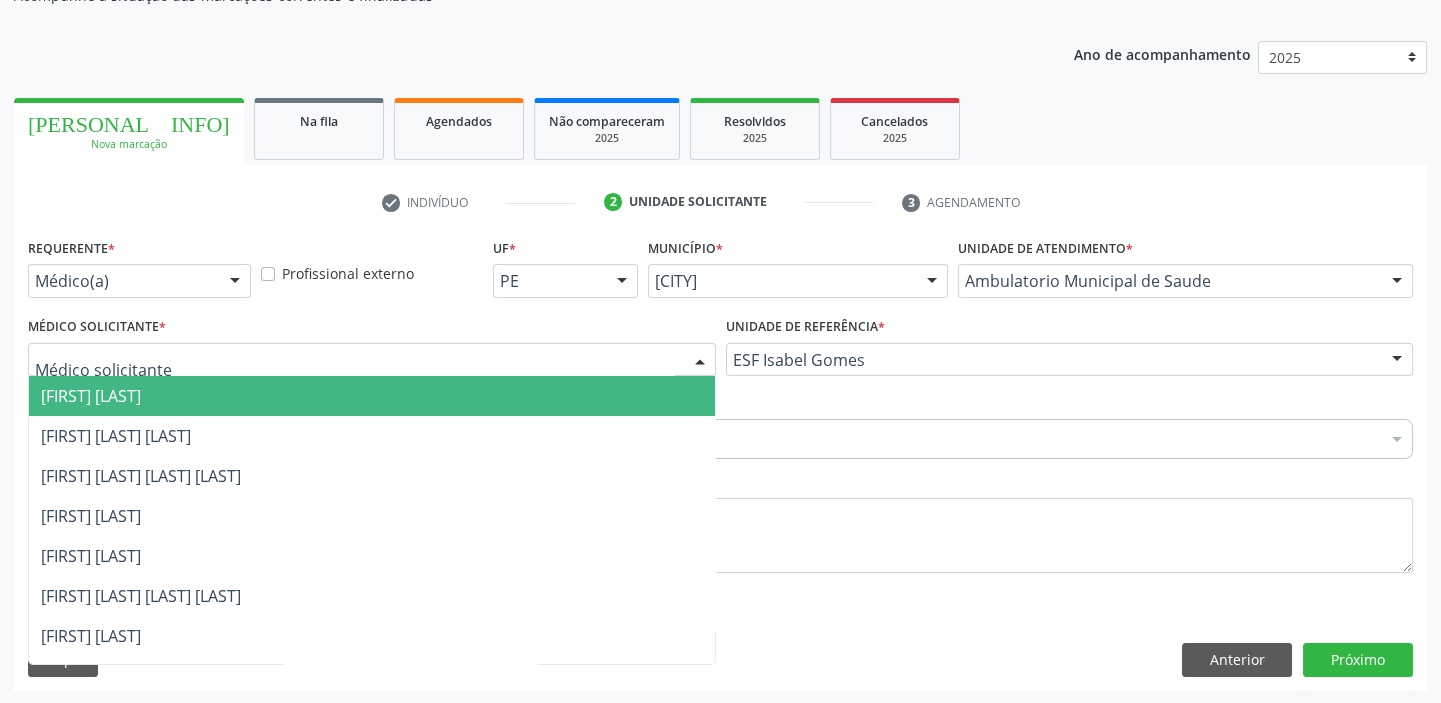 drag, startPoint x: 195, startPoint y: 360, endPoint x: 193, endPoint y: 403, distance: 43.046486 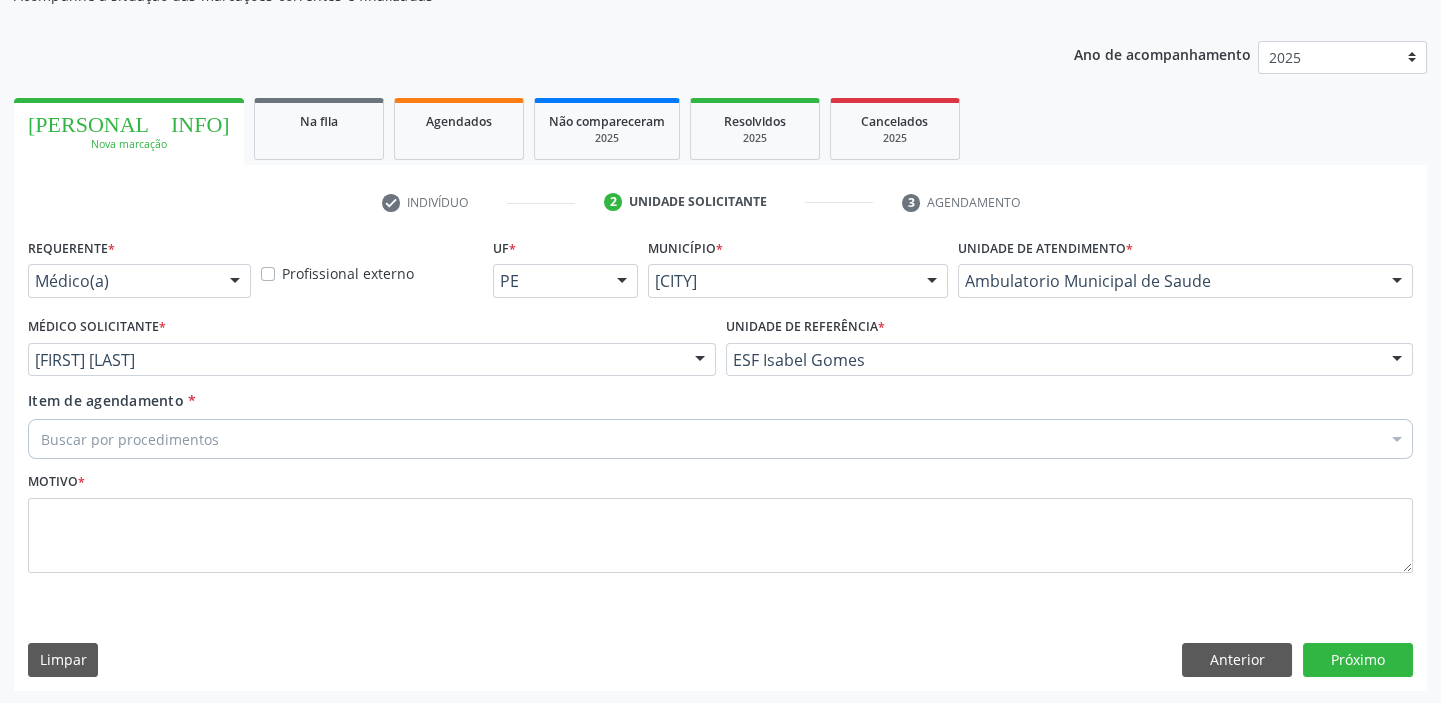 click on "Buscar por procedimentos" at bounding box center [720, 439] 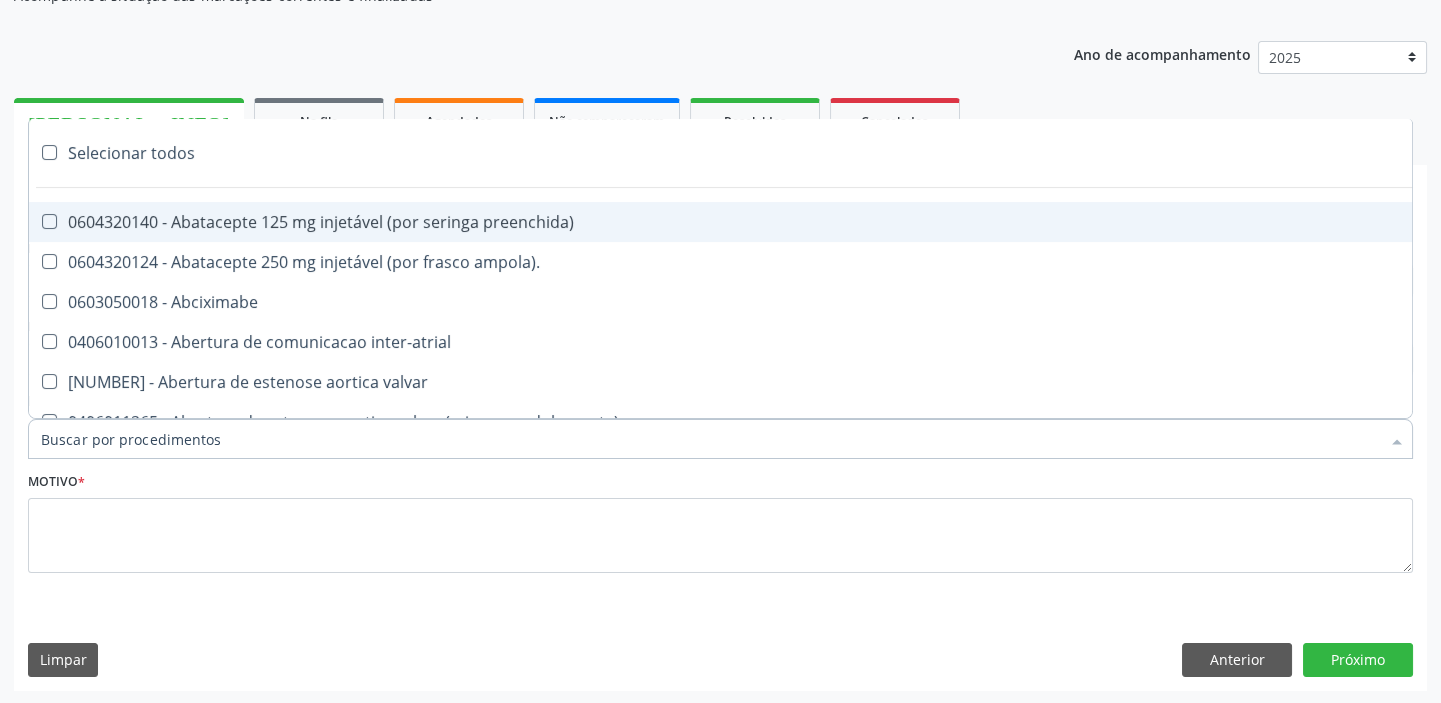 paste on "mamaria" 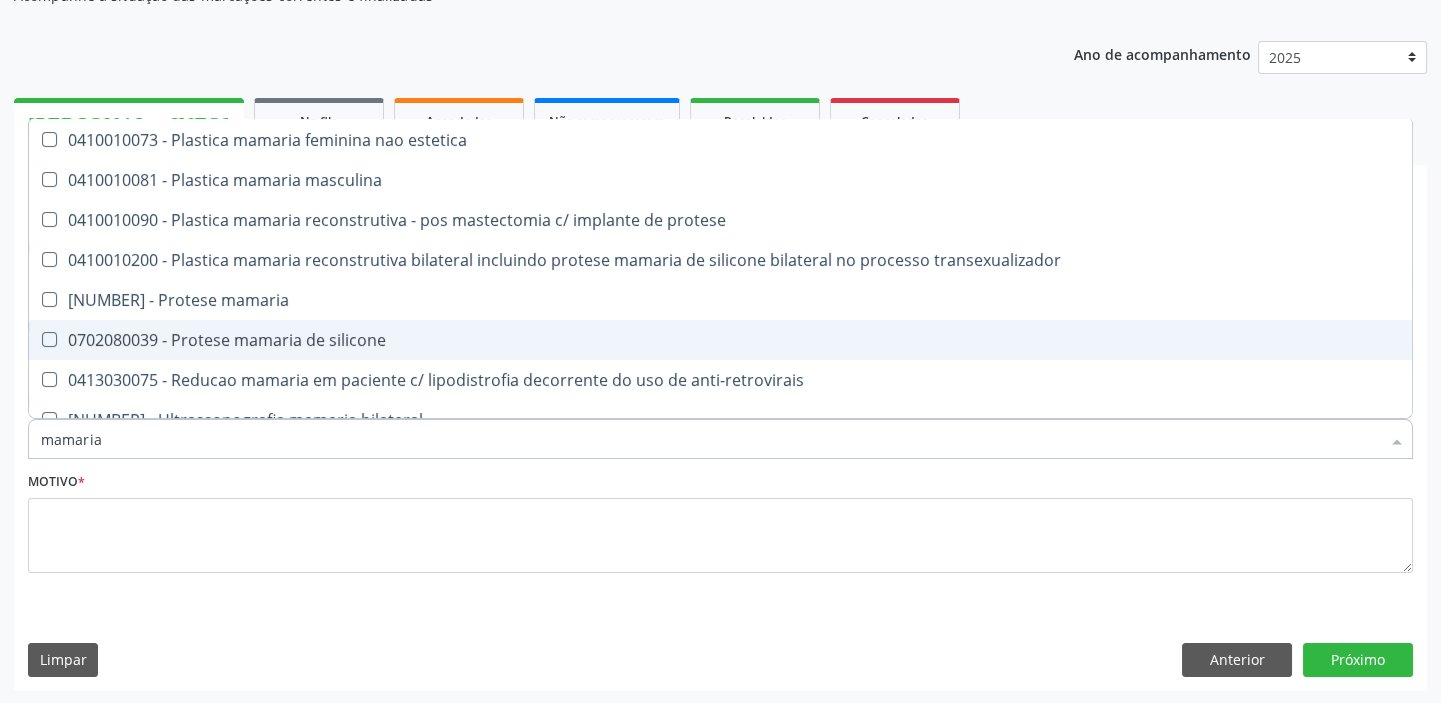 scroll, scrollTop: 60, scrollLeft: 0, axis: vertical 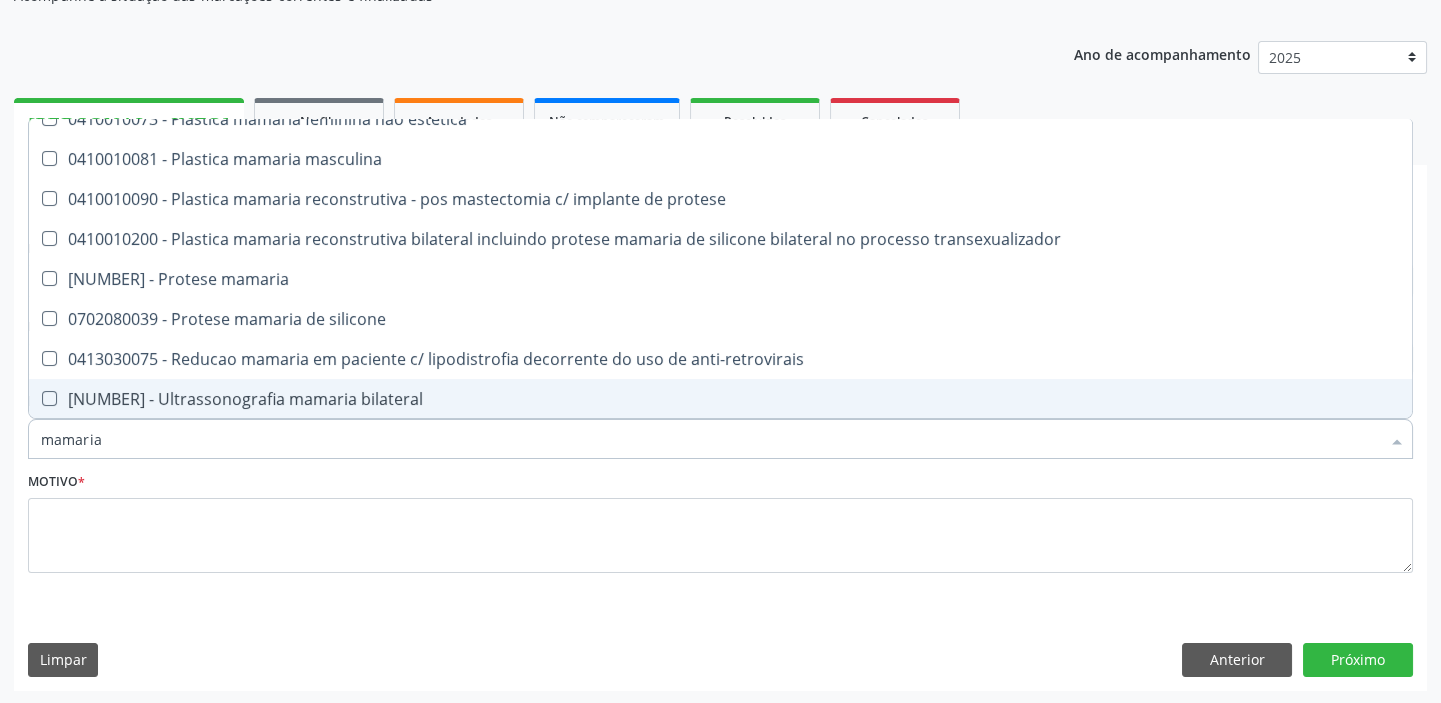 click on "[PROCEDURE_CODE] - Ultrassonografia mamaria bilateral" at bounding box center [720, 399] 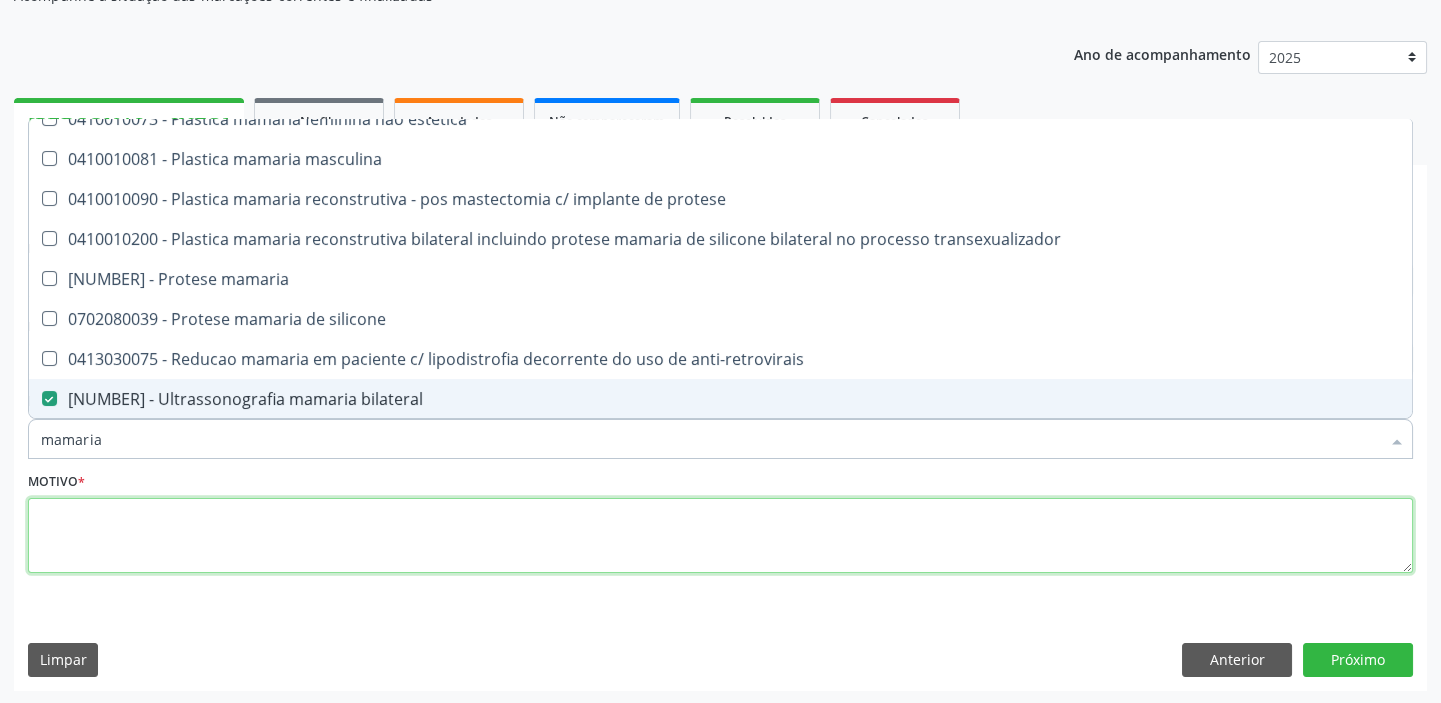 click at bounding box center [720, 536] 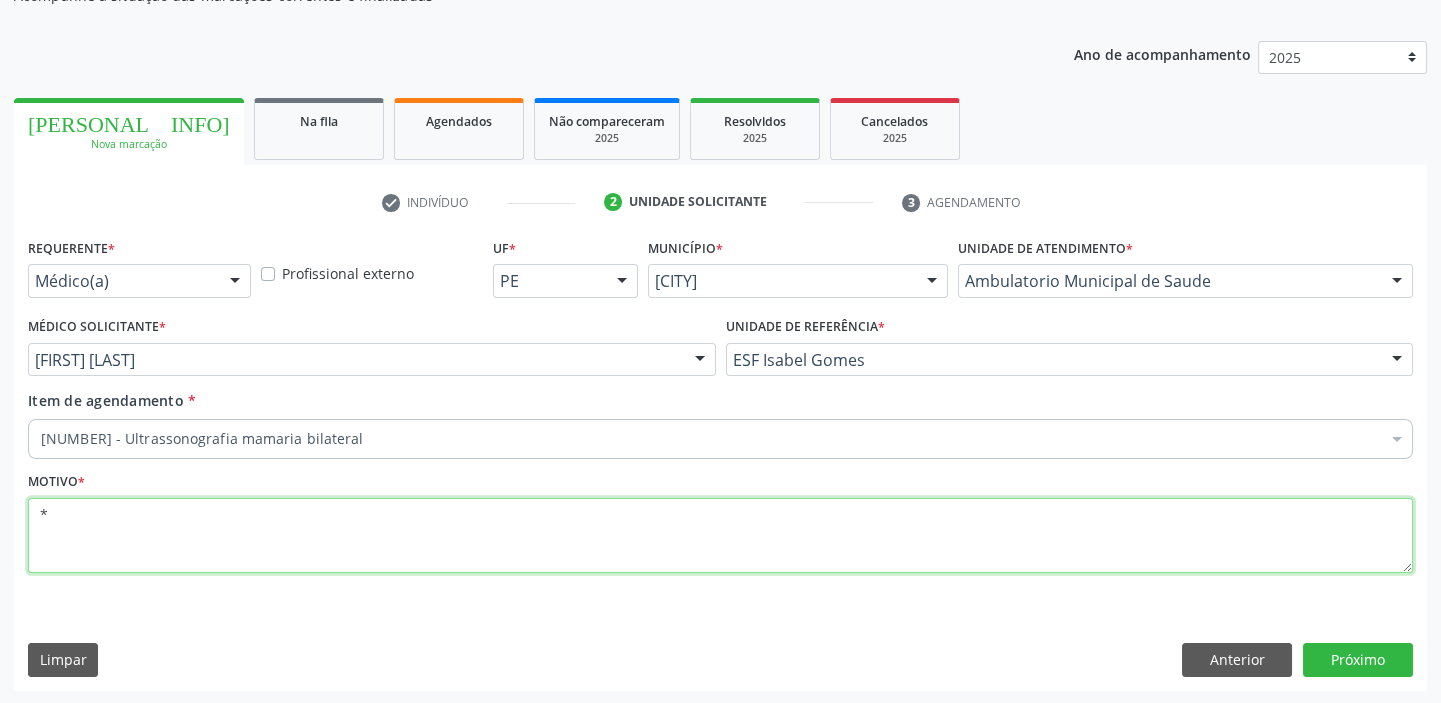scroll, scrollTop: 0, scrollLeft: 0, axis: both 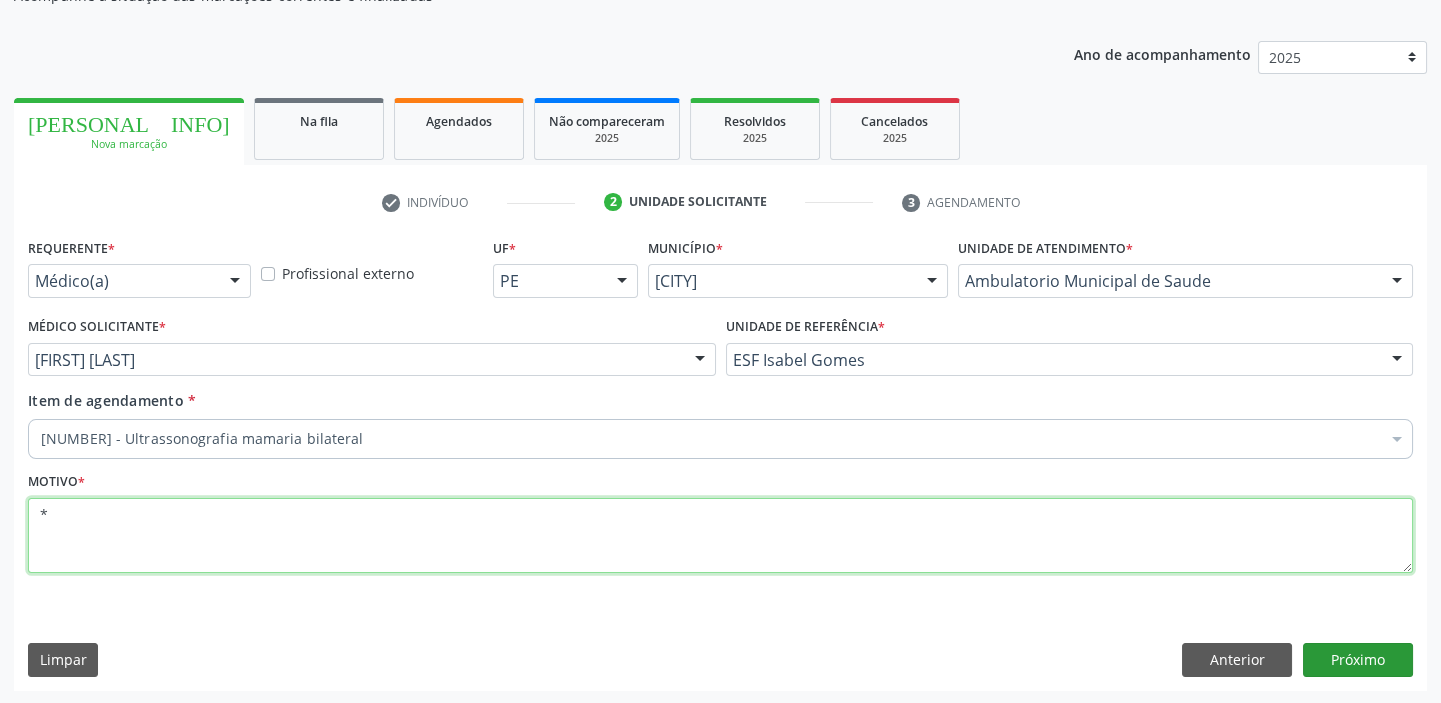 type on "*" 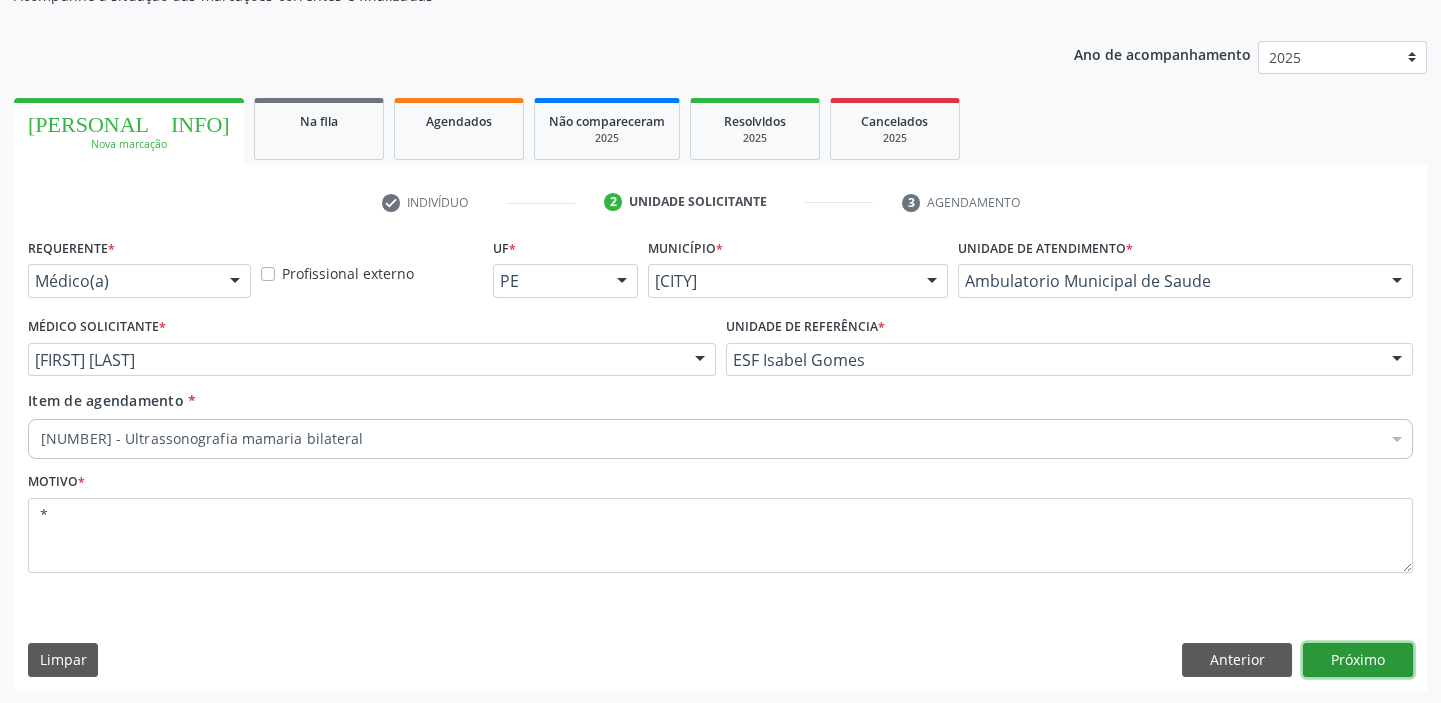 click on "Próximo" at bounding box center (1358, 660) 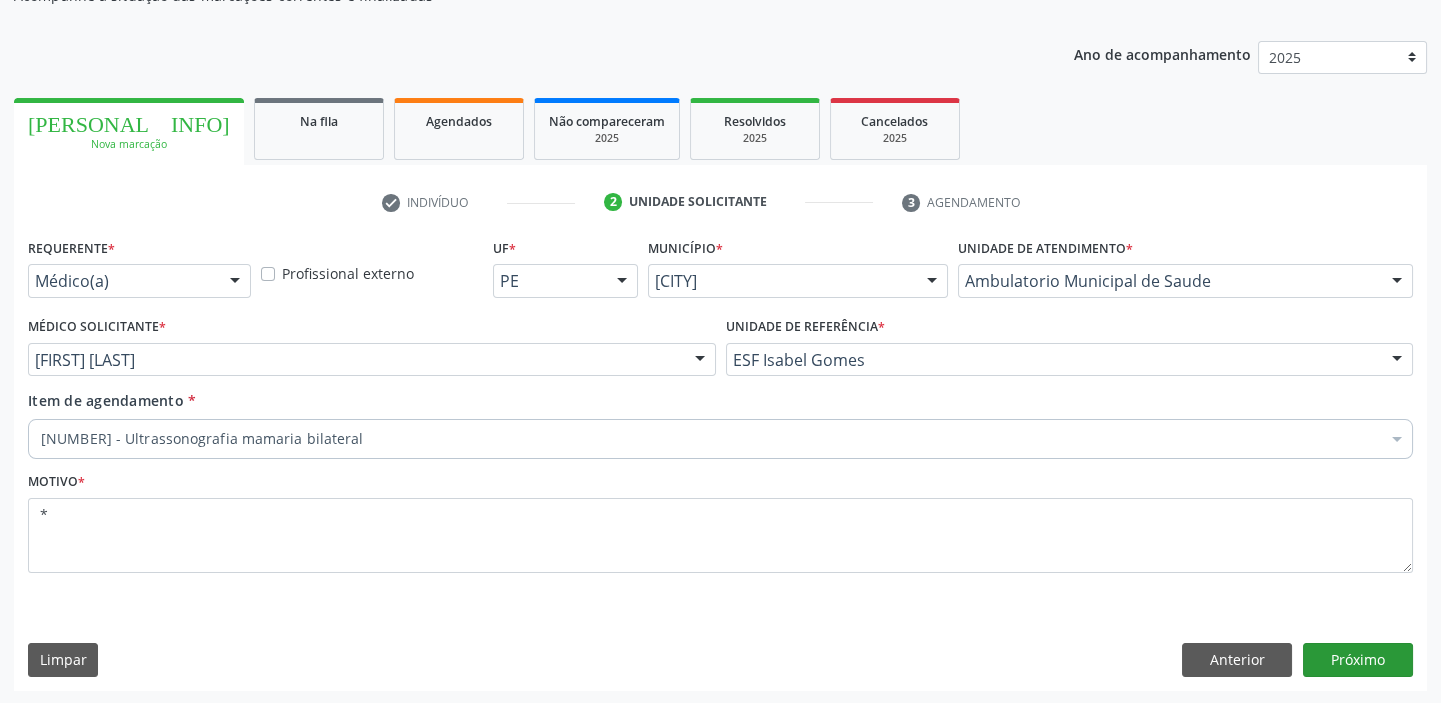 scroll, scrollTop: 166, scrollLeft: 0, axis: vertical 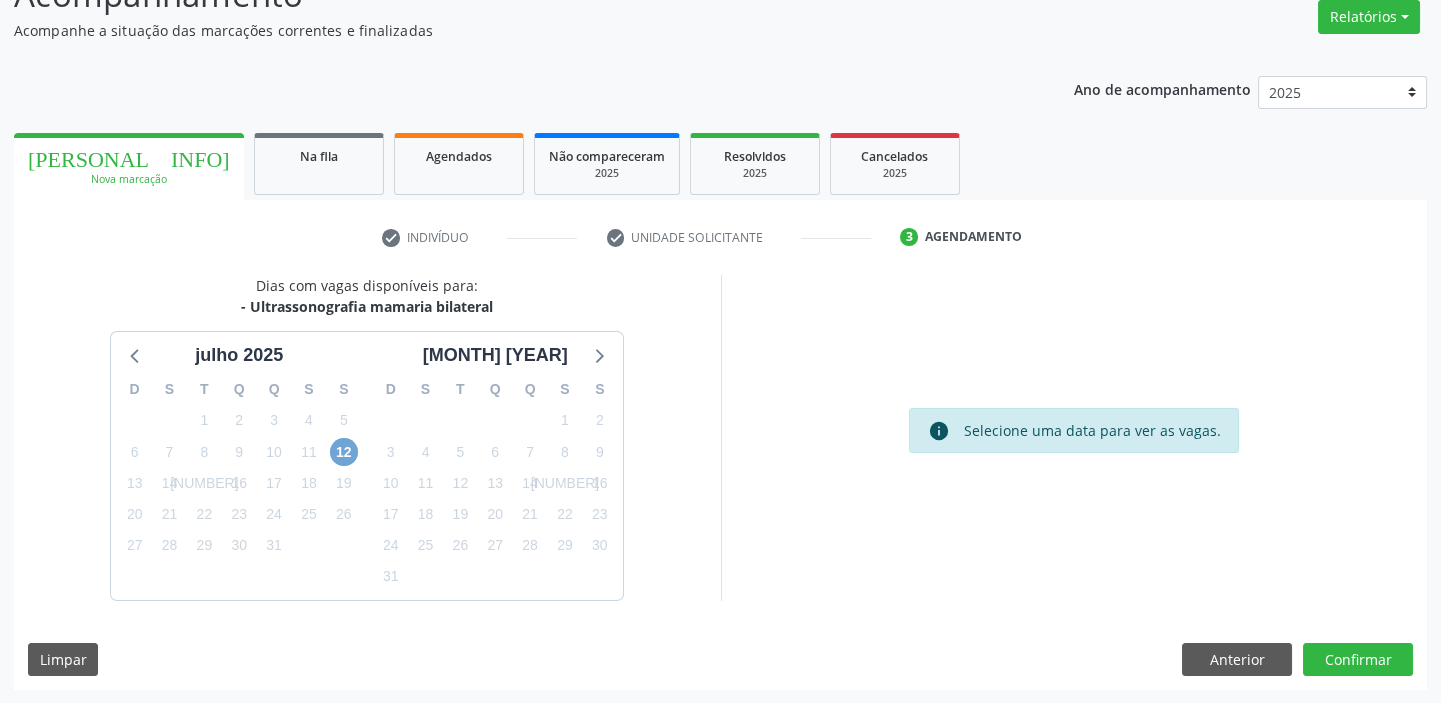 drag, startPoint x: 349, startPoint y: 449, endPoint x: 359, endPoint y: 455, distance: 11.661903 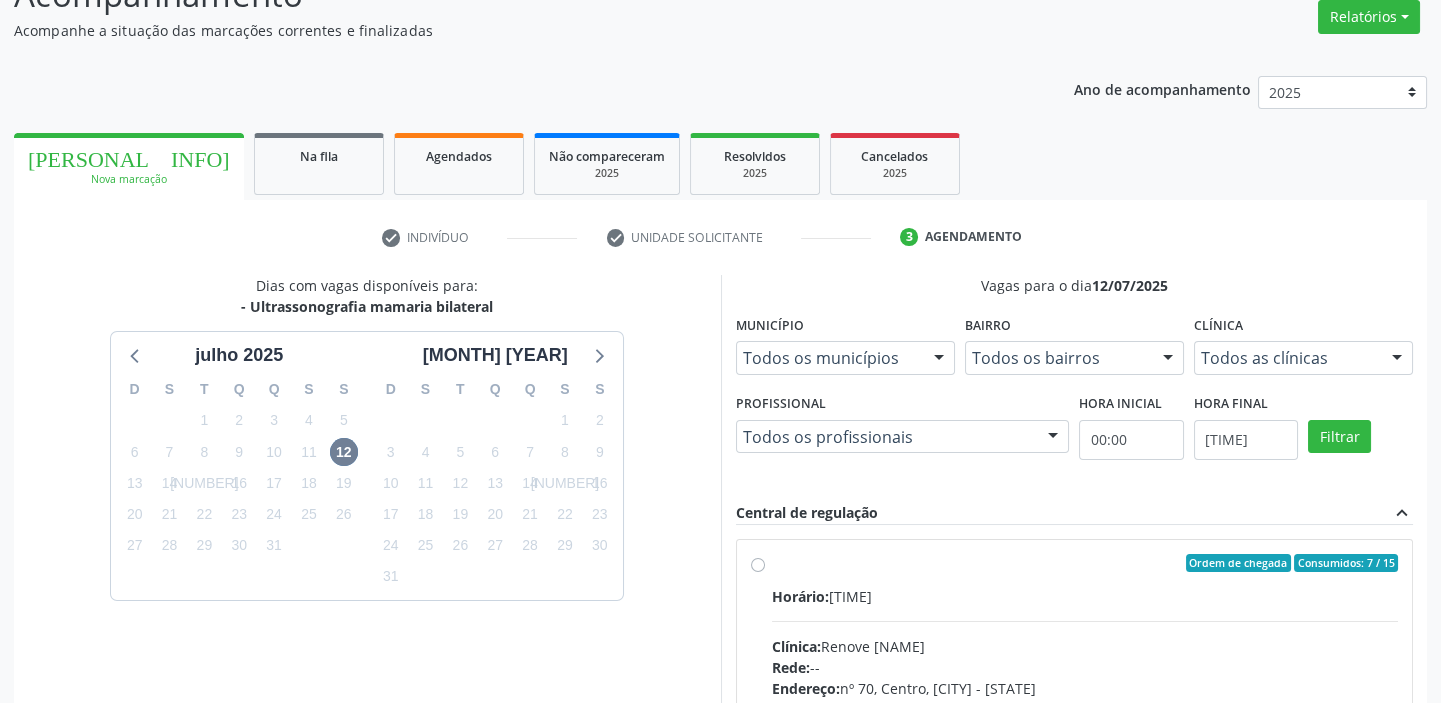 click on "Horário:   13:00
Clínica:  Renove Afranio
Rede:
--
Endereço:   nº 70, Centro, Afrânio - PE
Telefone:   (87) 981458040
Profissional:
--
Informações adicionais sobre o atendimento
Idade de atendimento:
Sem restrição
Gênero(s) atendido(s):
Sem restrição
Informações adicionais:
--" at bounding box center [1085, 723] 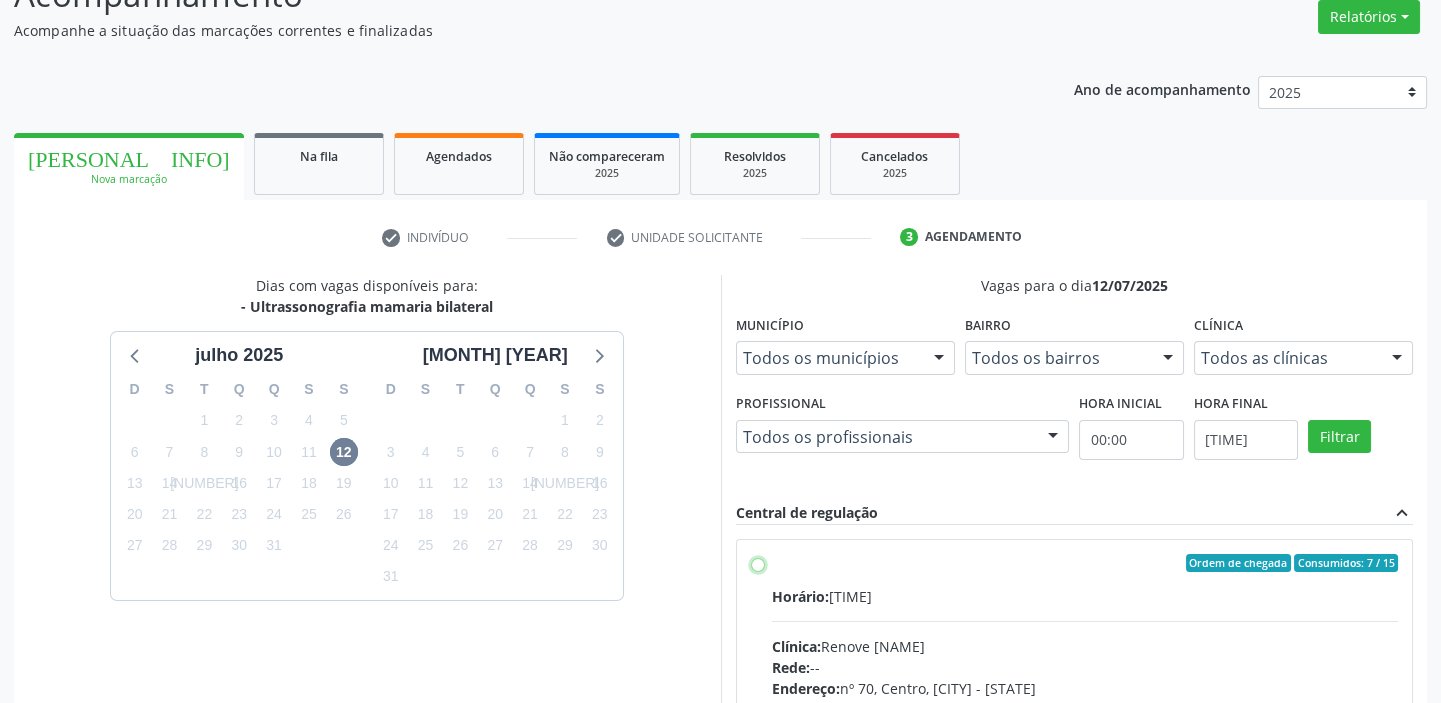click on "Ordem de chegada
Consumidos: 7 / 15
Horário:   13:00
Clínica:  Renove Afranio
Rede:
--
Endereço:   nº 70, Centro, Afrânio - PE
Telefone:   (87) 981458040
Profissional:
--
Informações adicionais sobre o atendimento
Idade de atendimento:
Sem restrição
Gênero(s) atendido(s):
Sem restrição
Informações adicionais:
--" at bounding box center (758, 563) 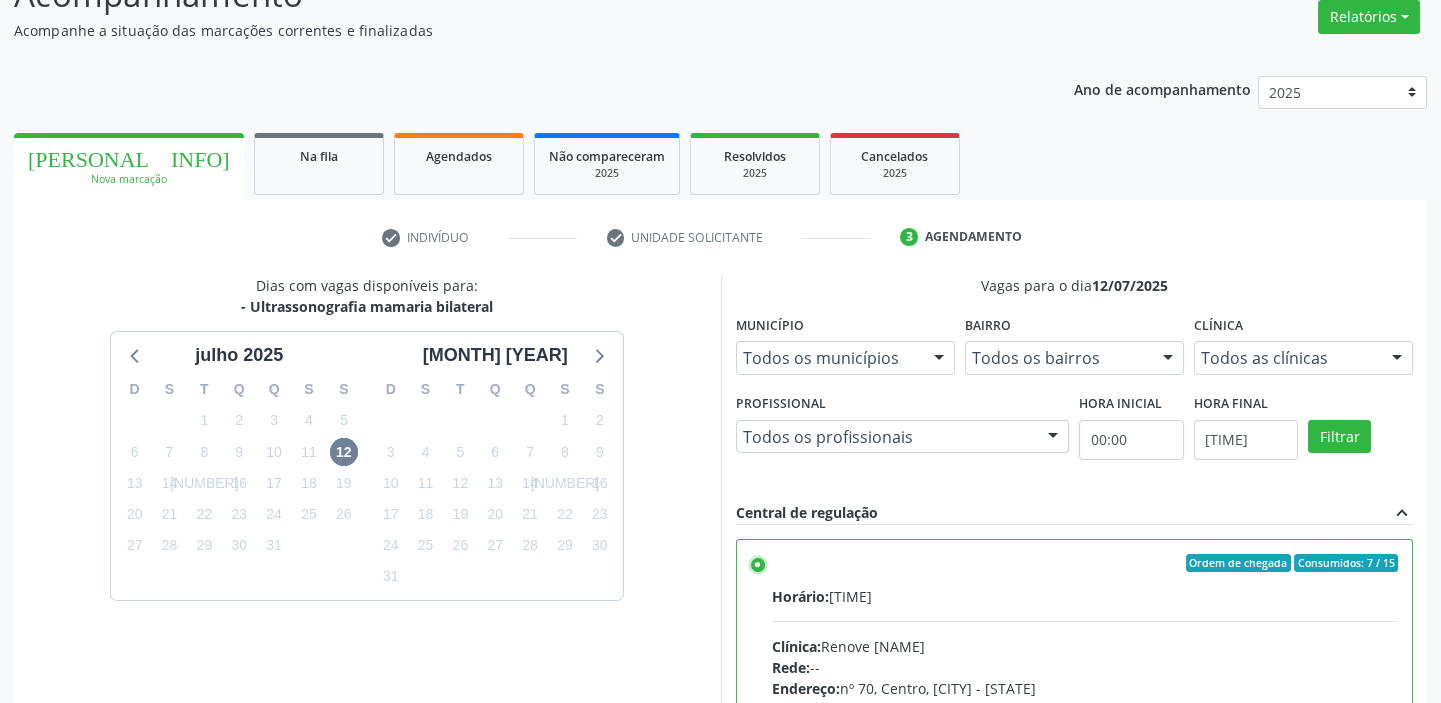 scroll, scrollTop: 99, scrollLeft: 0, axis: vertical 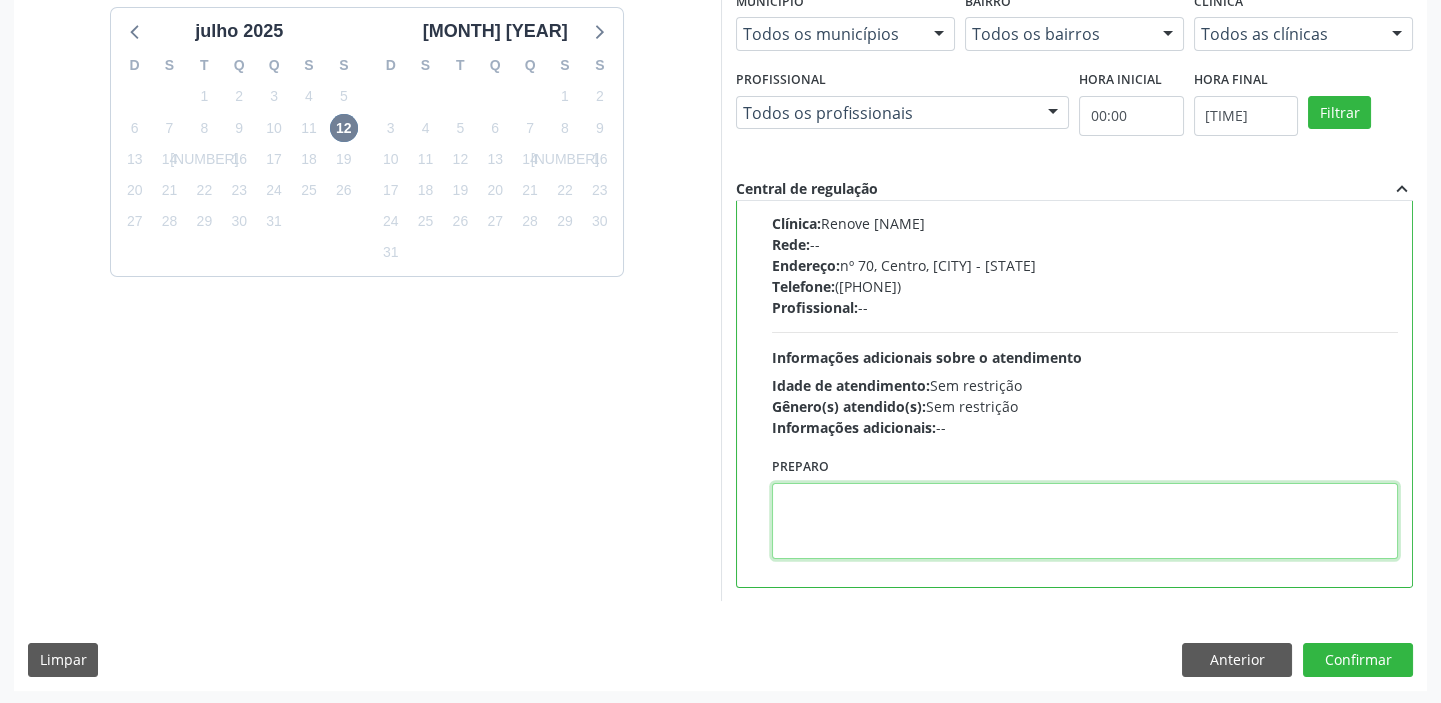 click at bounding box center (1085, 521) 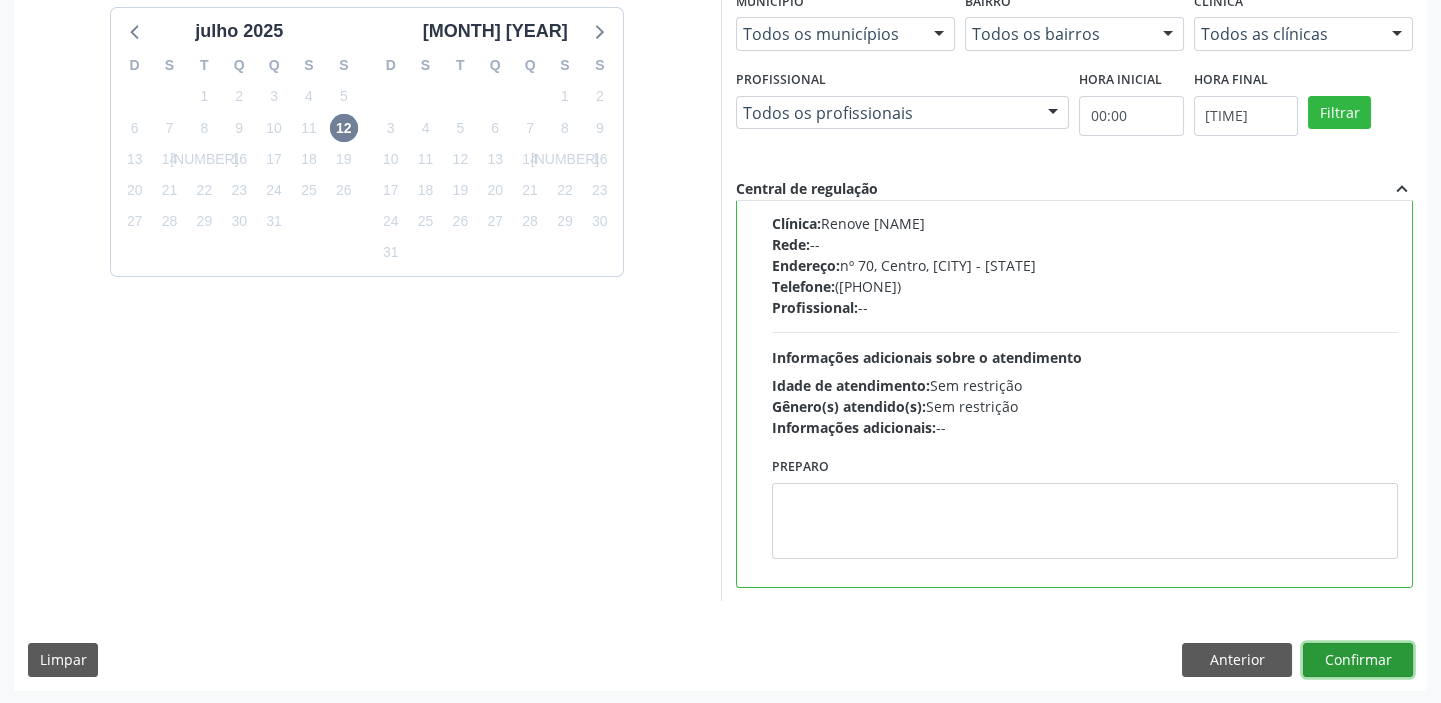 click on "Confirmar" at bounding box center [1358, 660] 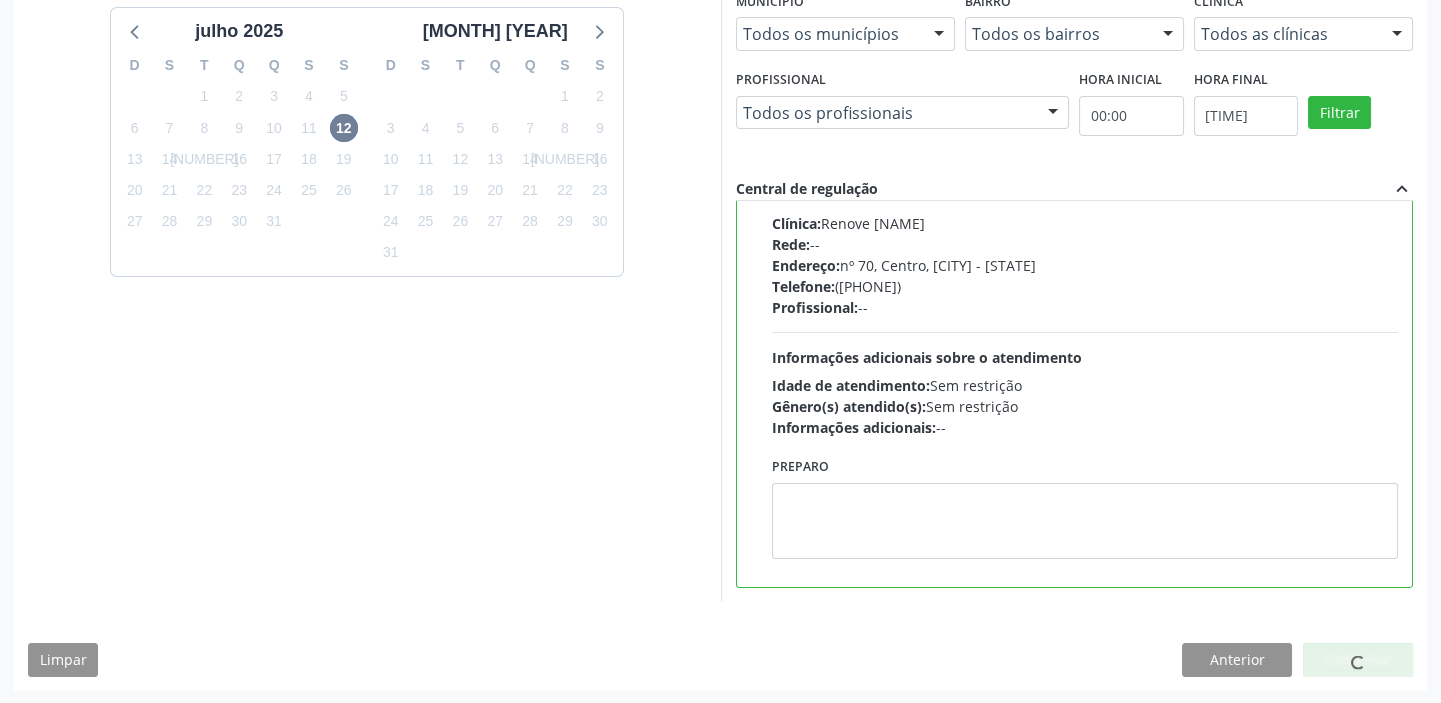 scroll, scrollTop: 0, scrollLeft: 0, axis: both 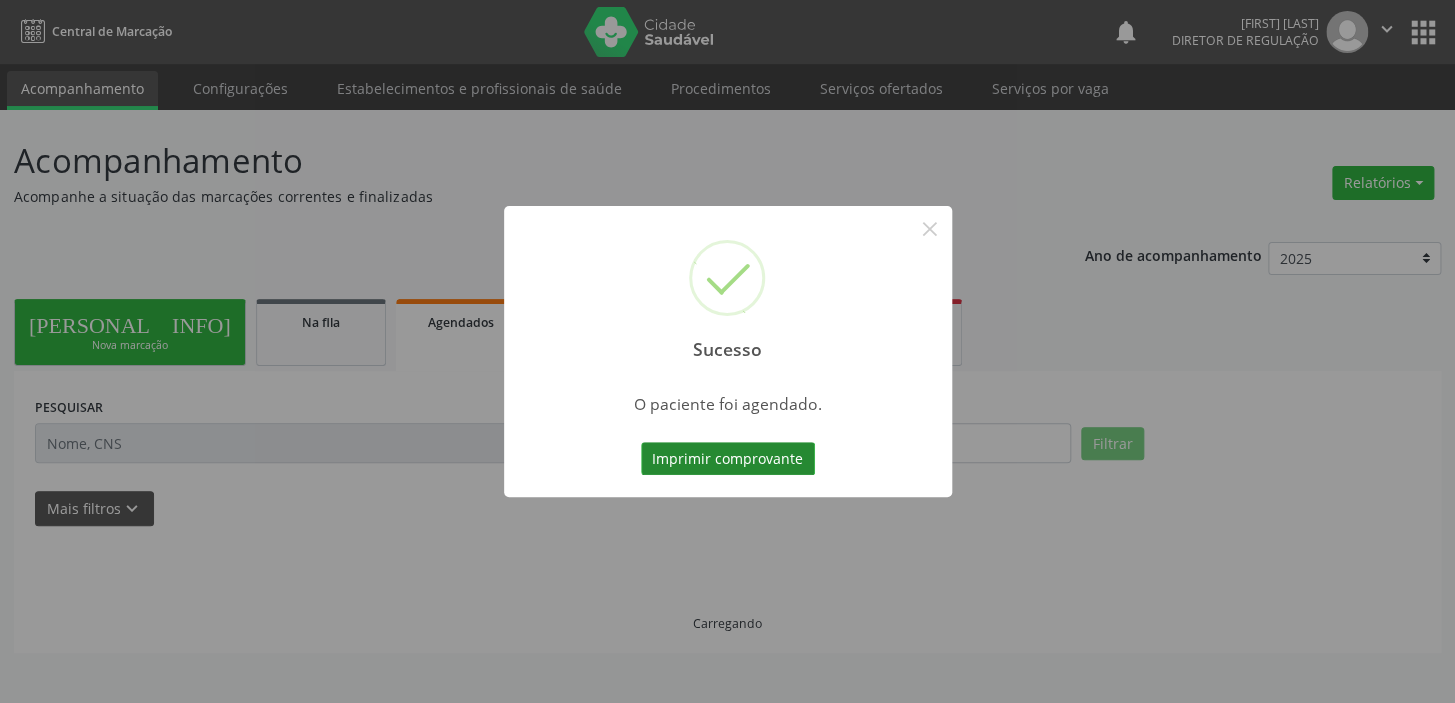 click on "Imprimir comprovante" at bounding box center (728, 459) 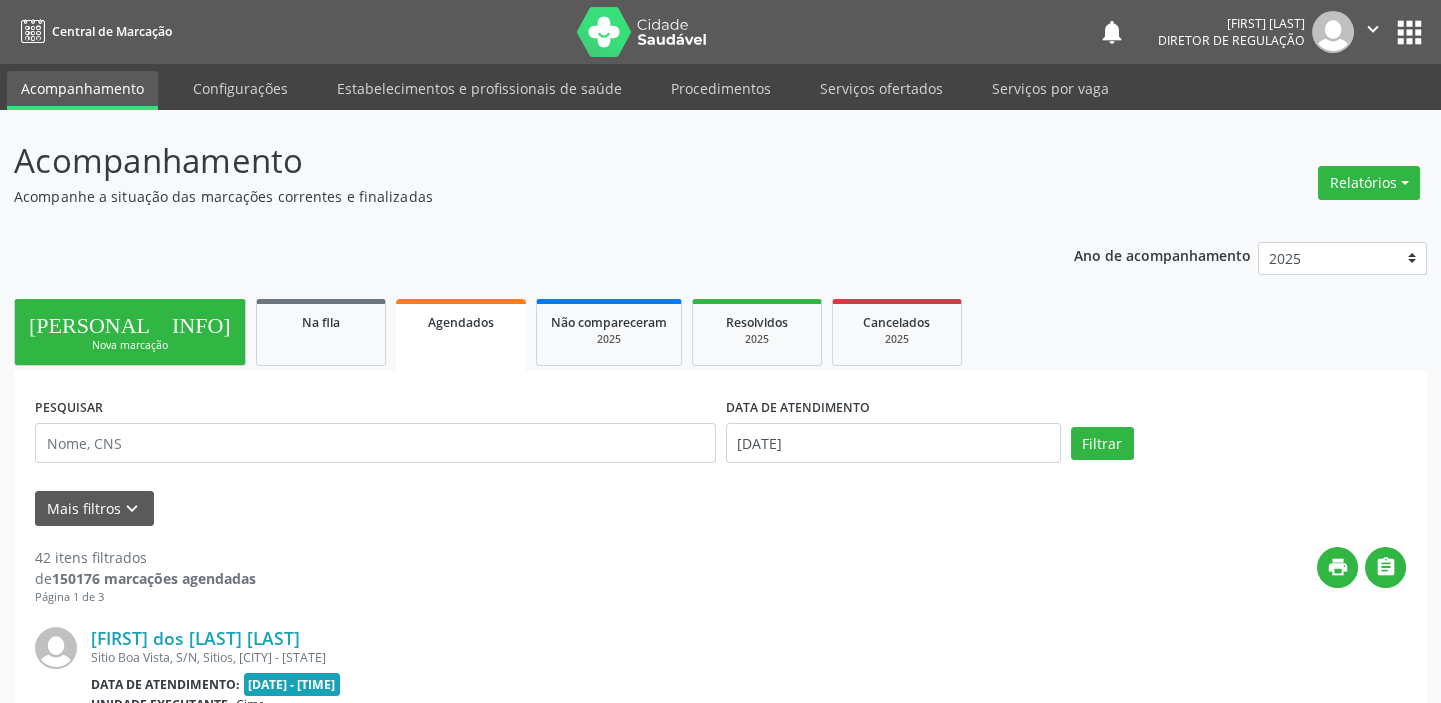 click on "person_add" at bounding box center (130, 322) 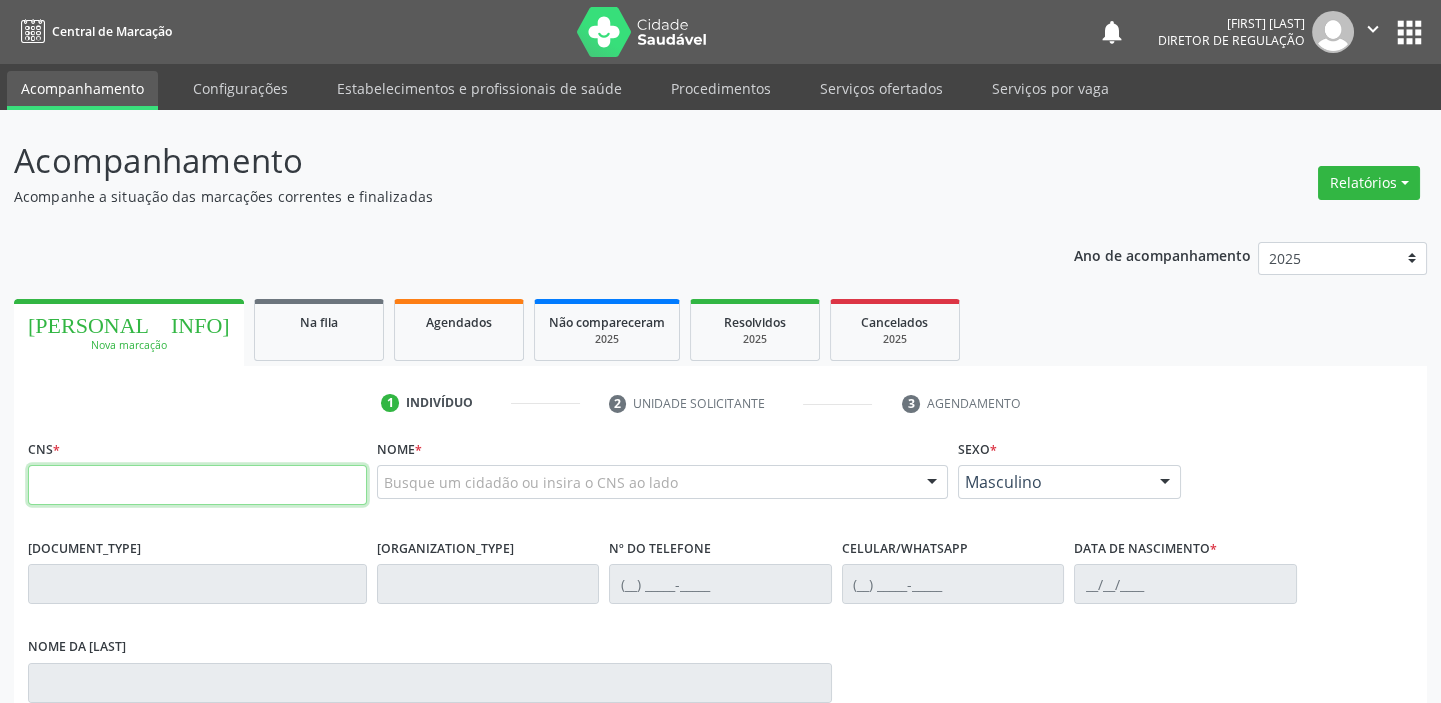 click at bounding box center [197, 485] 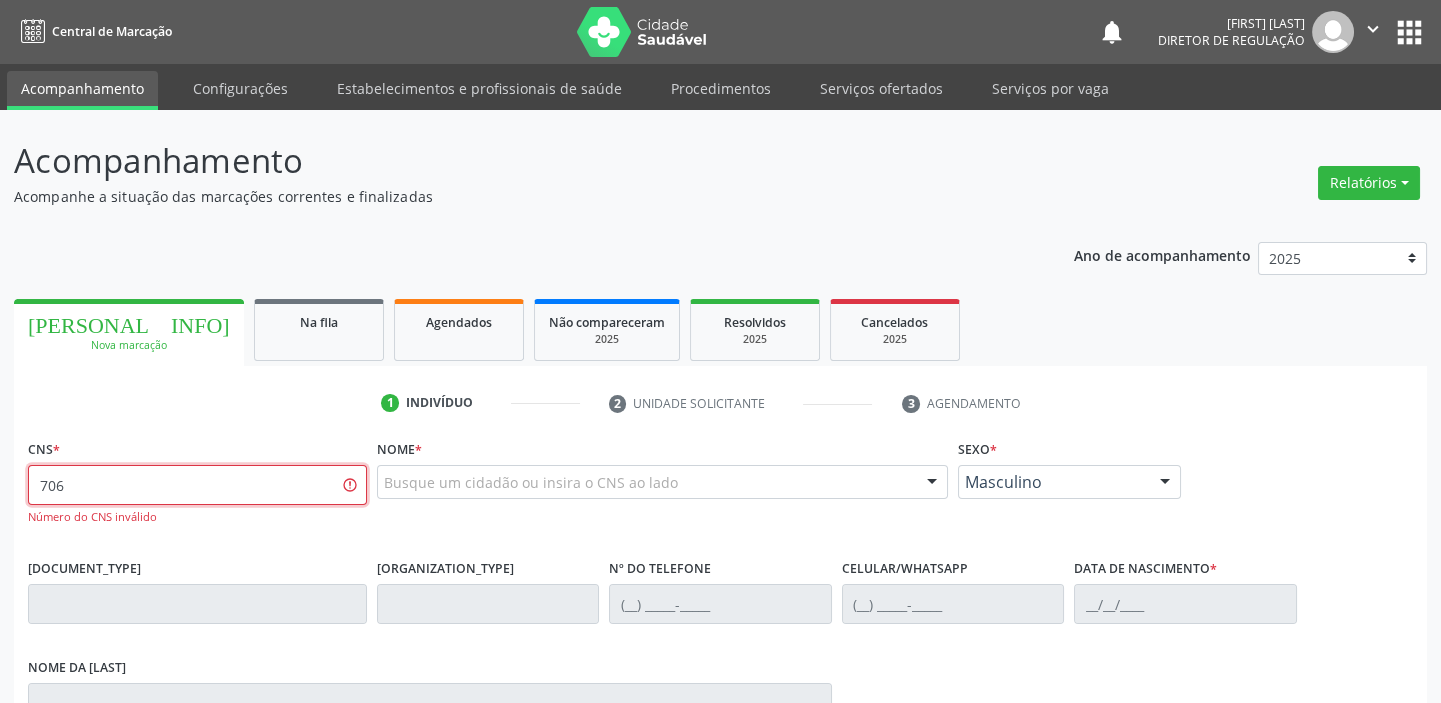 type on "70" 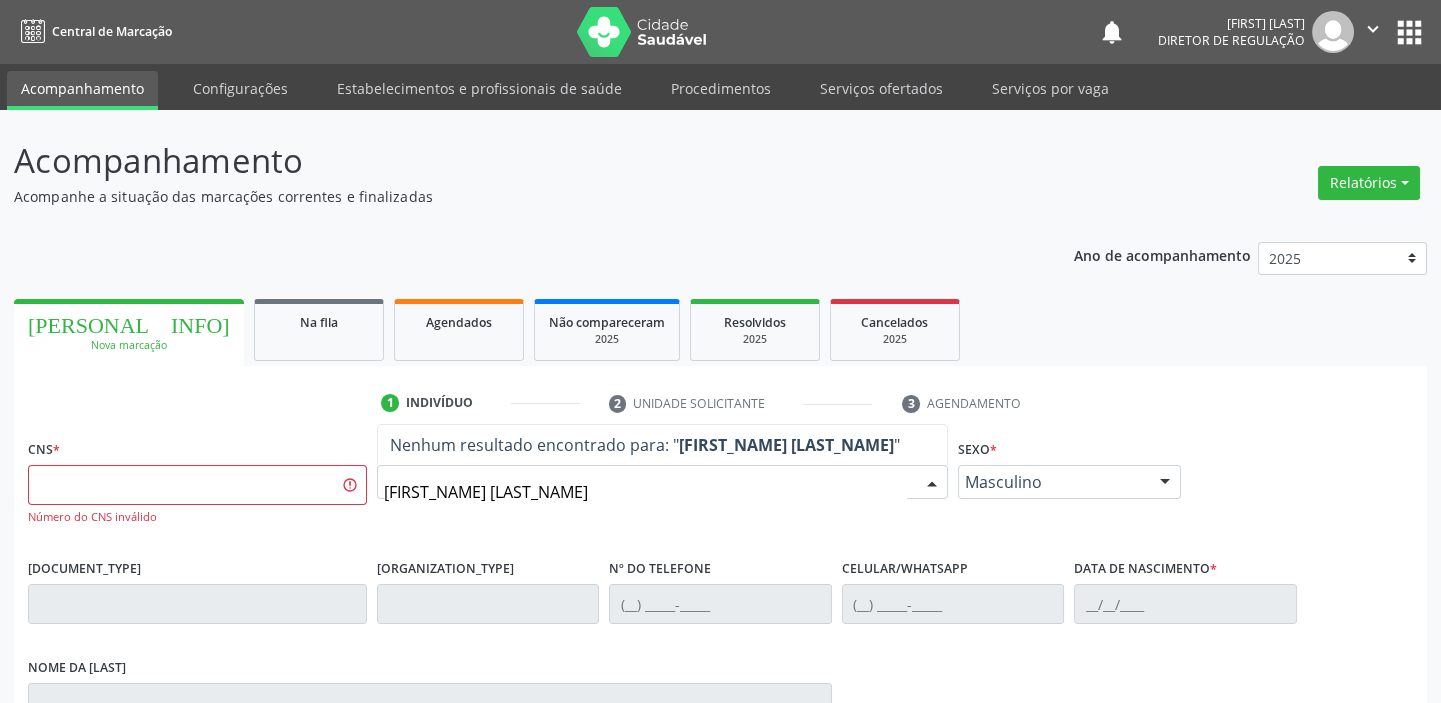 type on "iranete da conceiçao" 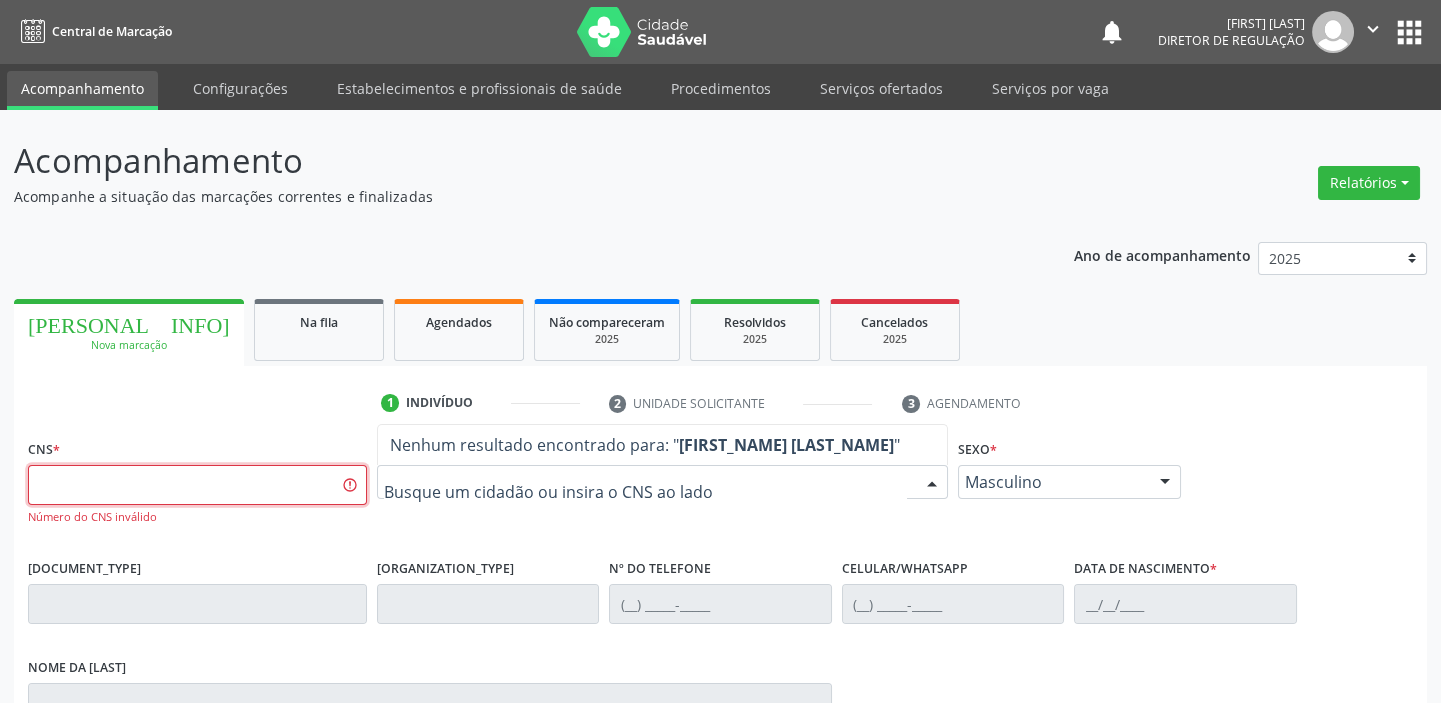 click at bounding box center (197, 485) 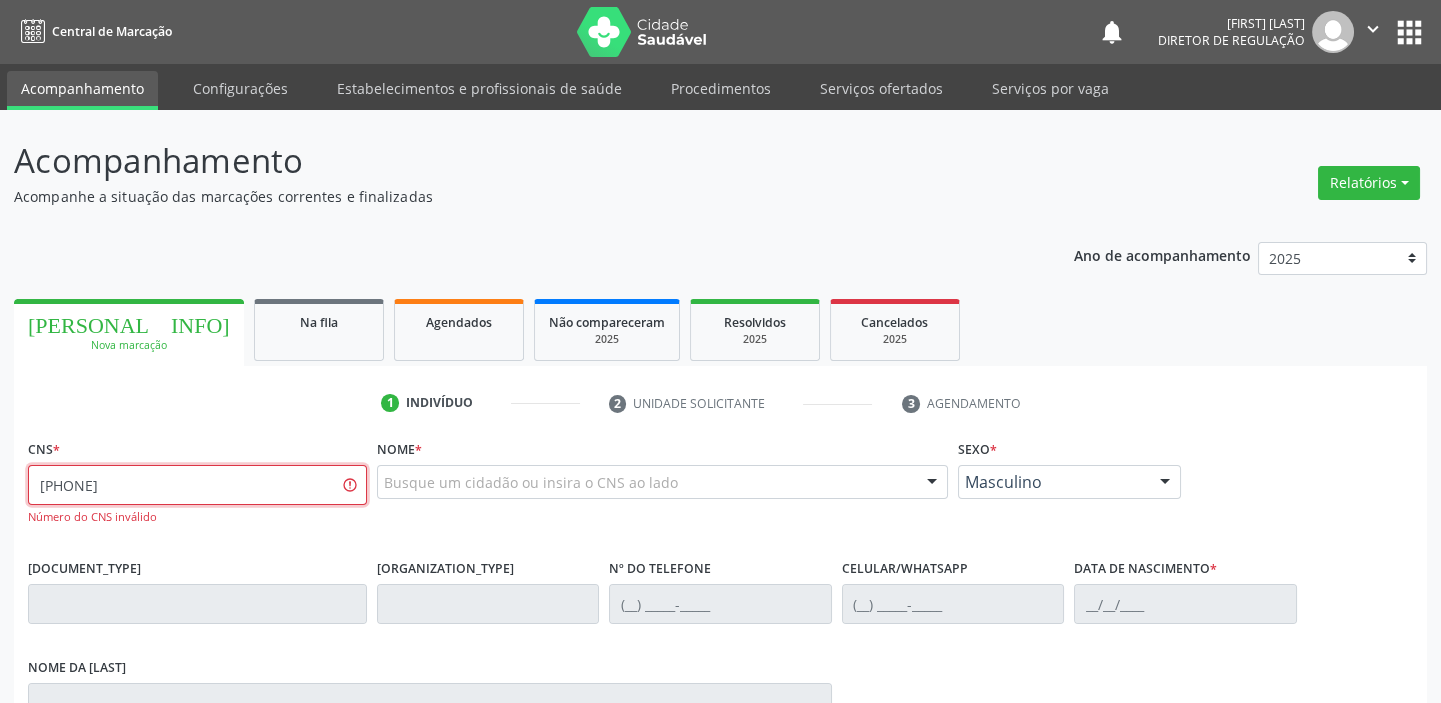 type on "706 8052 8878 4821" 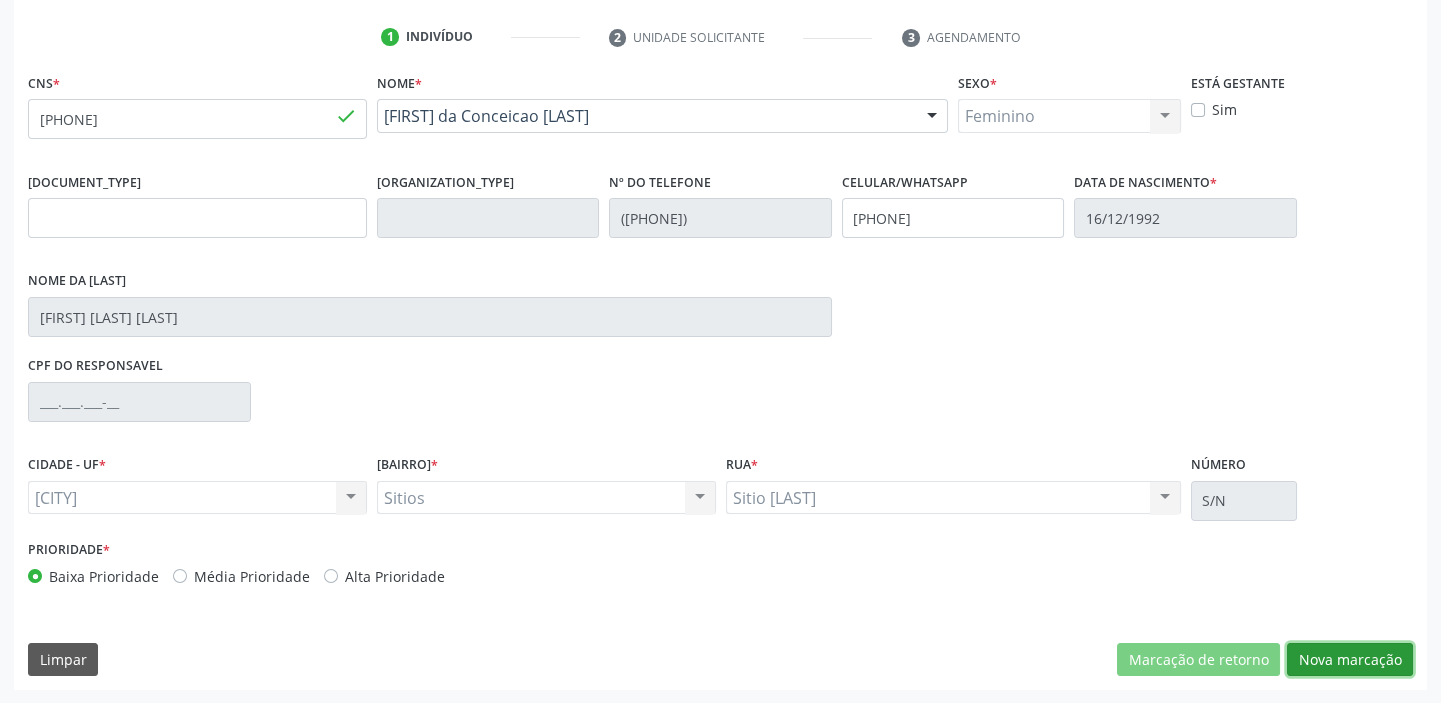 click on "Nova marcação" at bounding box center [1198, 660] 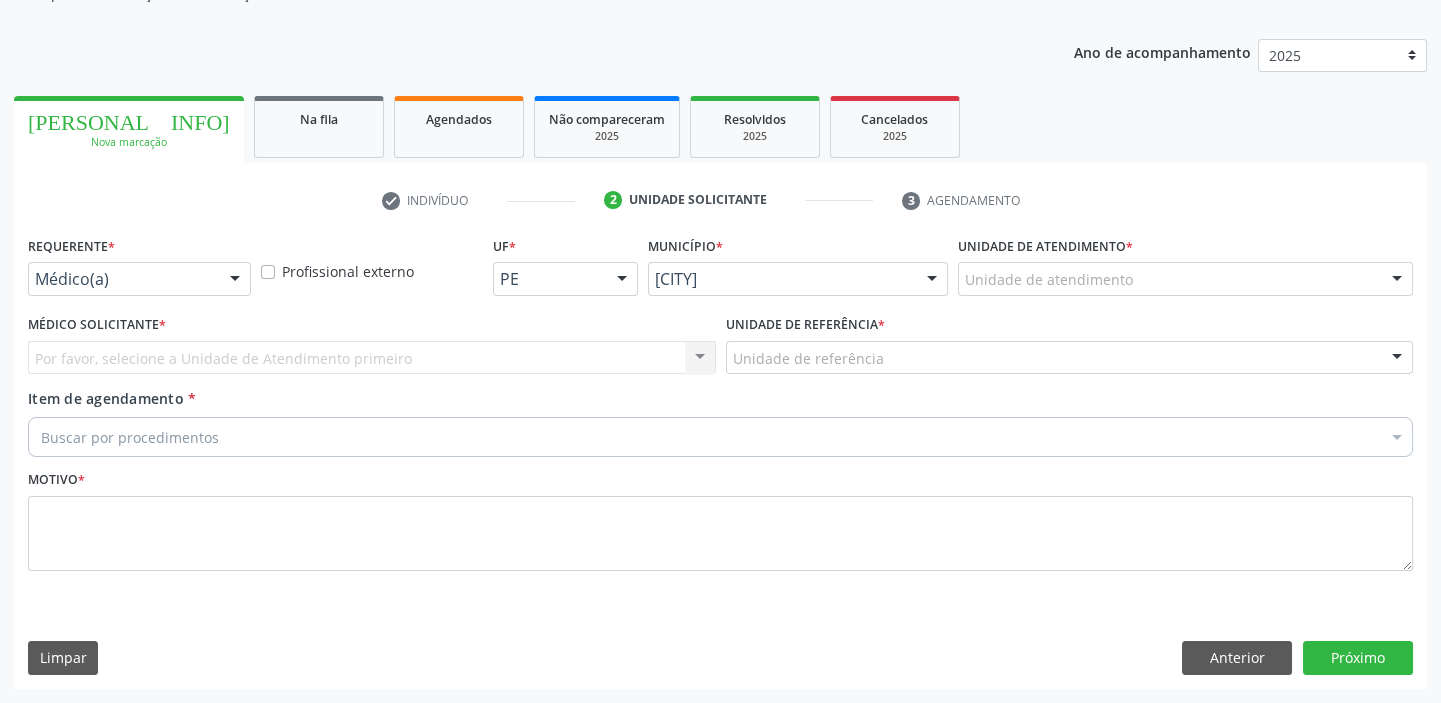scroll, scrollTop: 201, scrollLeft: 0, axis: vertical 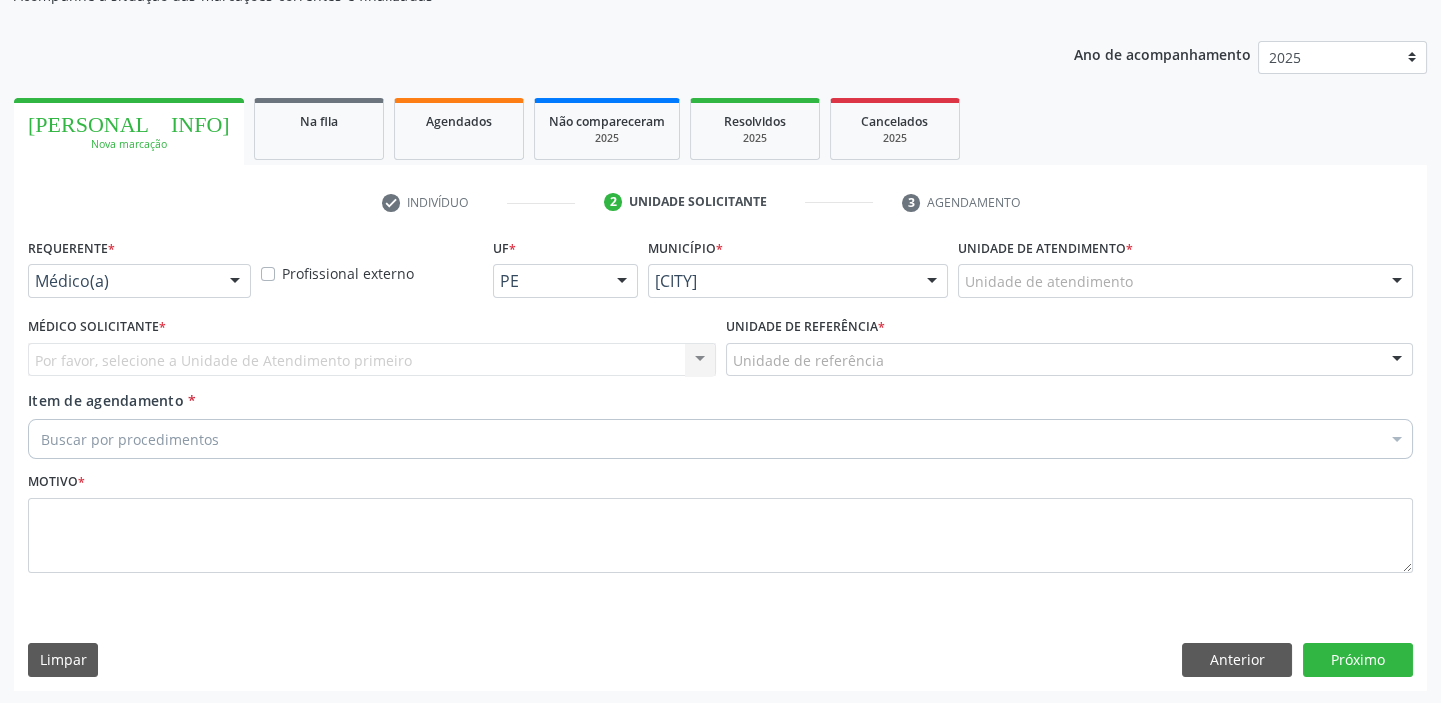 drag, startPoint x: 982, startPoint y: 270, endPoint x: 991, endPoint y: 283, distance: 15.811388 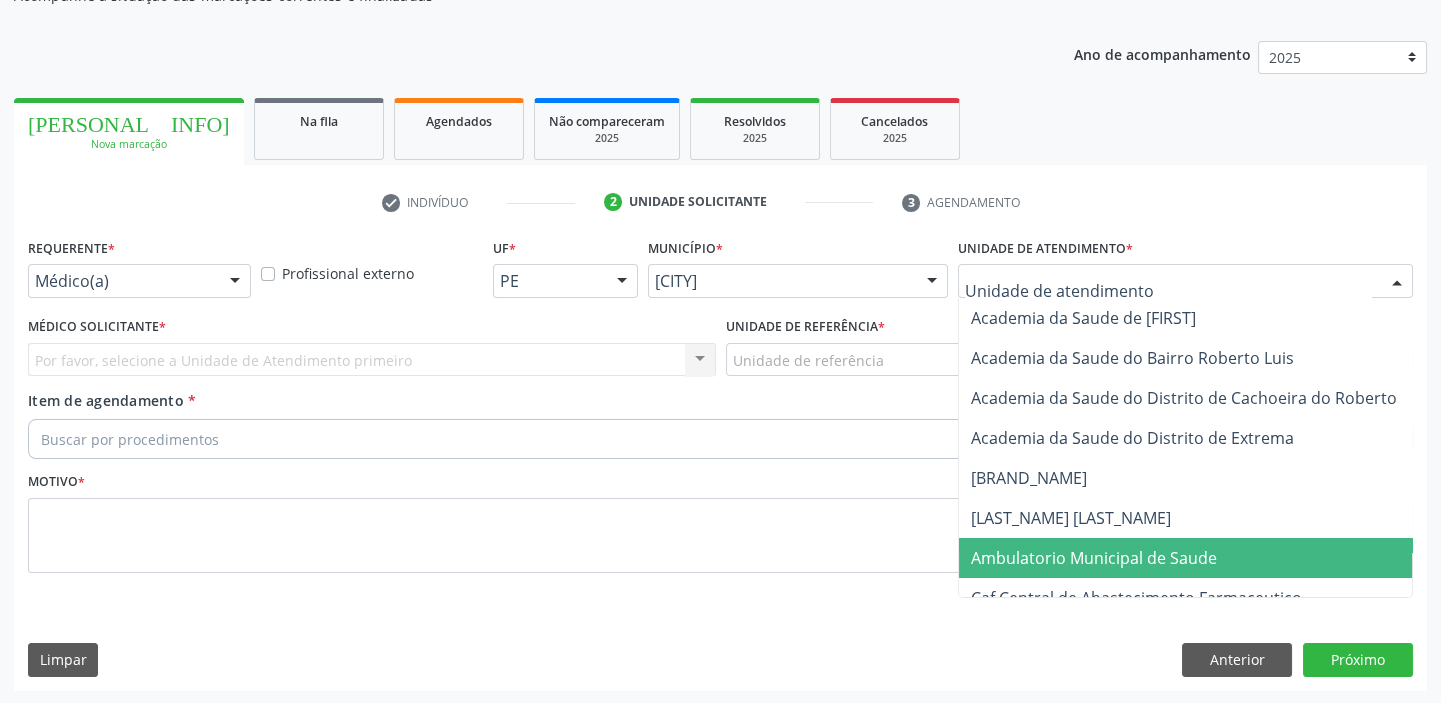 click on "Ambulatorio Municipal de Saude" at bounding box center [1094, 558] 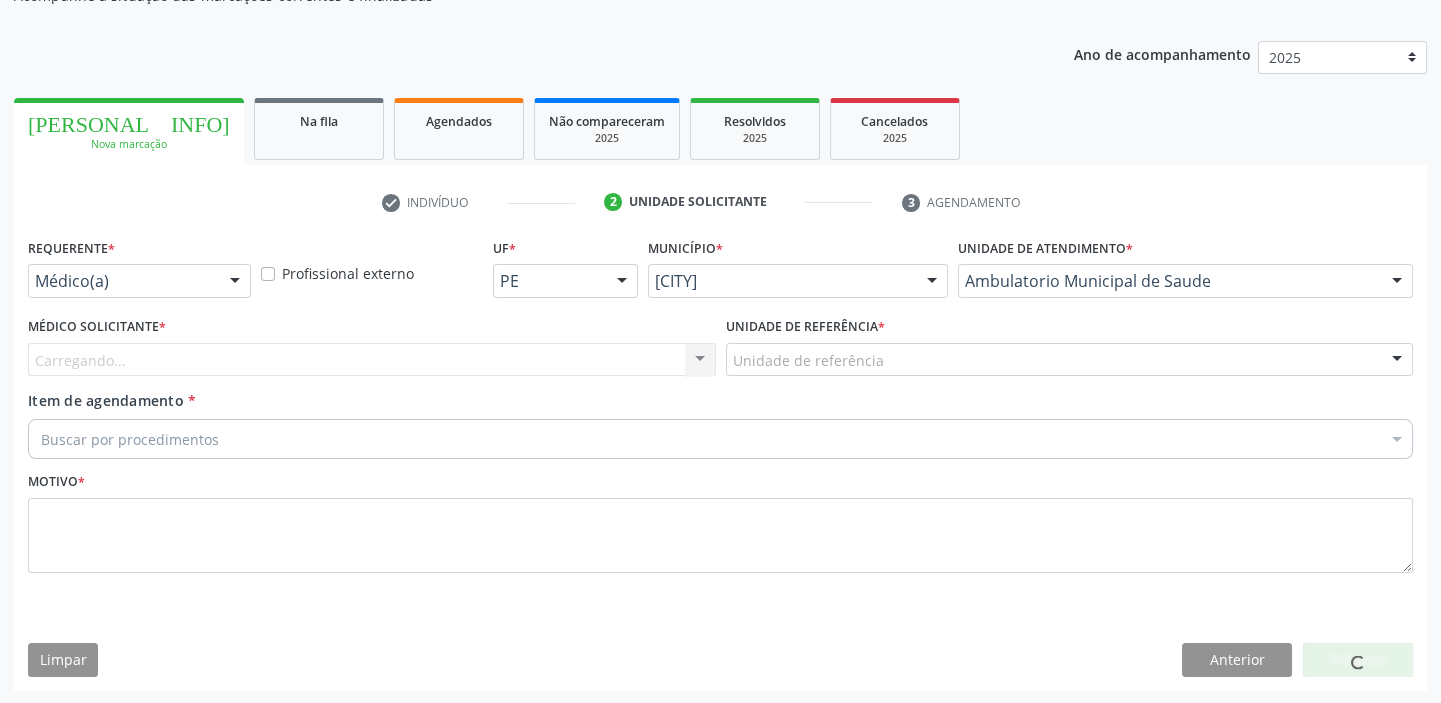 drag, startPoint x: 796, startPoint y: 361, endPoint x: 815, endPoint y: 412, distance: 54.42426 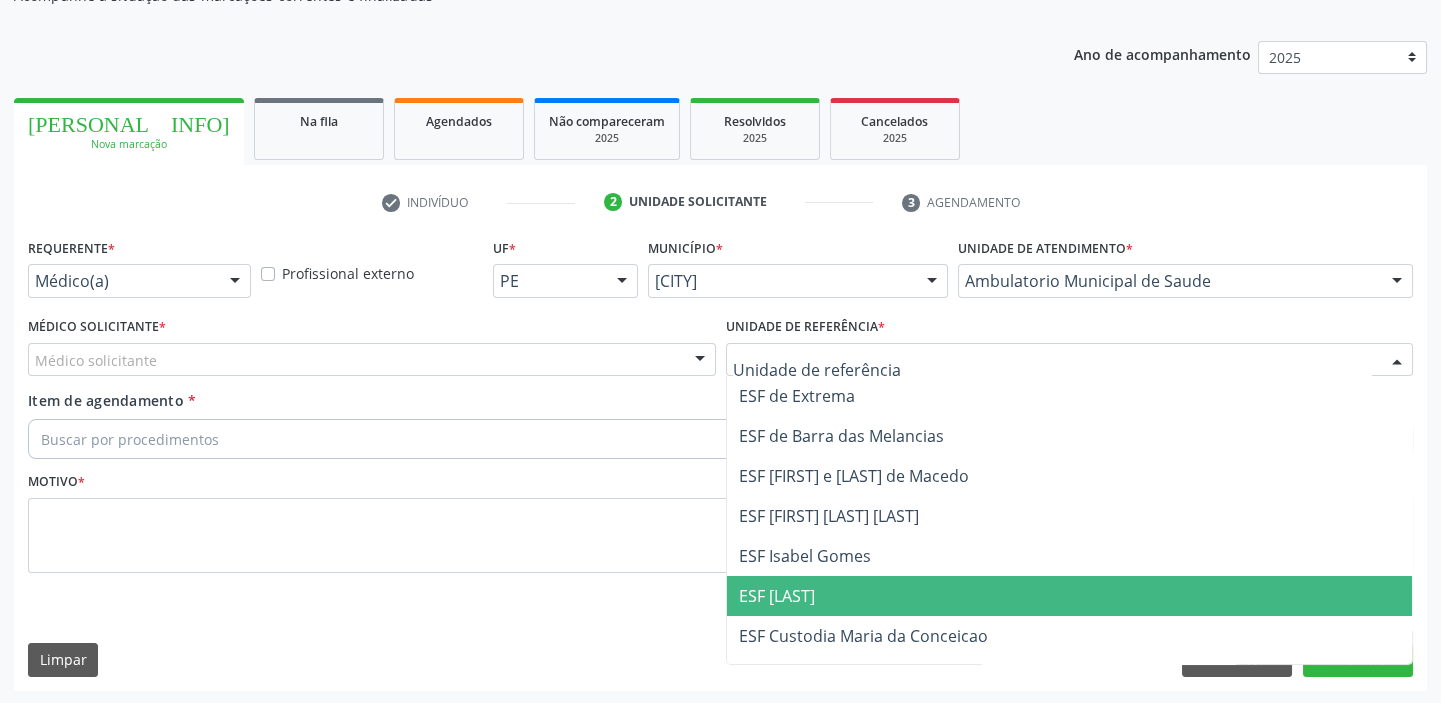click on "[HEALTH_CENTER_NAME]" at bounding box center [777, 596] 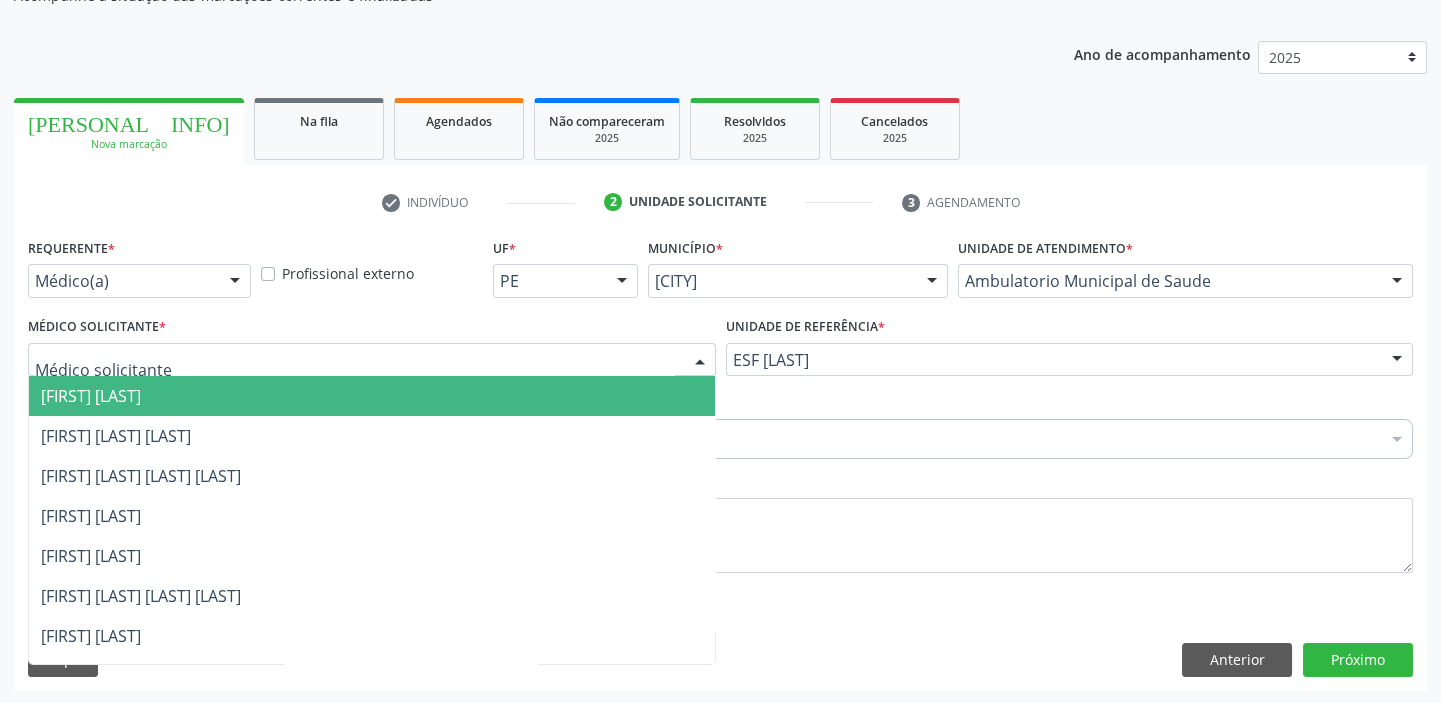 click on "Alysson Rodrigo Ferreira Cavalcanti" at bounding box center [91, 396] 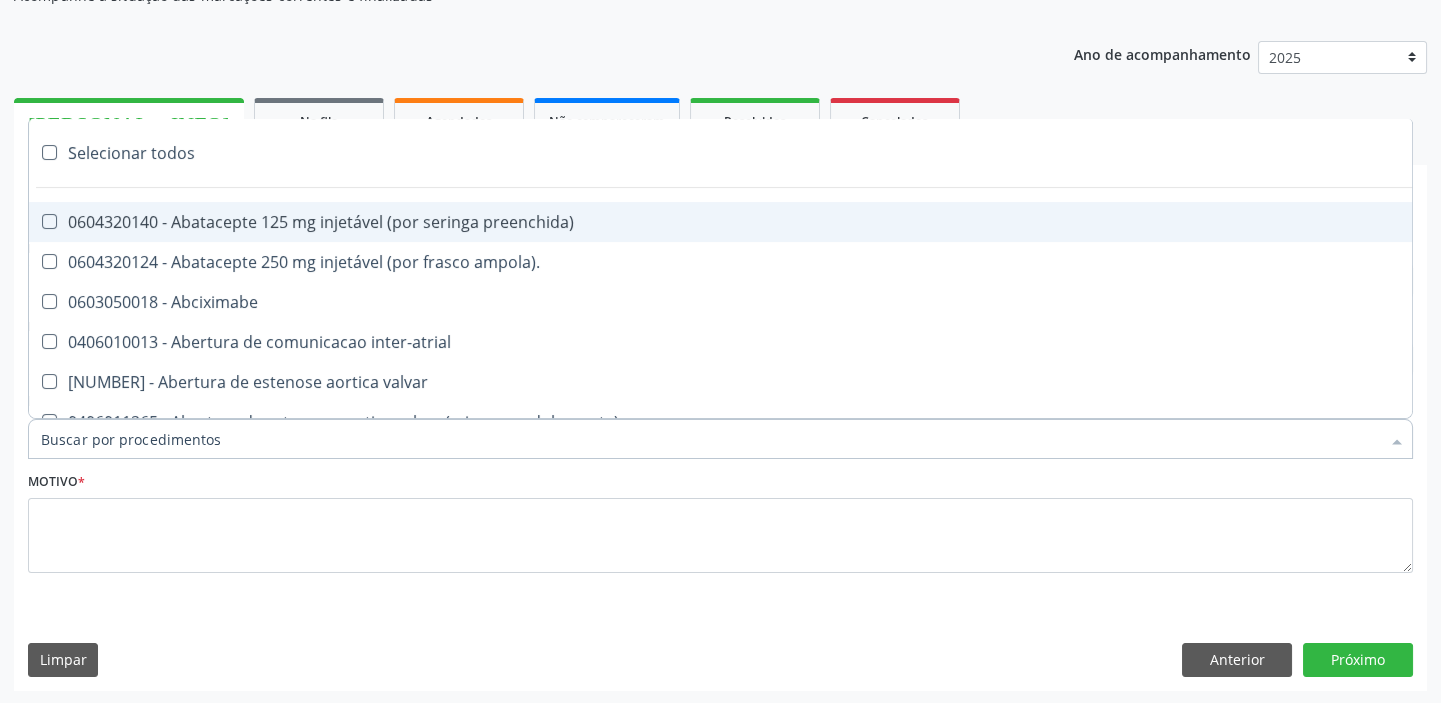 paste on "mamaria" 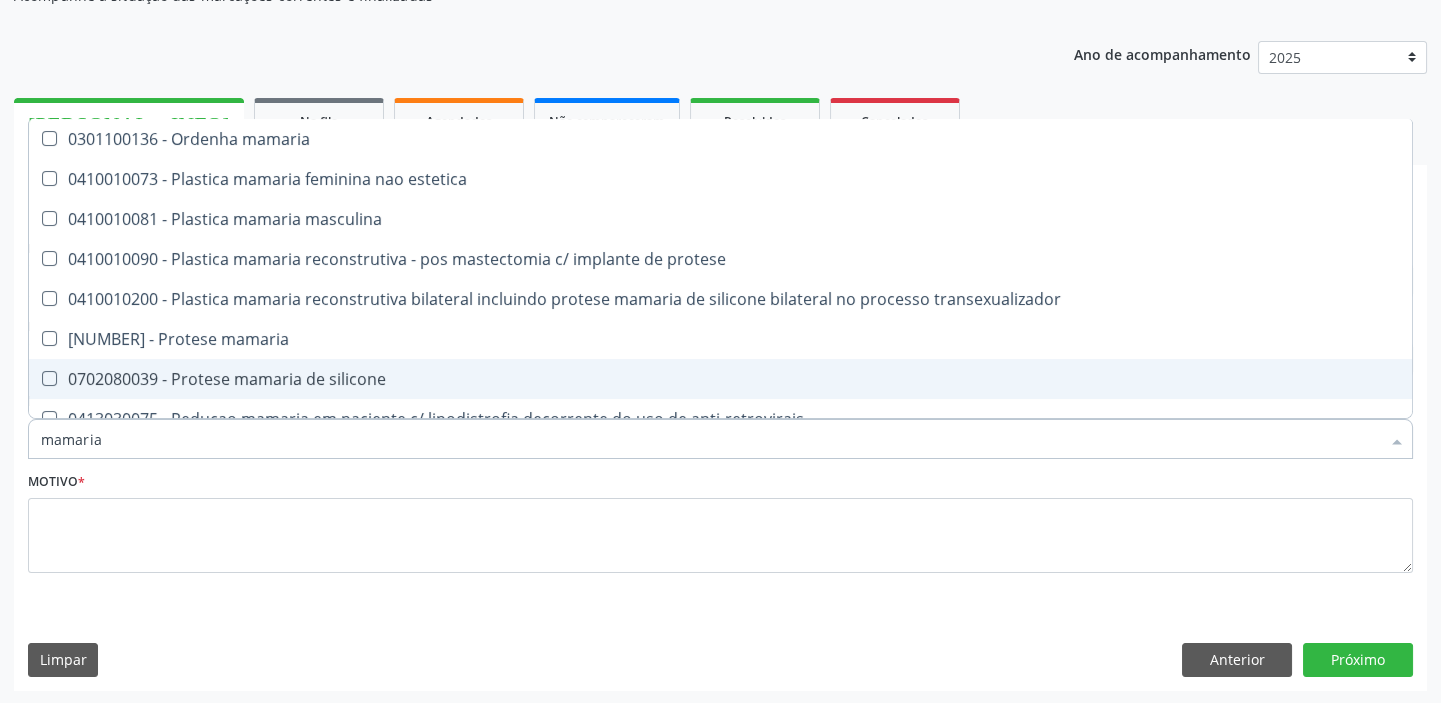 scroll, scrollTop: 60, scrollLeft: 0, axis: vertical 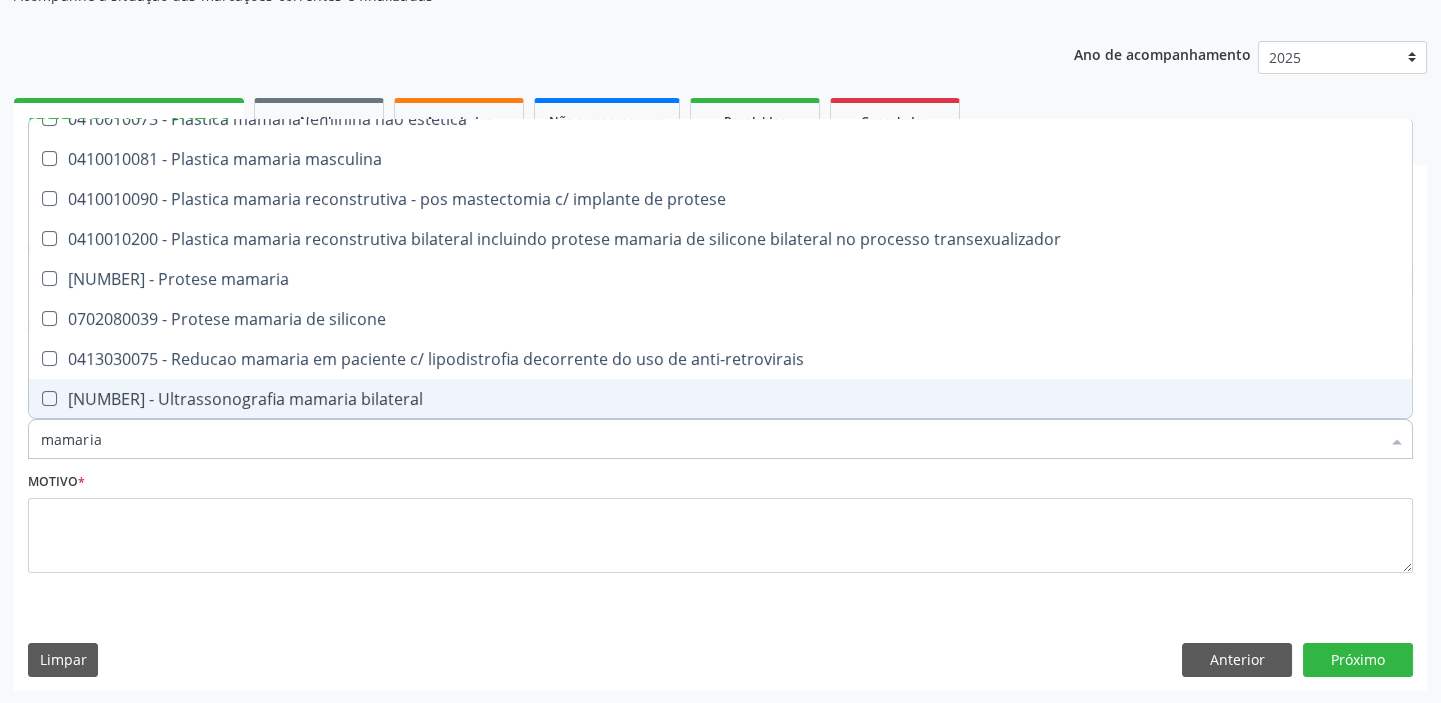 click on "[PROCEDURE_CODE] - Ultrassonografia mamaria bilateral" at bounding box center (720, 399) 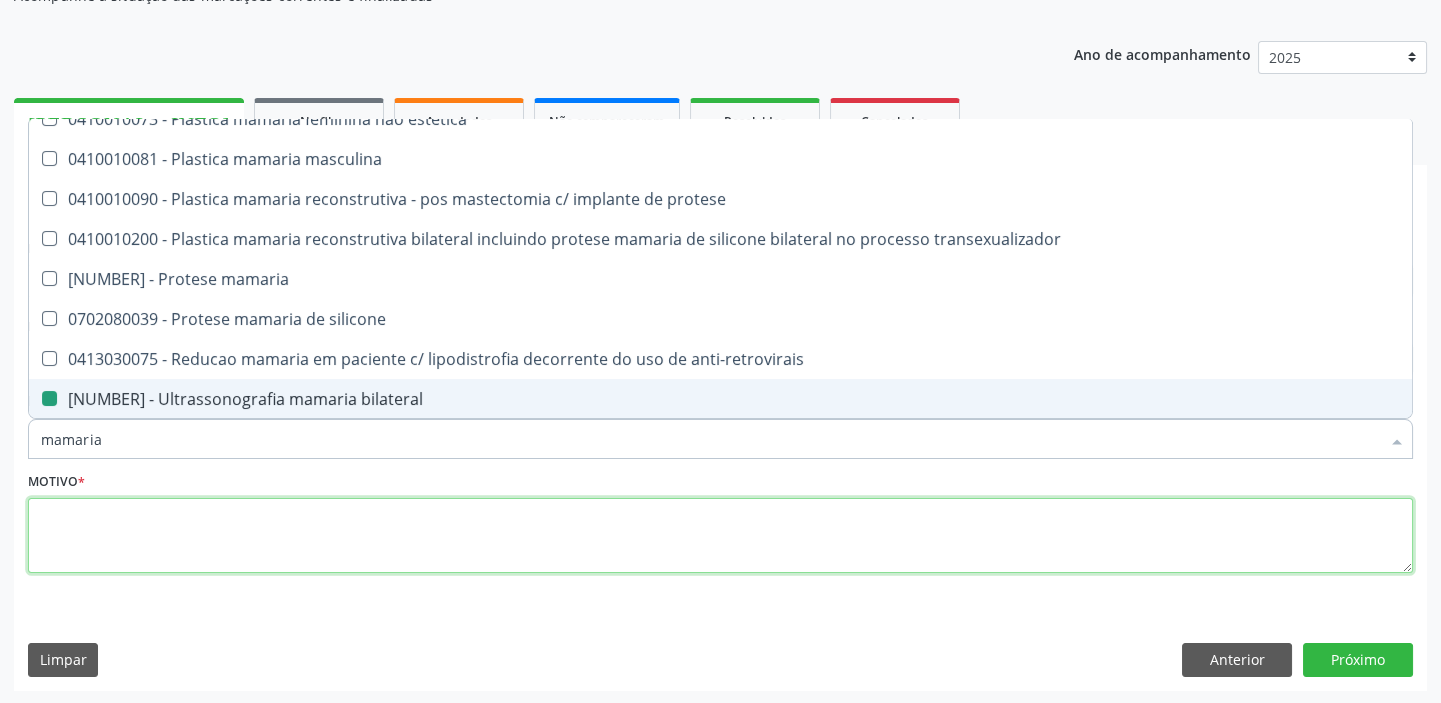 click at bounding box center (720, 536) 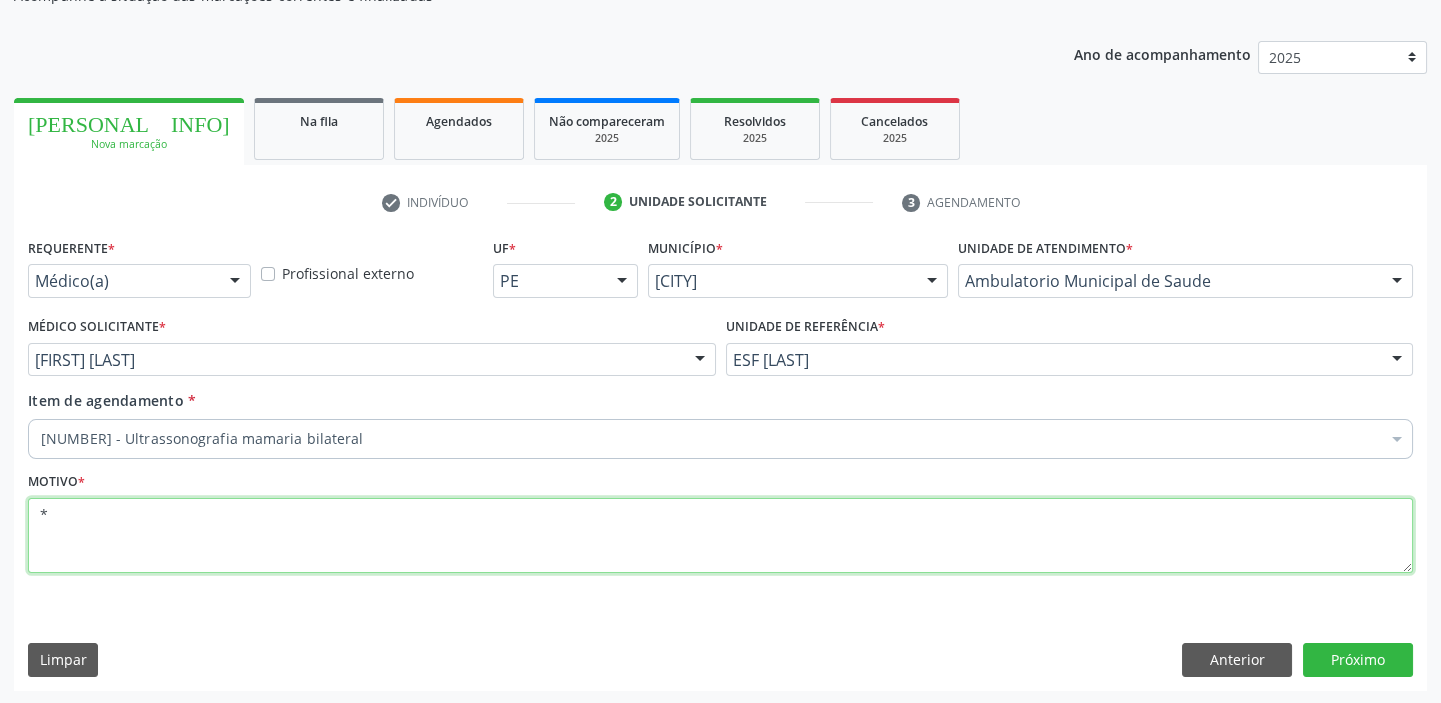 scroll, scrollTop: 0, scrollLeft: 0, axis: both 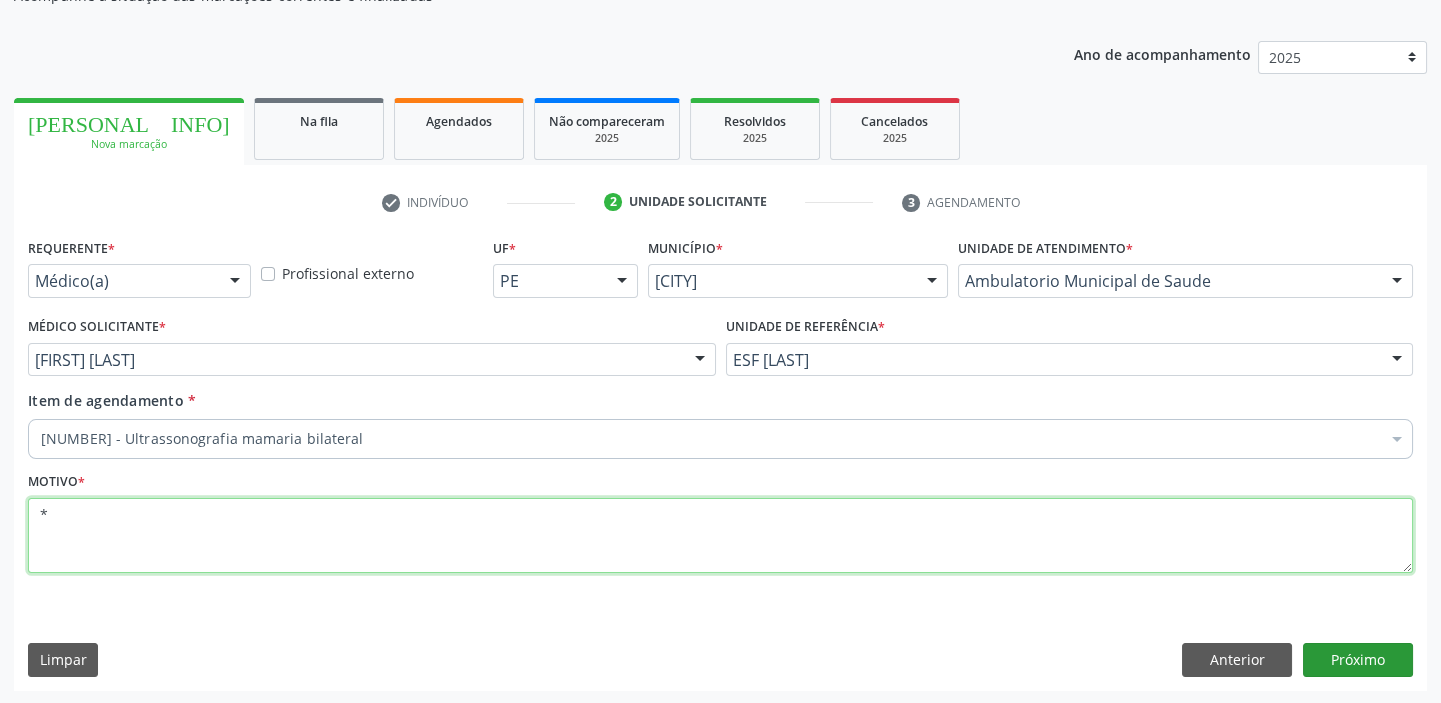 type on "*" 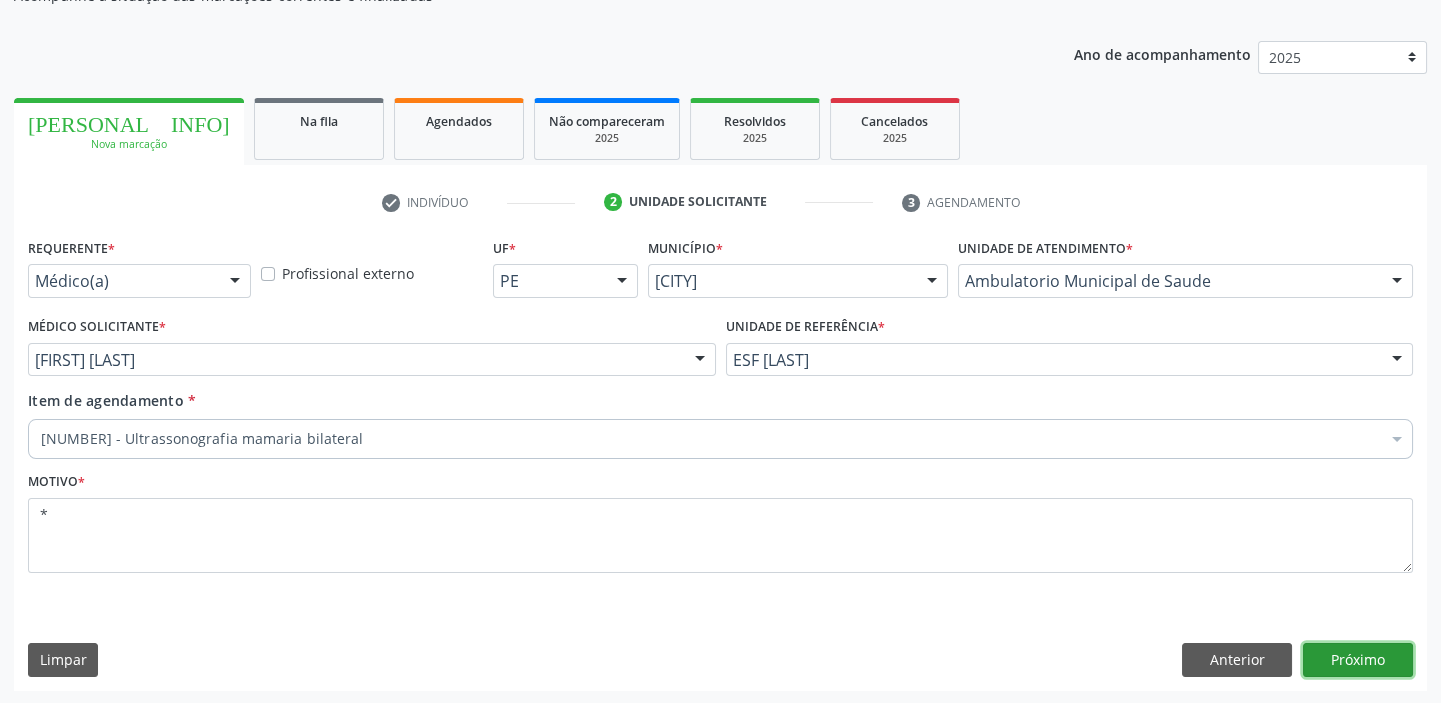 click on "Próximo" at bounding box center (1358, 660) 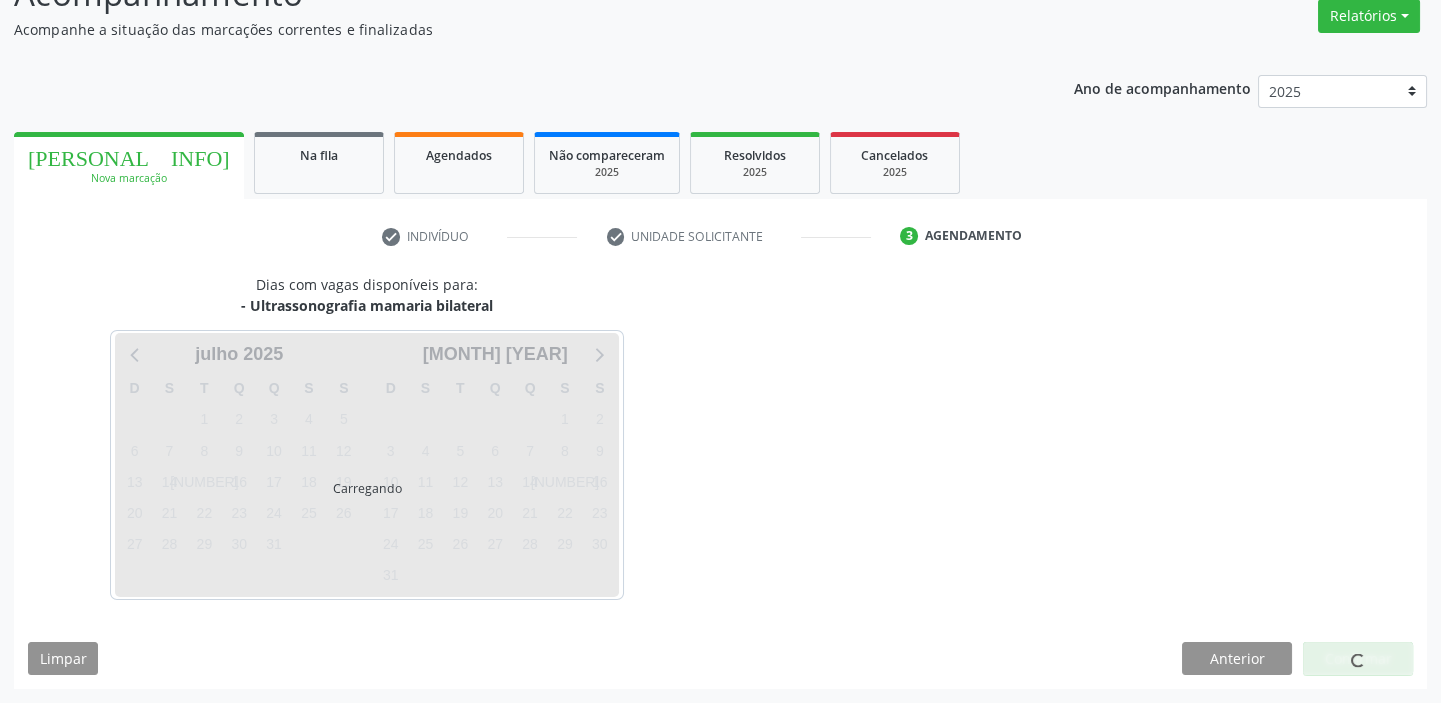 scroll, scrollTop: 166, scrollLeft: 0, axis: vertical 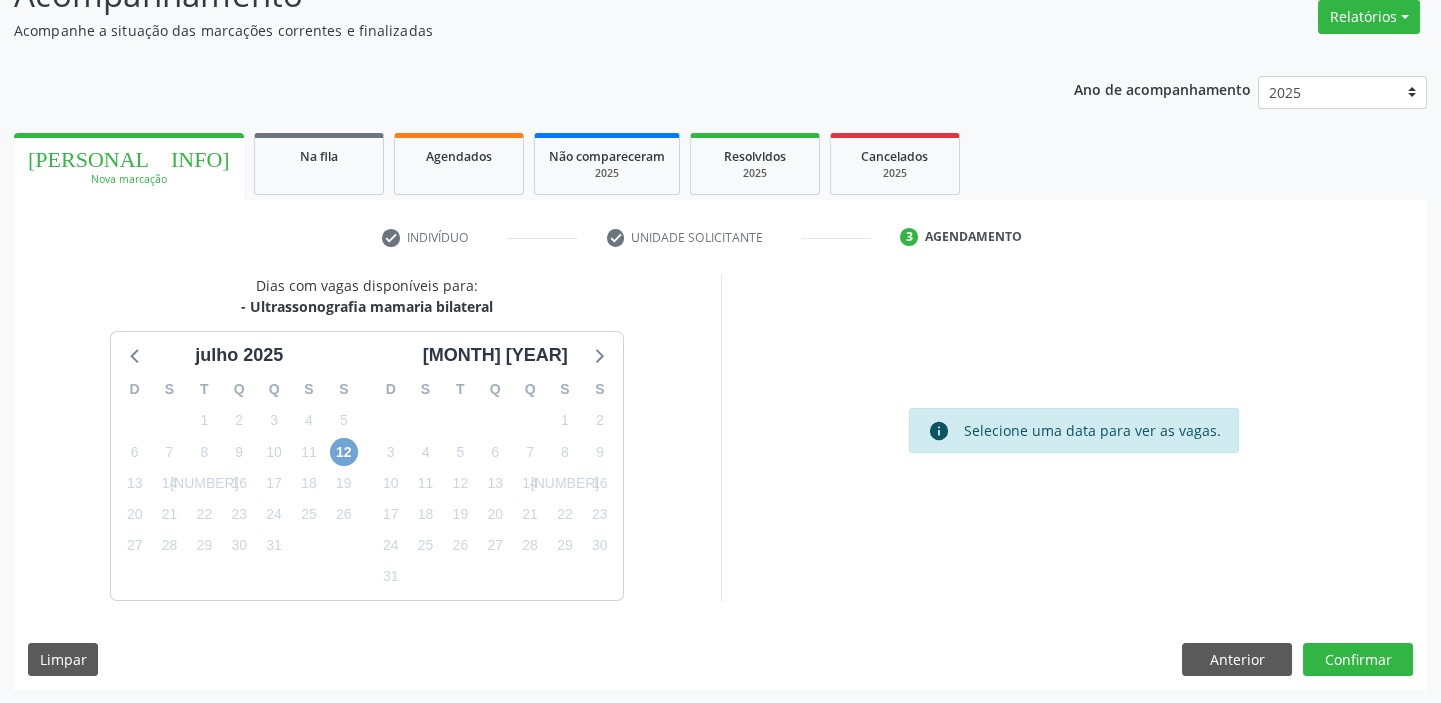 click on "12" at bounding box center [344, 452] 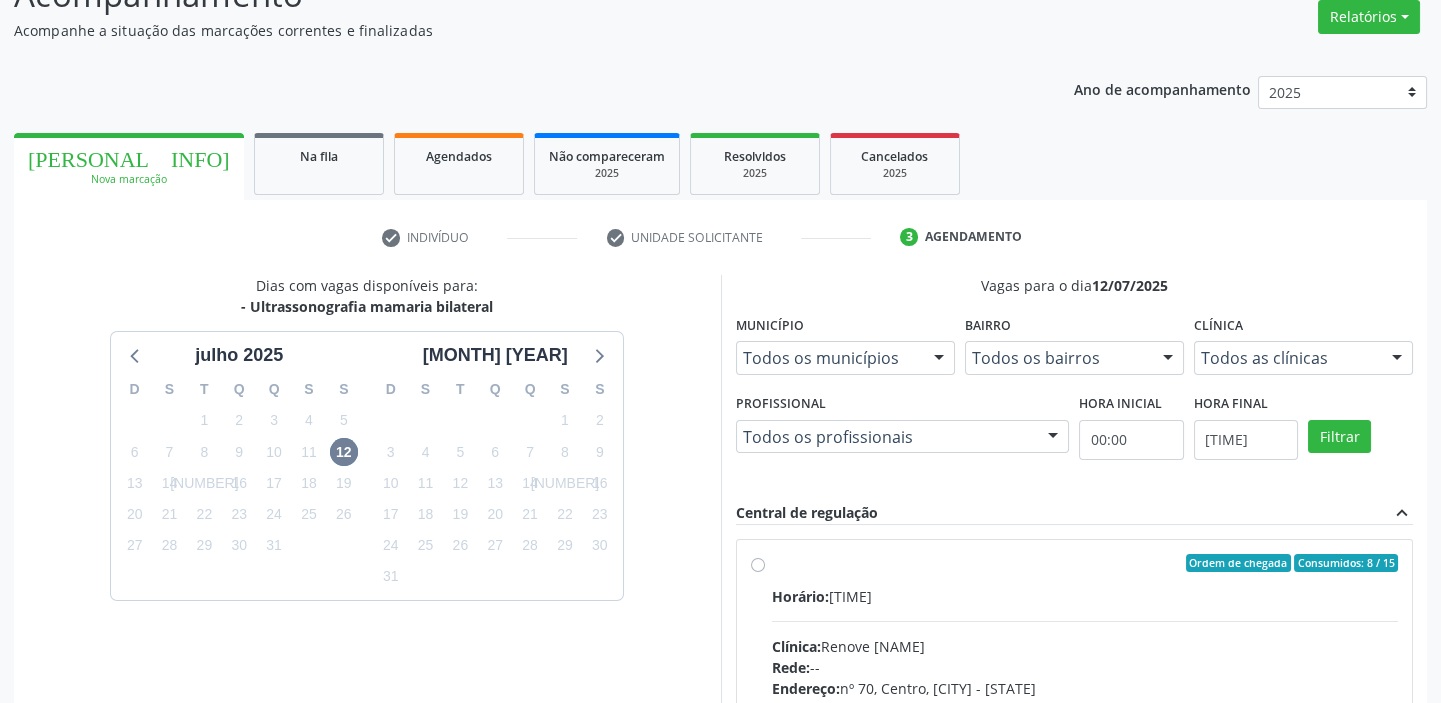 click on "Horário:   13:00" at bounding box center (1085, 596) 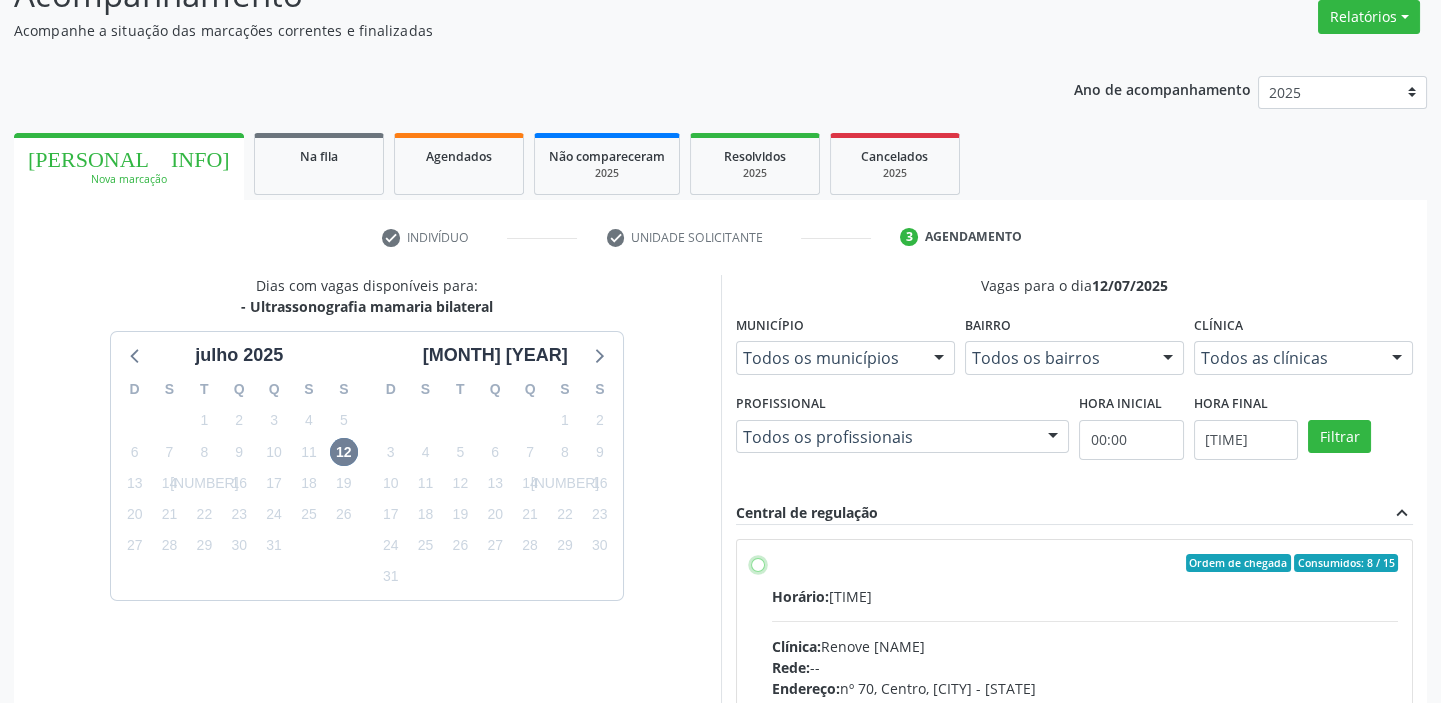click on "Ordem de chegada
Consumidos: 8 / 15
Horário:   13:00
Clínica:  Renove Afranio
Rede:
--
Endereço:   nº 70, Centro, Afrânio - PE
Telefone:   (87) 981458040
Profissional:
--
Informações adicionais sobre o atendimento
Idade de atendimento:
Sem restrição
Gênero(s) atendido(s):
Sem restrição
Informações adicionais:
--" at bounding box center (758, 563) 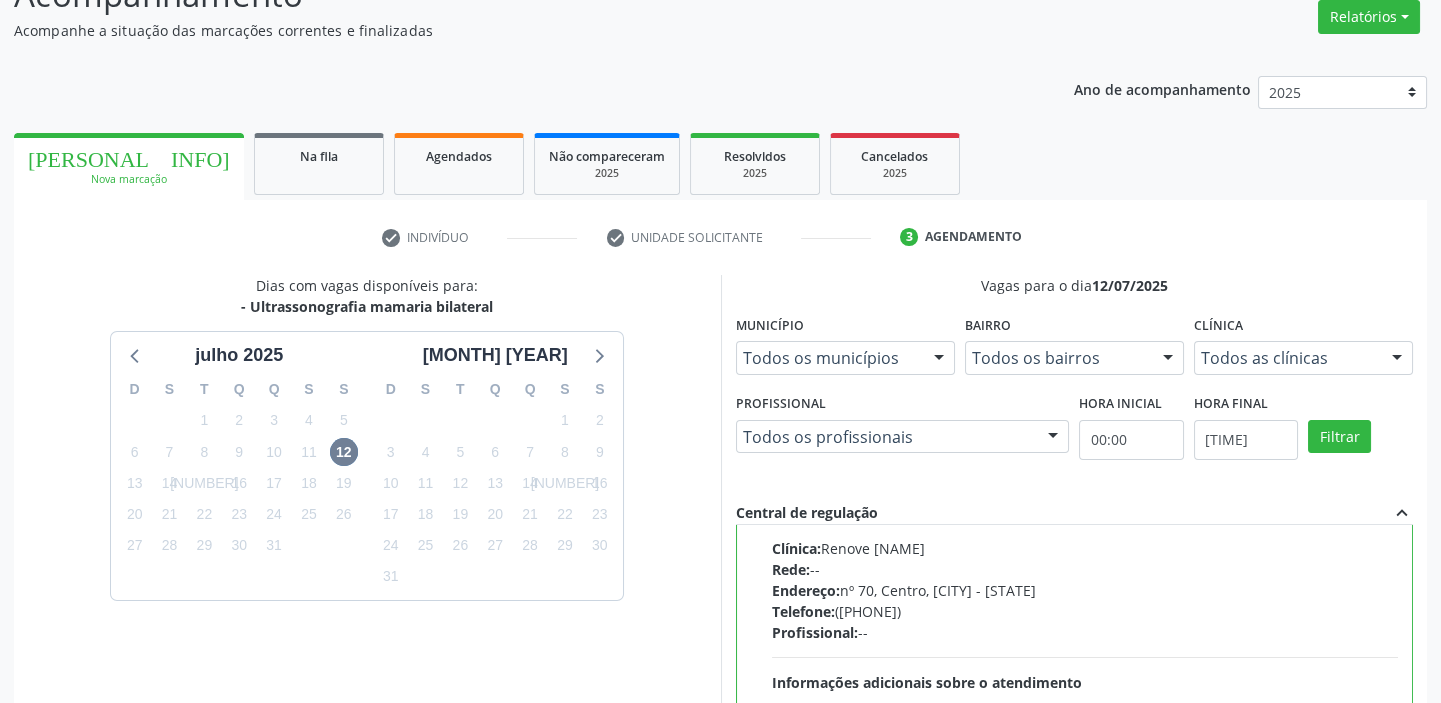 scroll, scrollTop: 99, scrollLeft: 0, axis: vertical 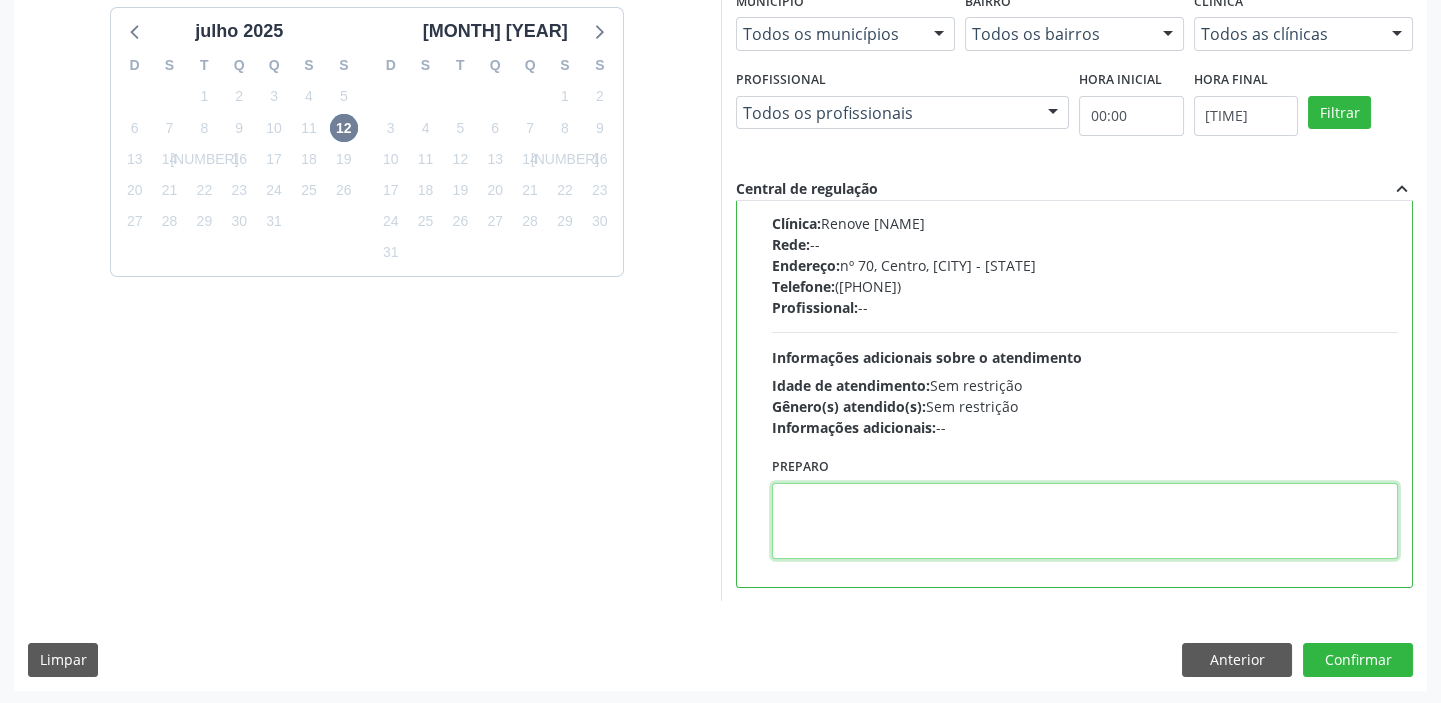 click at bounding box center (1085, 521) 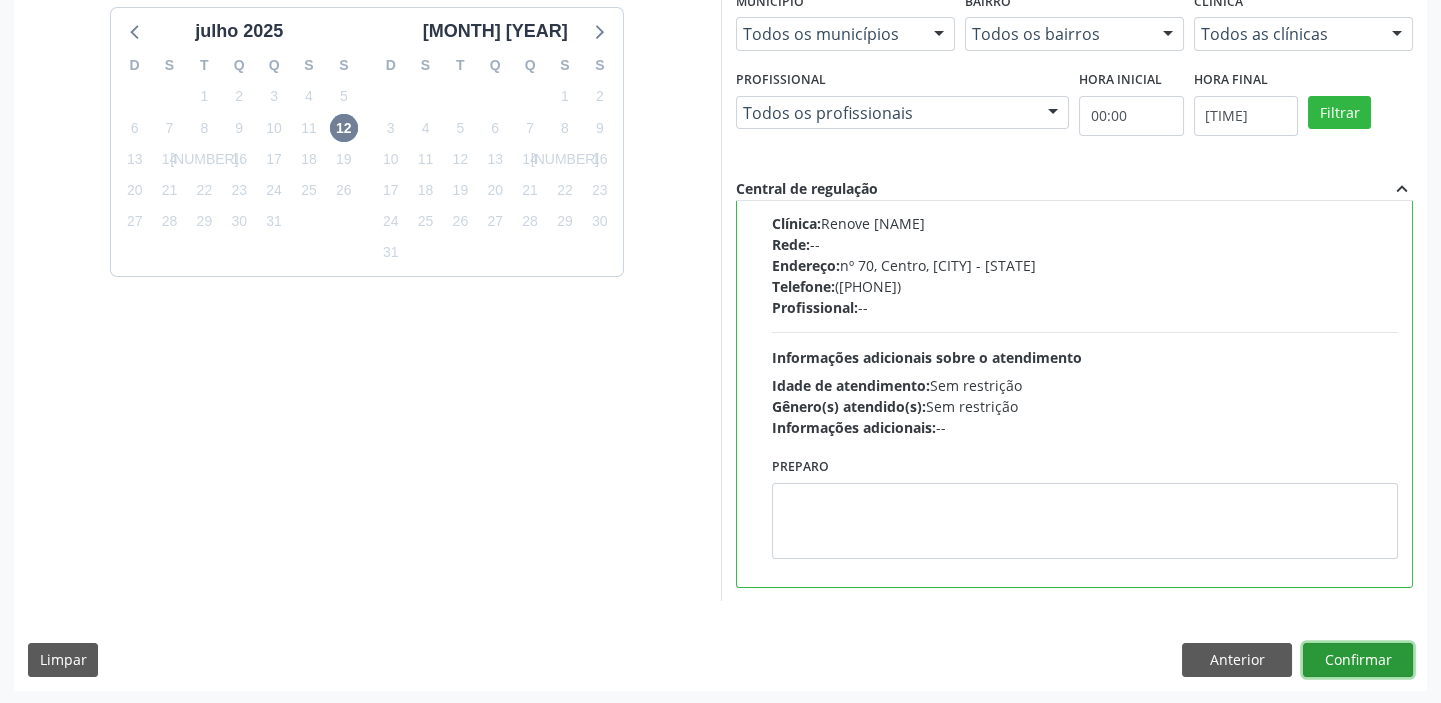 click on "Confirmar" at bounding box center (1358, 660) 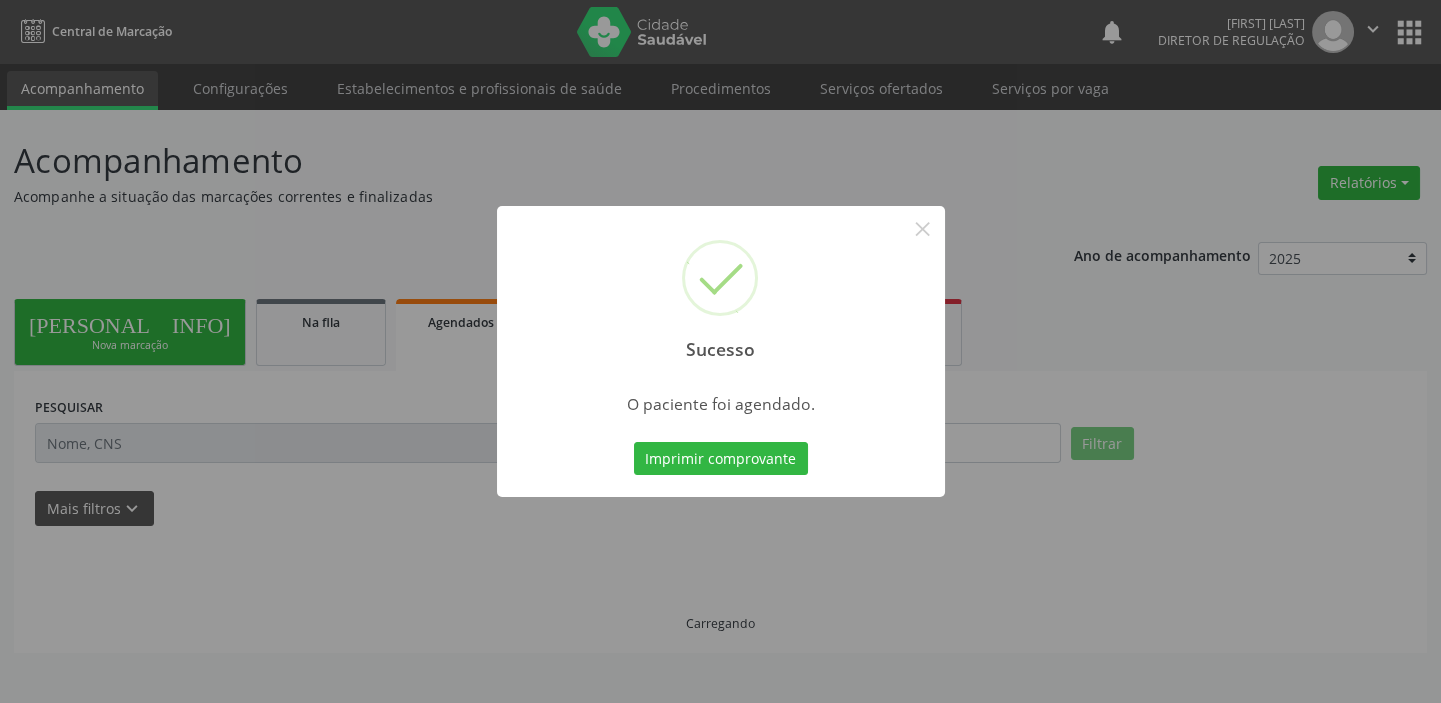 scroll, scrollTop: 0, scrollLeft: 0, axis: both 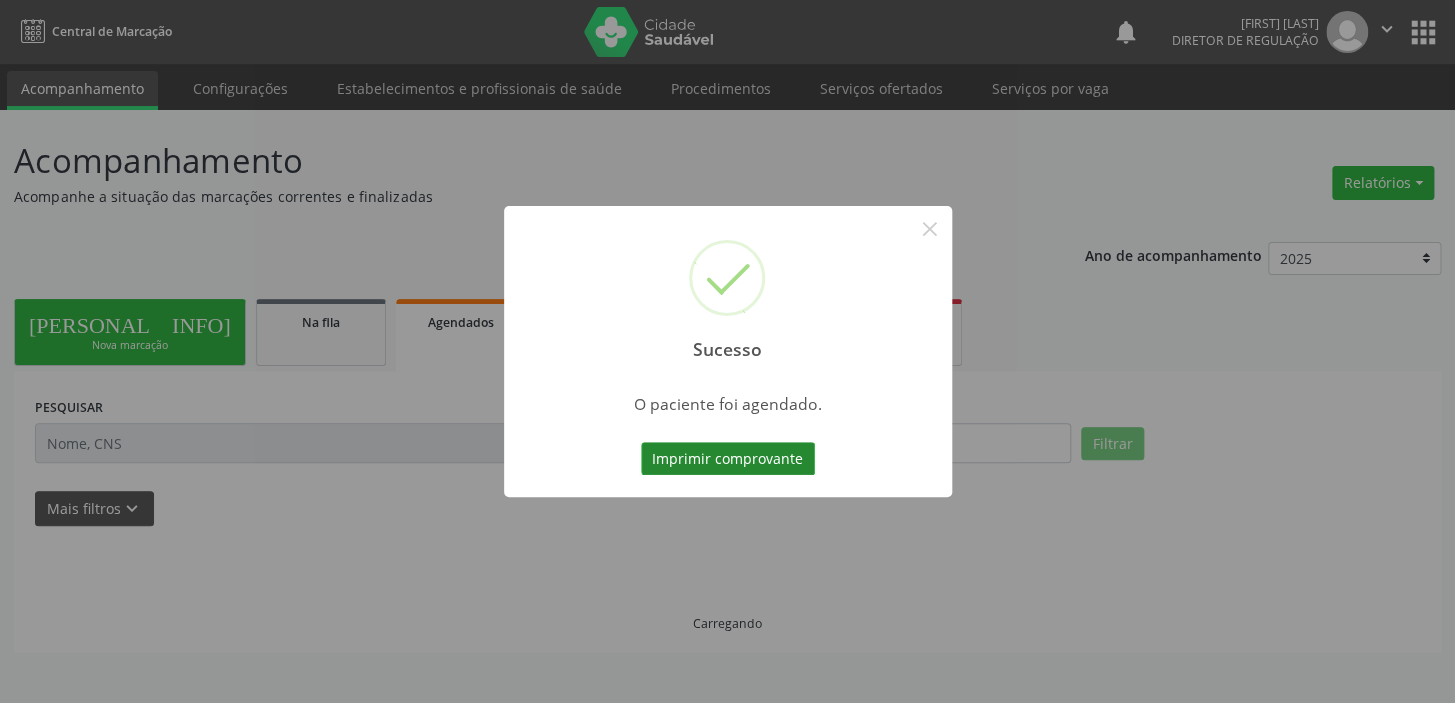 click on "Imprimir comprovante" at bounding box center (728, 459) 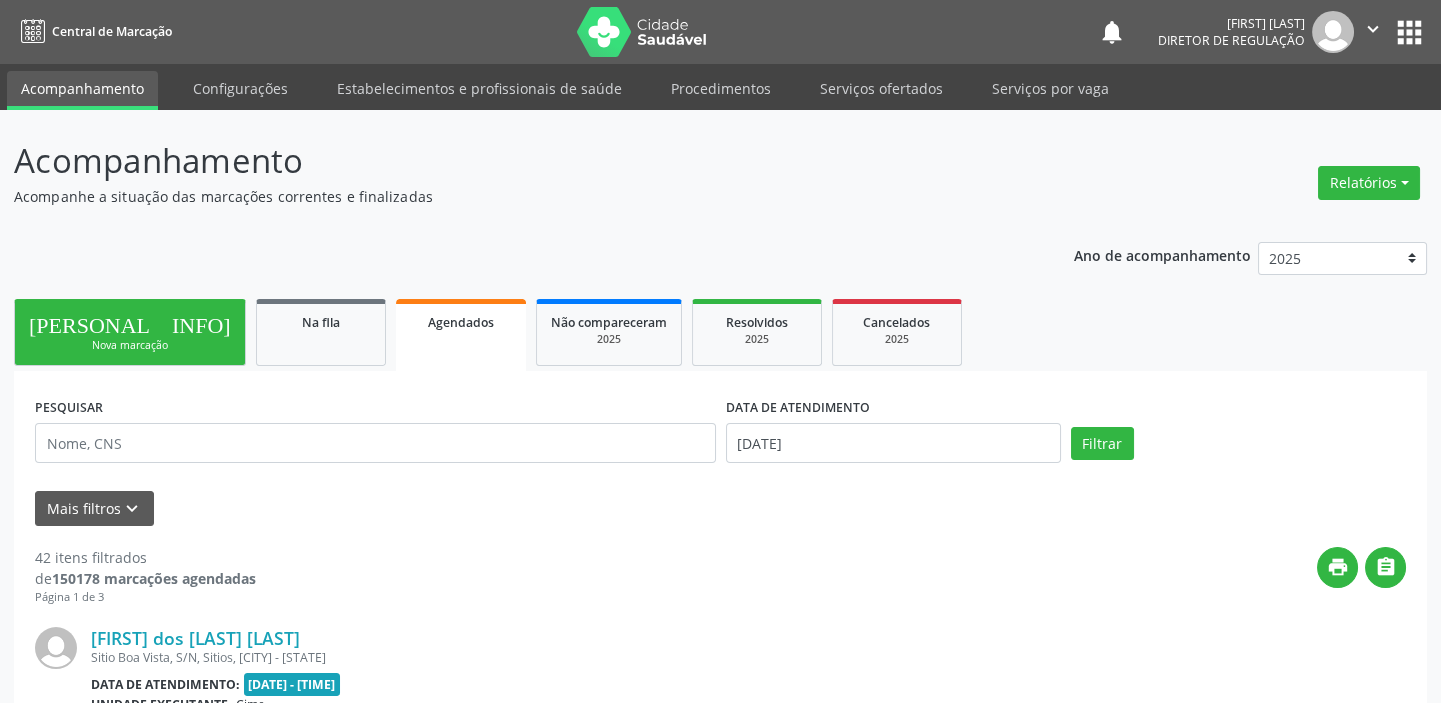 drag, startPoint x: 77, startPoint y: 333, endPoint x: 87, endPoint y: 329, distance: 10.770329 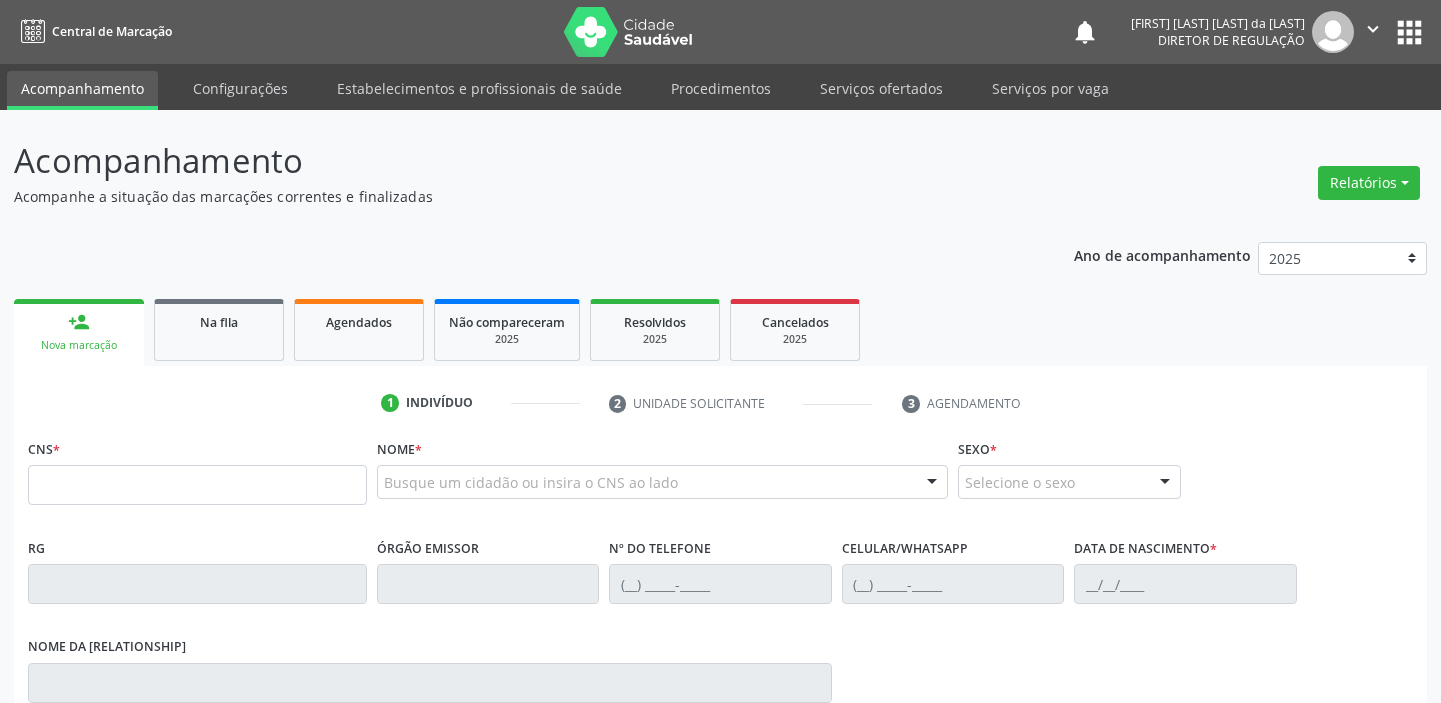 scroll, scrollTop: 0, scrollLeft: 0, axis: both 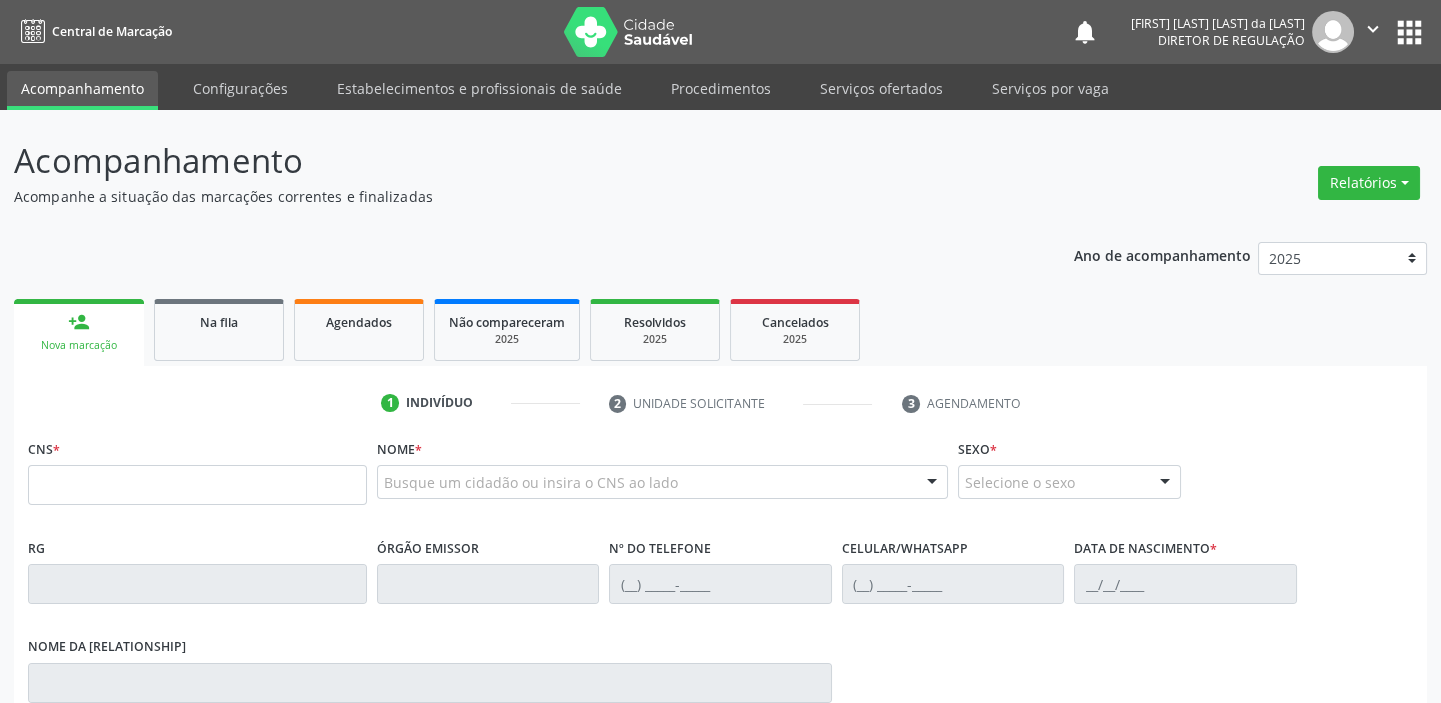 click at bounding box center (197, 485) 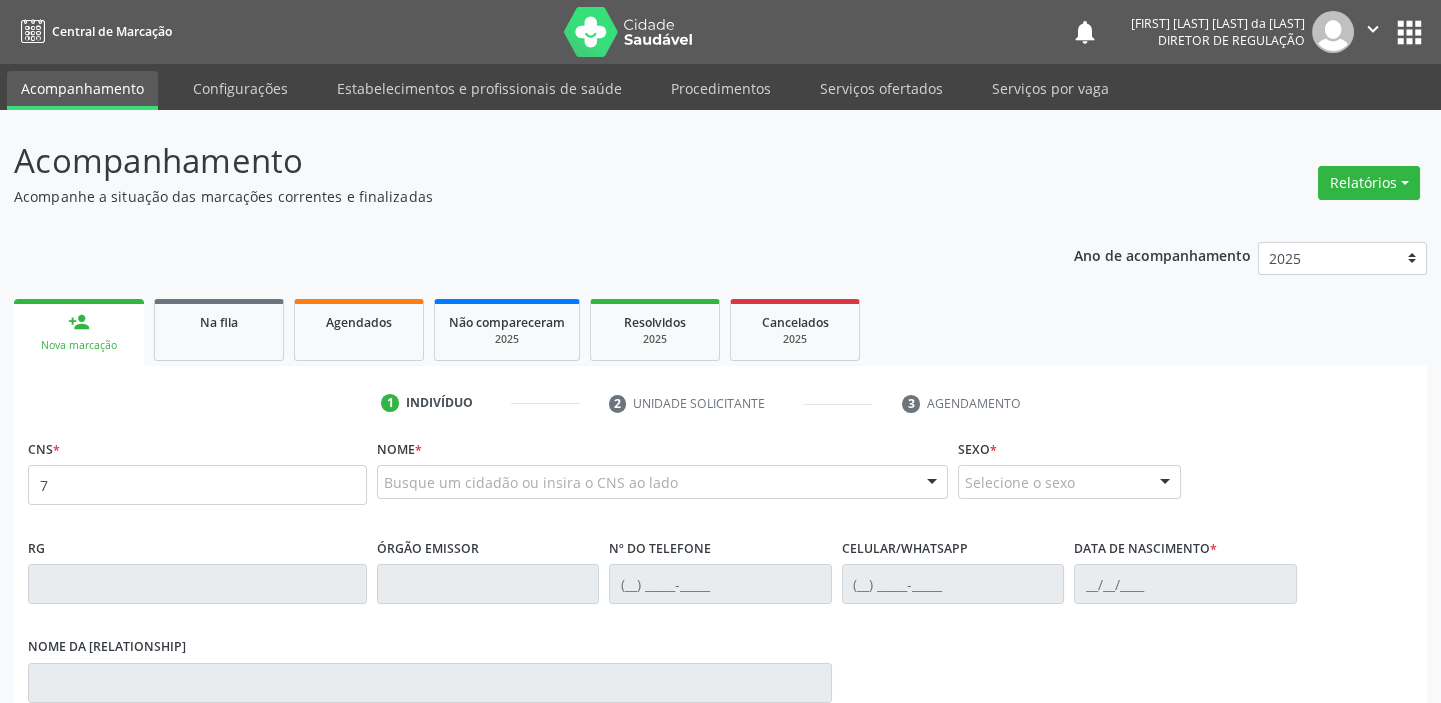 click on "7" at bounding box center (197, 485) 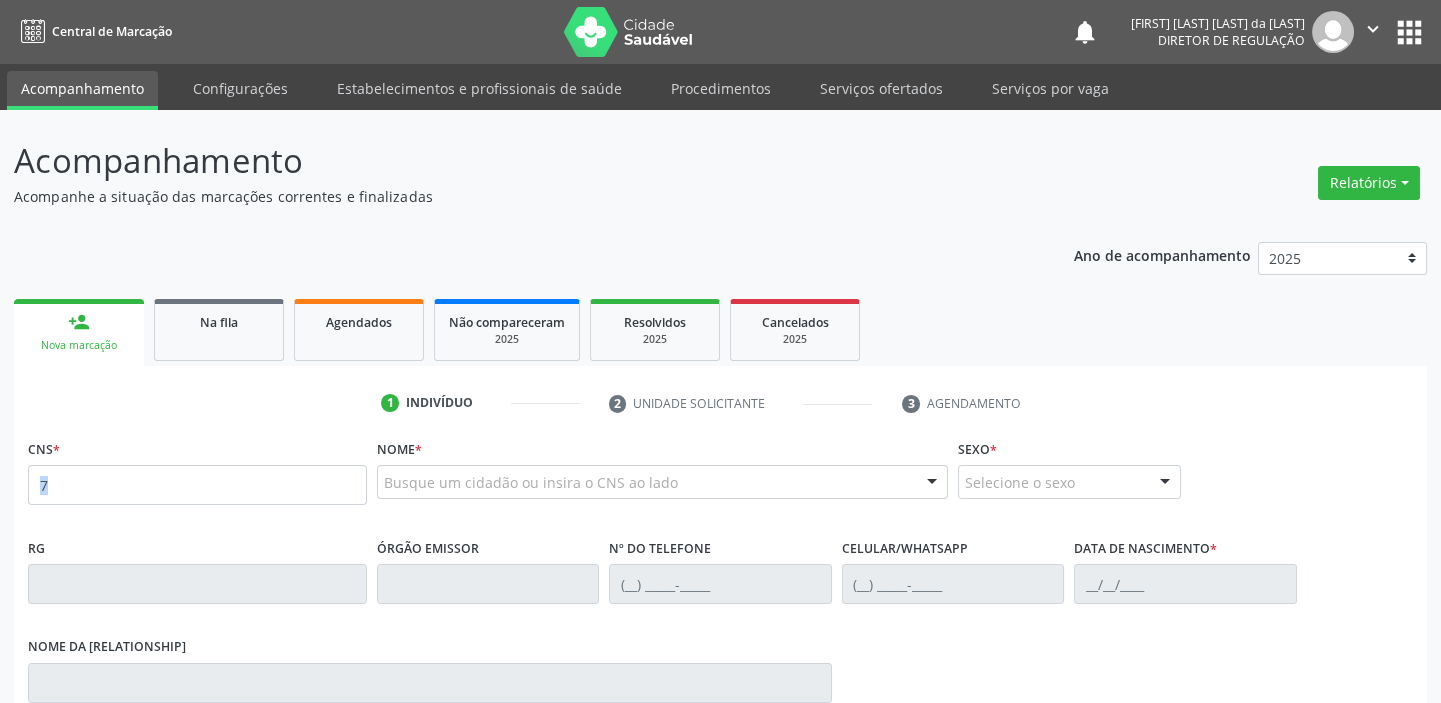 click on "CNS
*
7" at bounding box center [197, 476] 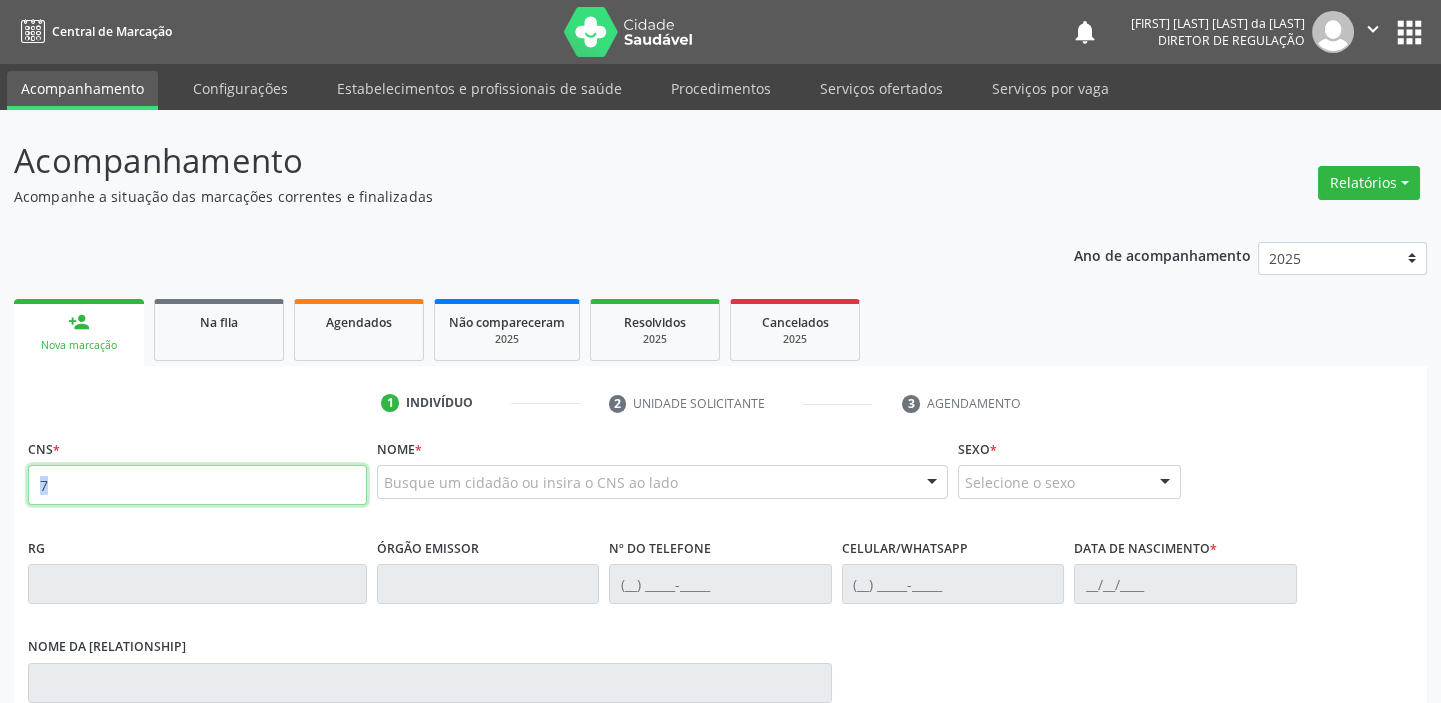 click on "7" at bounding box center (197, 485) 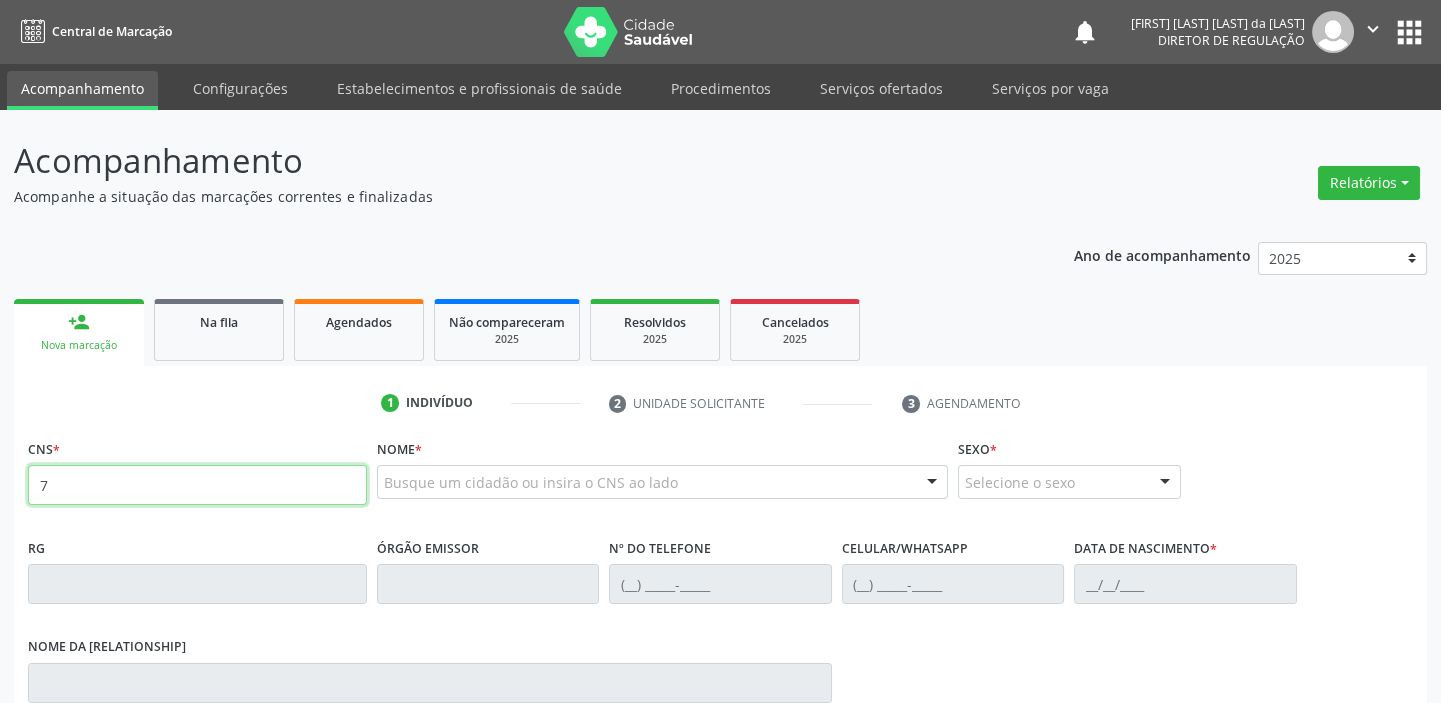 drag, startPoint x: 181, startPoint y: 483, endPoint x: 0, endPoint y: 527, distance: 186.2713 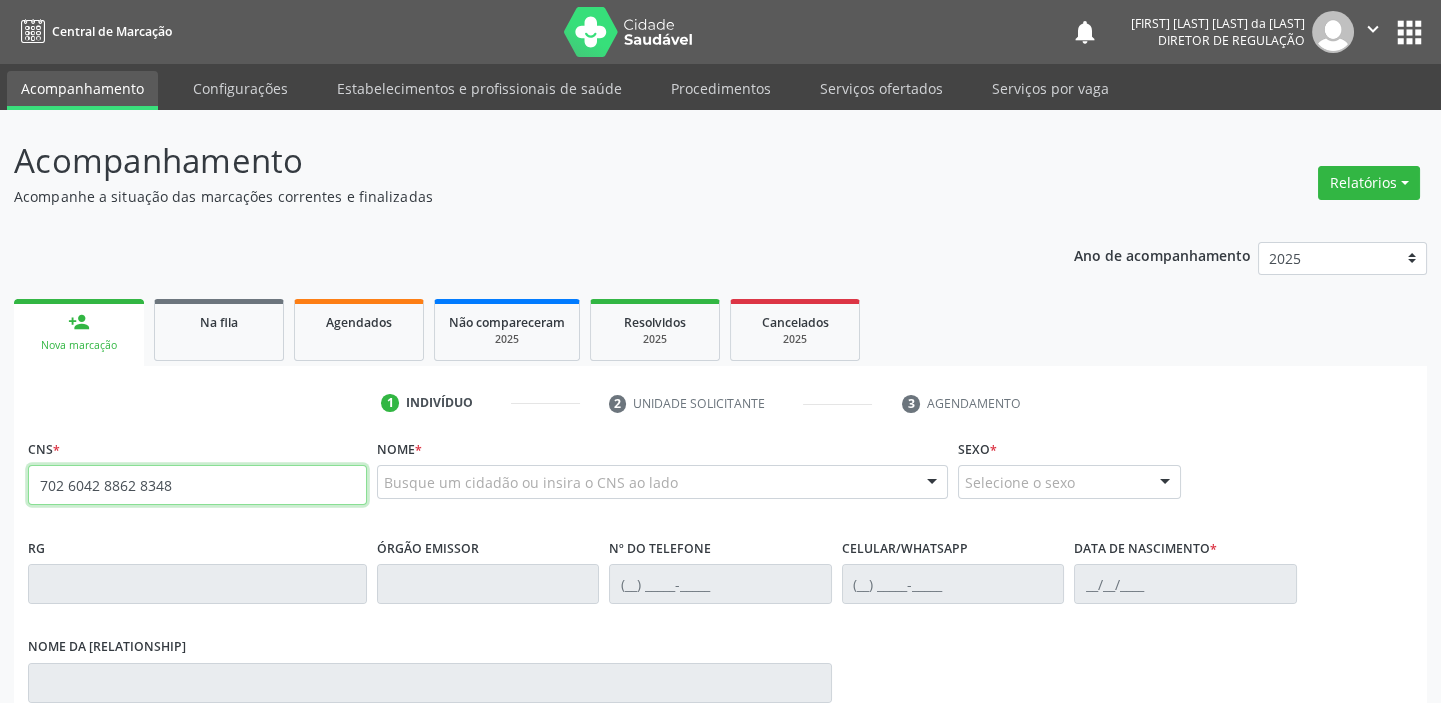 type on "702 6042 8862 8348" 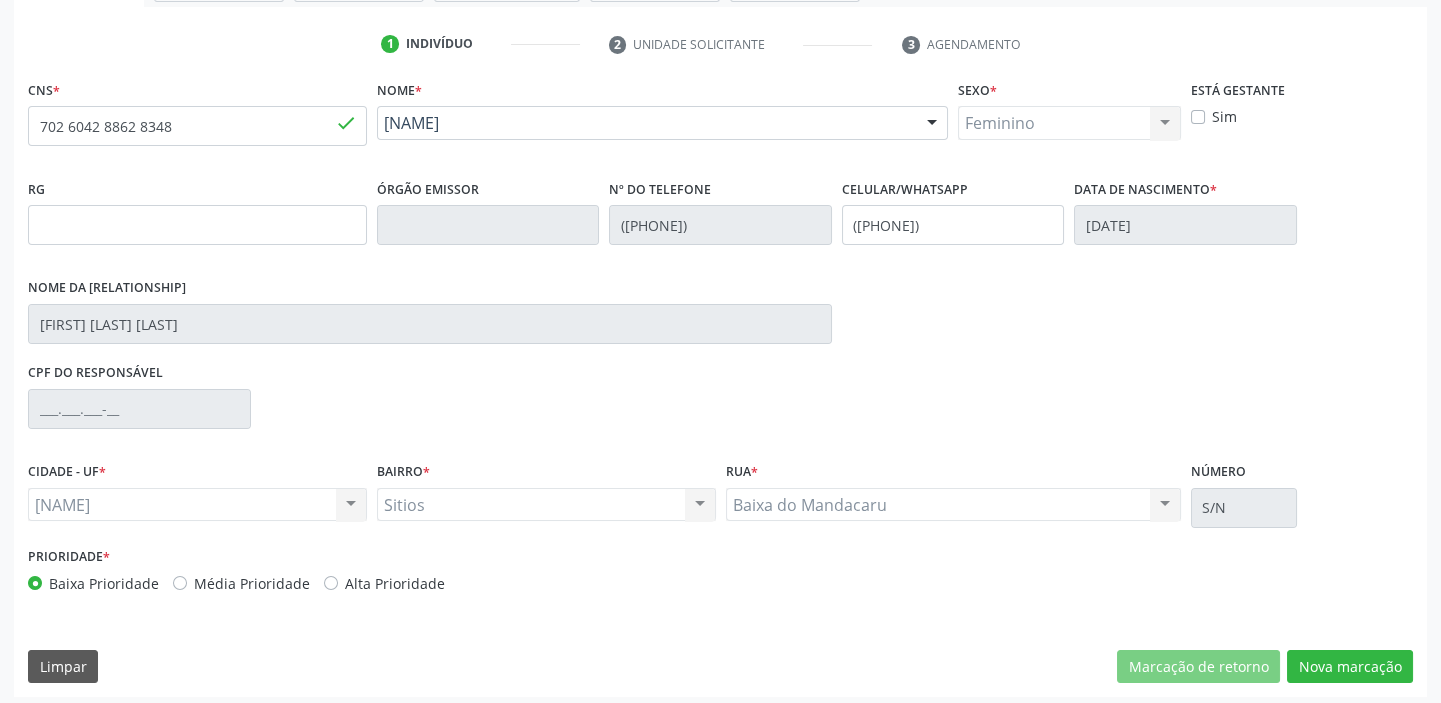 scroll, scrollTop: 366, scrollLeft: 0, axis: vertical 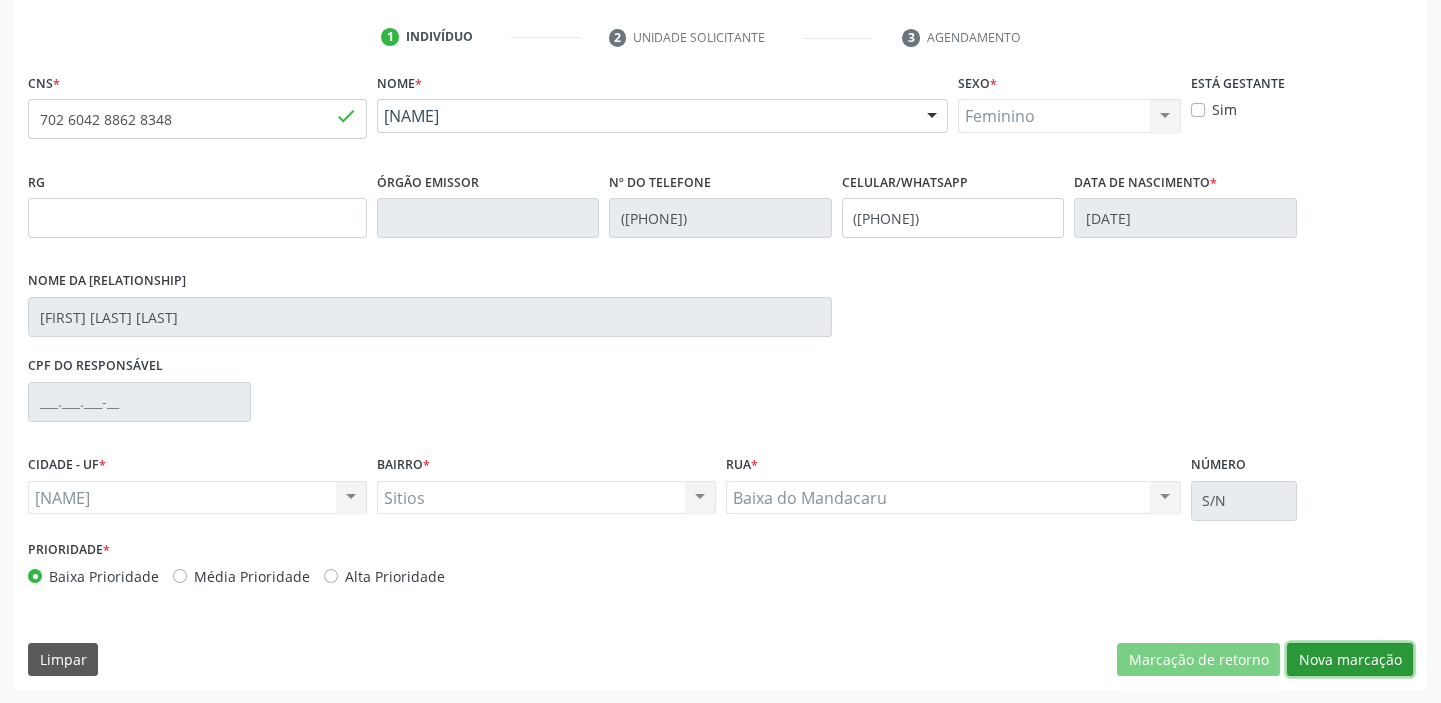 click on "Nova marcação" at bounding box center (1198, 660) 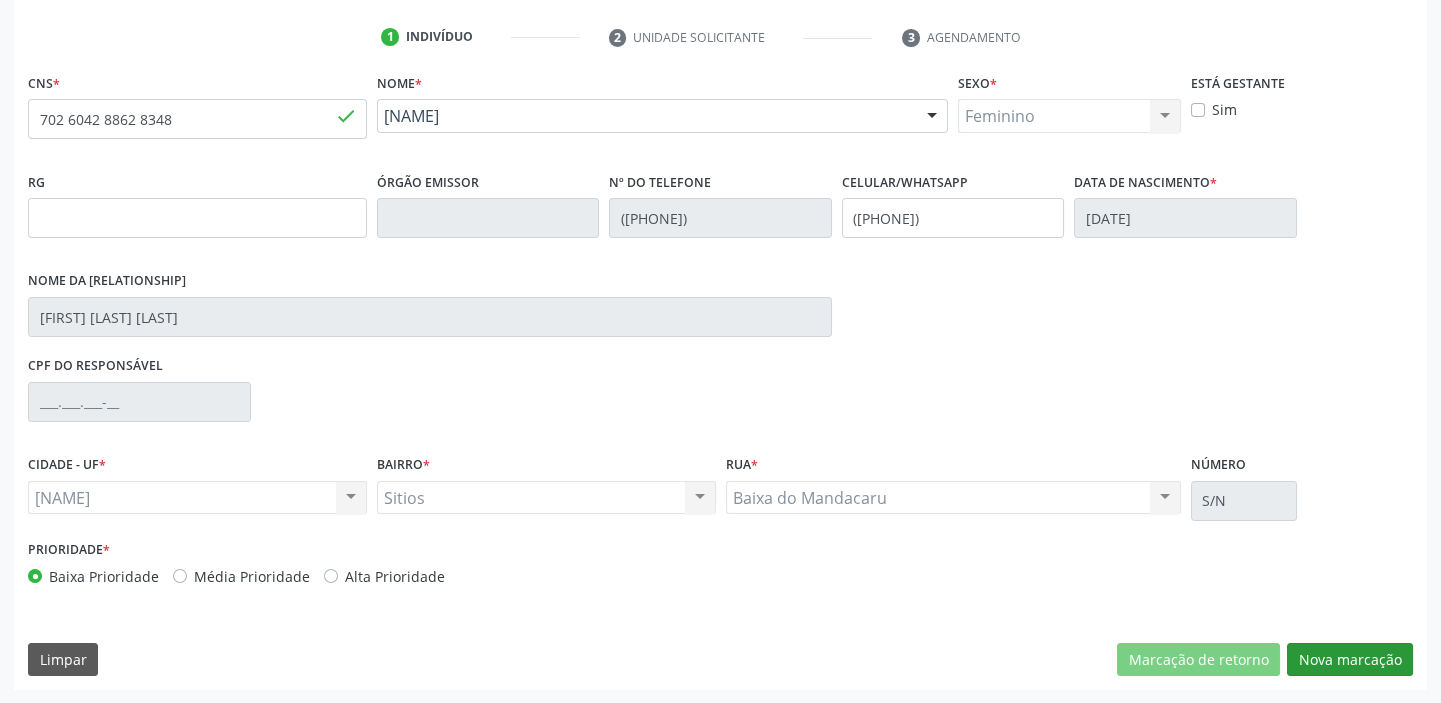 scroll, scrollTop: 201, scrollLeft: 0, axis: vertical 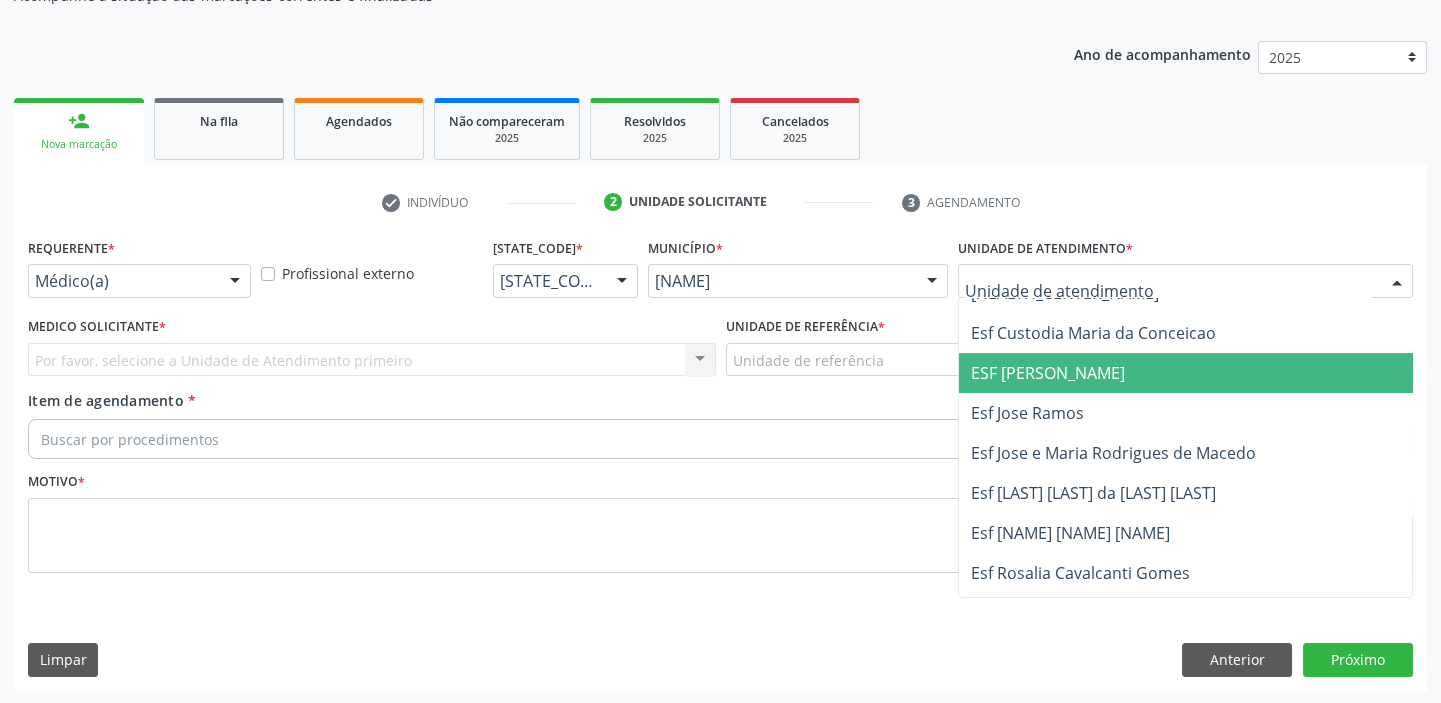 click on "ESF [PERSON_NAME]" at bounding box center [1048, 373] 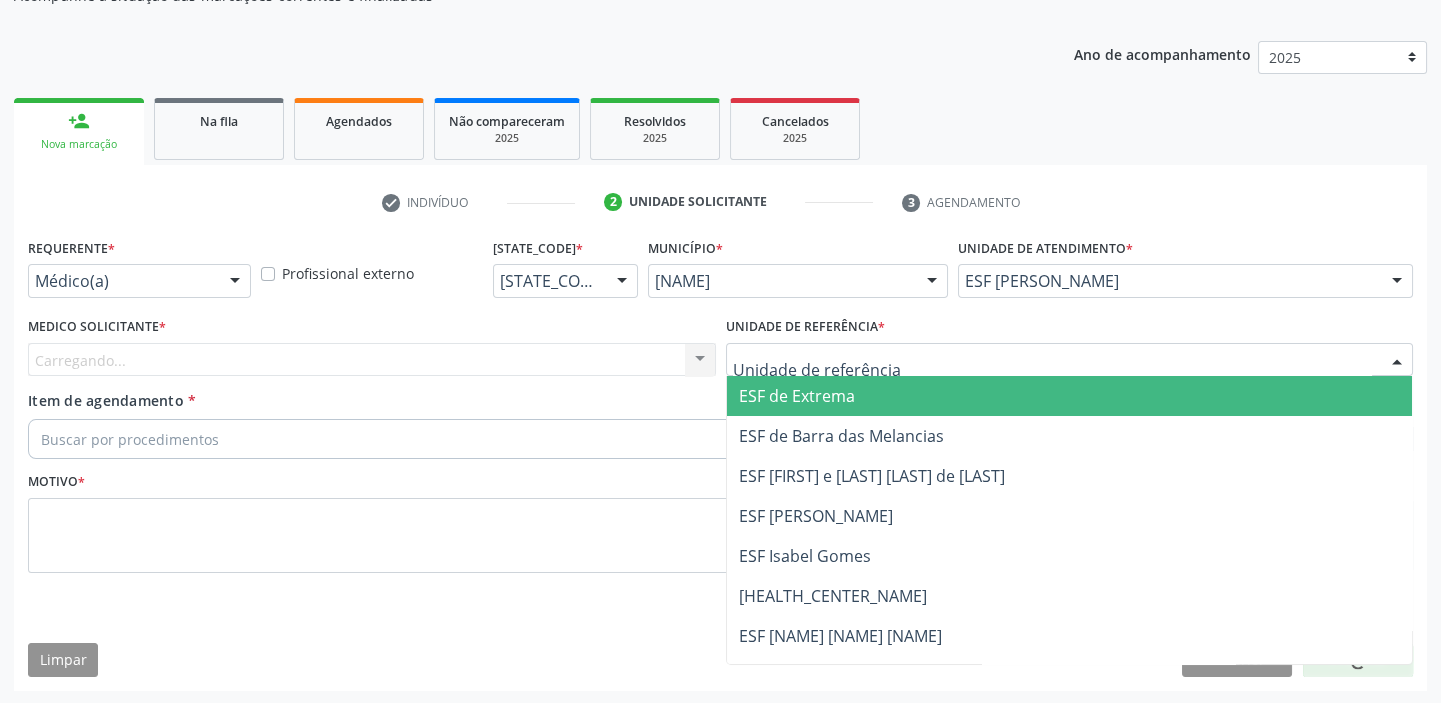 click at bounding box center [1070, 360] 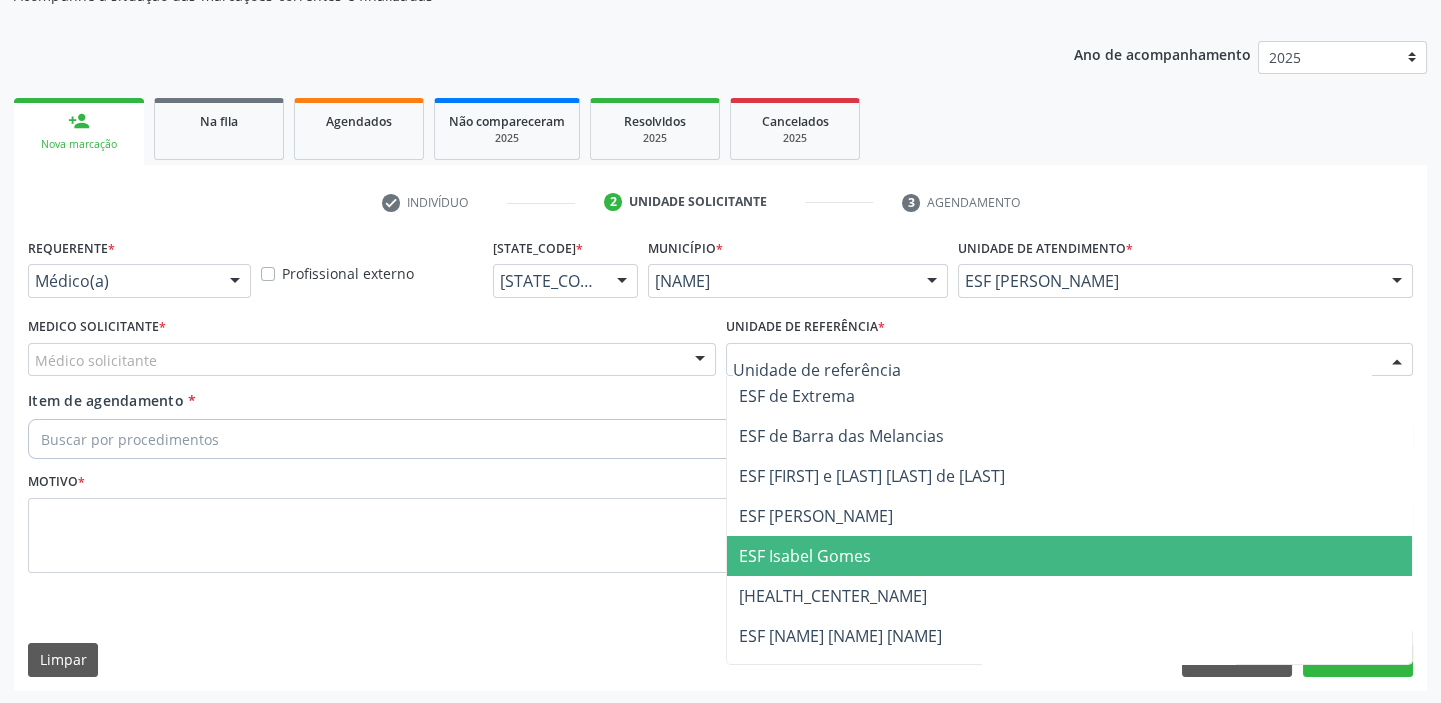 click on "ESF Isabel Gomes" at bounding box center [805, 556] 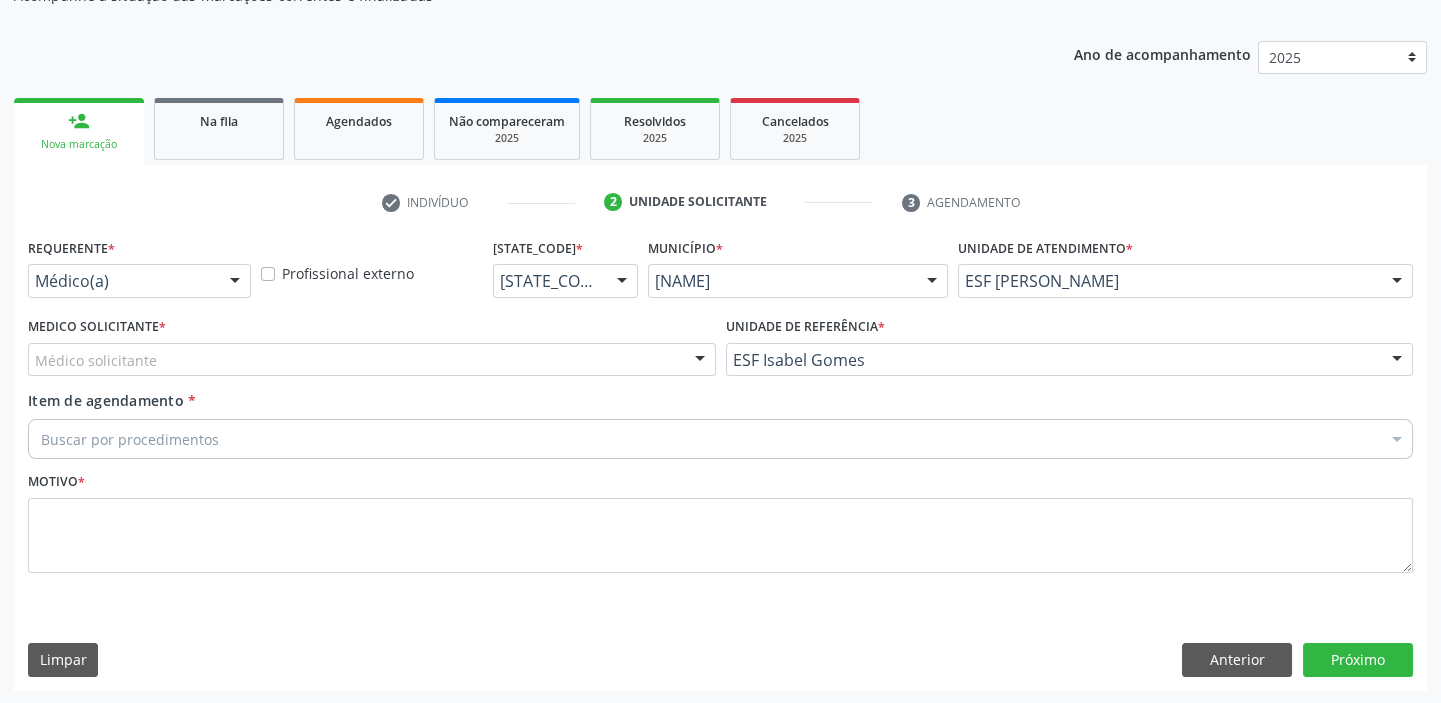 click at bounding box center (700, 361) 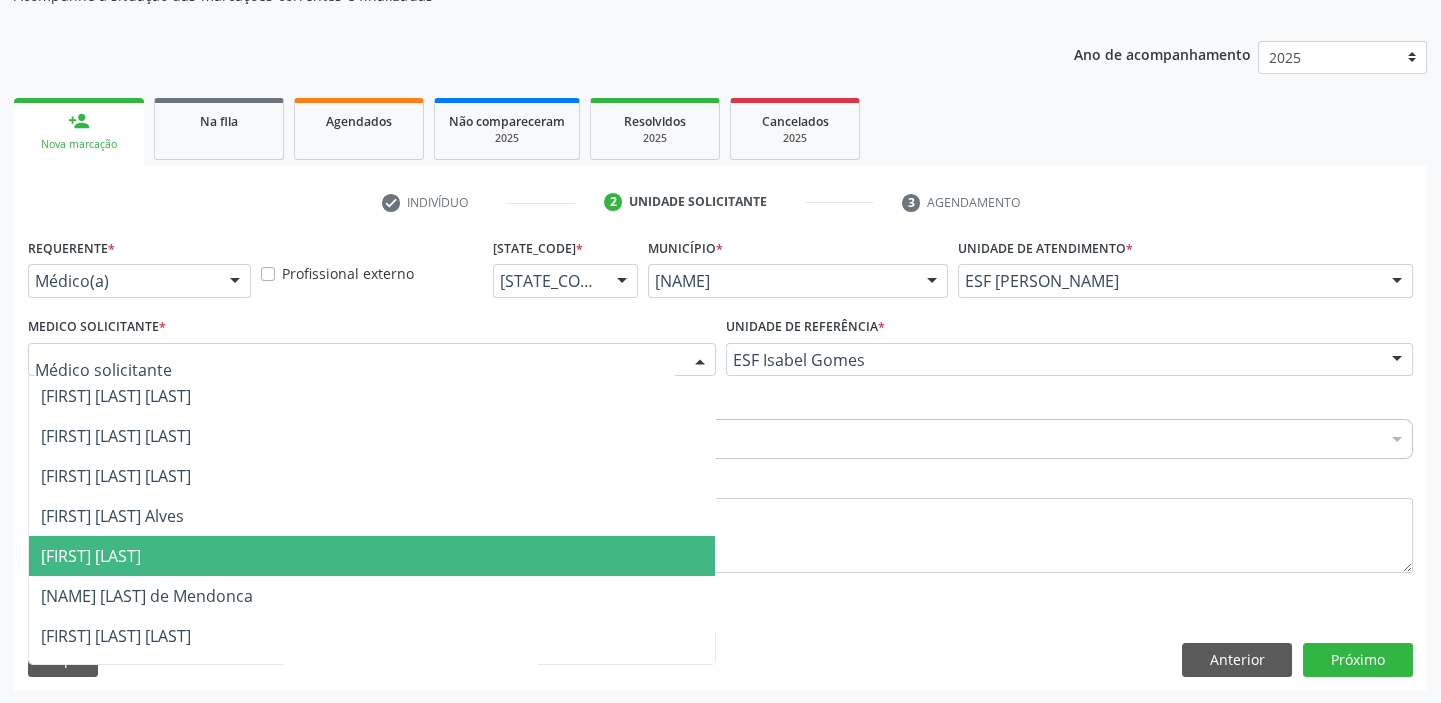 click on "[FIRST] [LAST]" at bounding box center [91, 556] 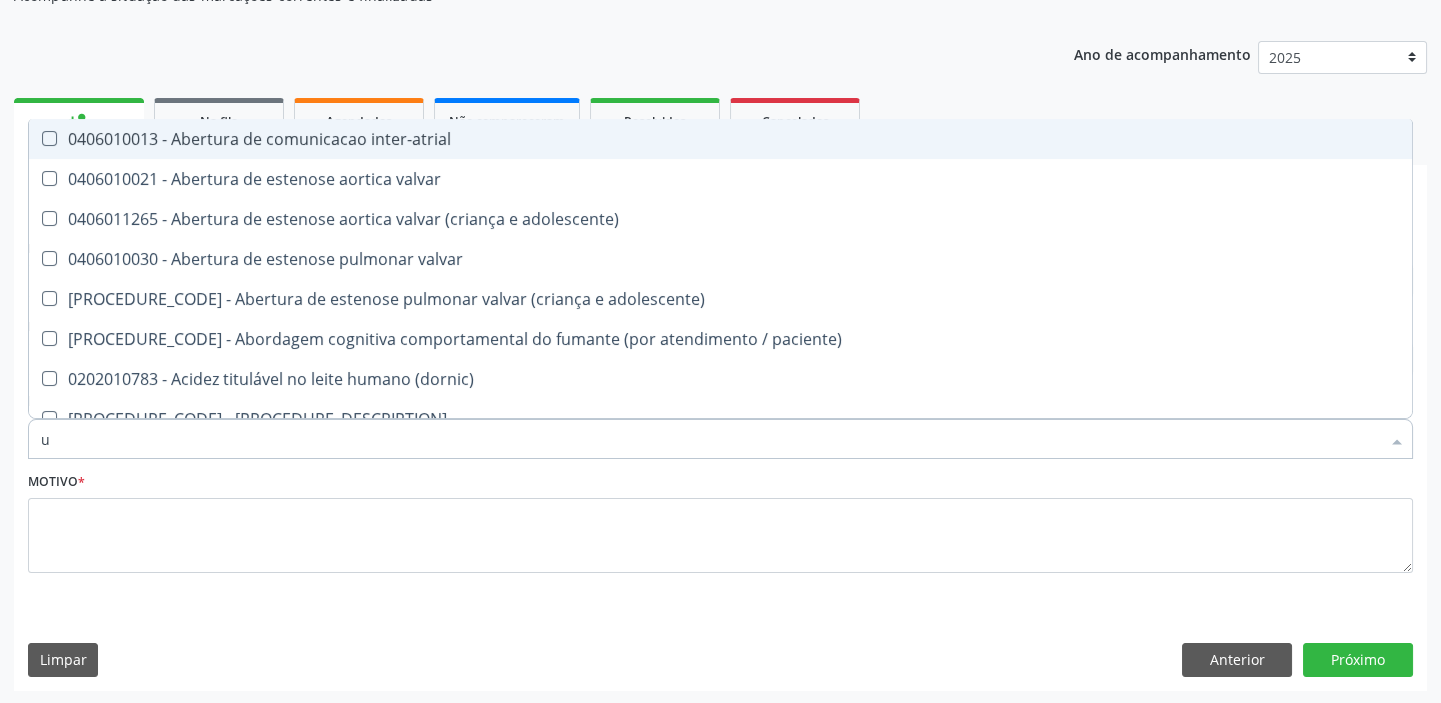 type on "ul" 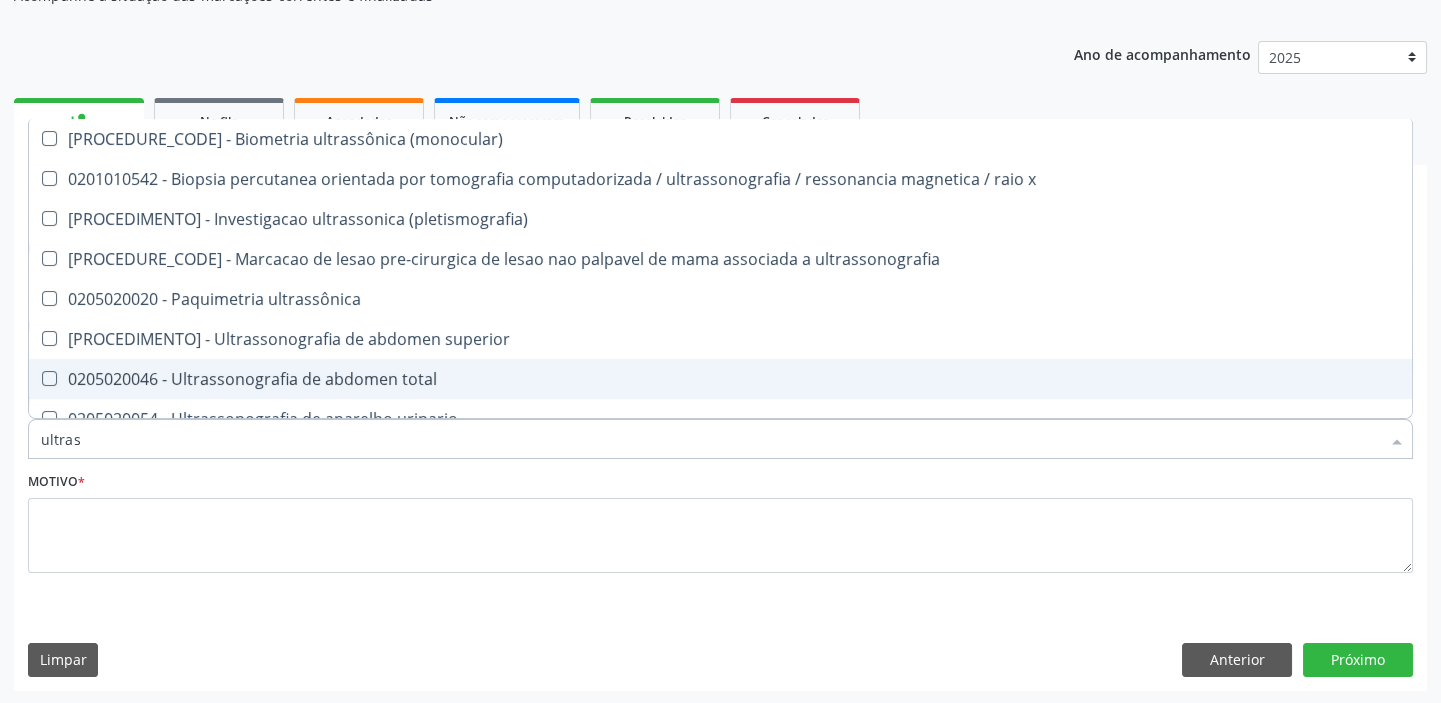 click on "0205020046 - Ultrassonografia de abdomen total" at bounding box center [720, 379] 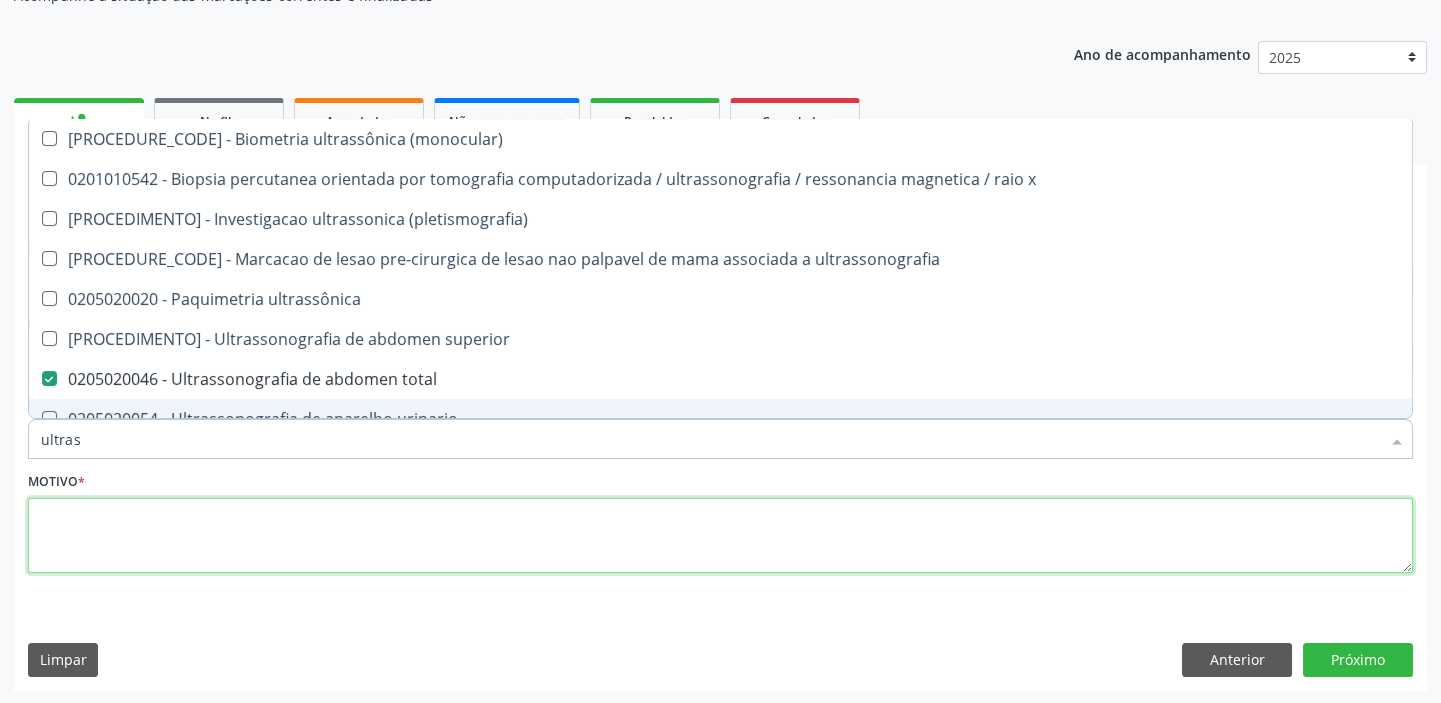 click at bounding box center (720, 536) 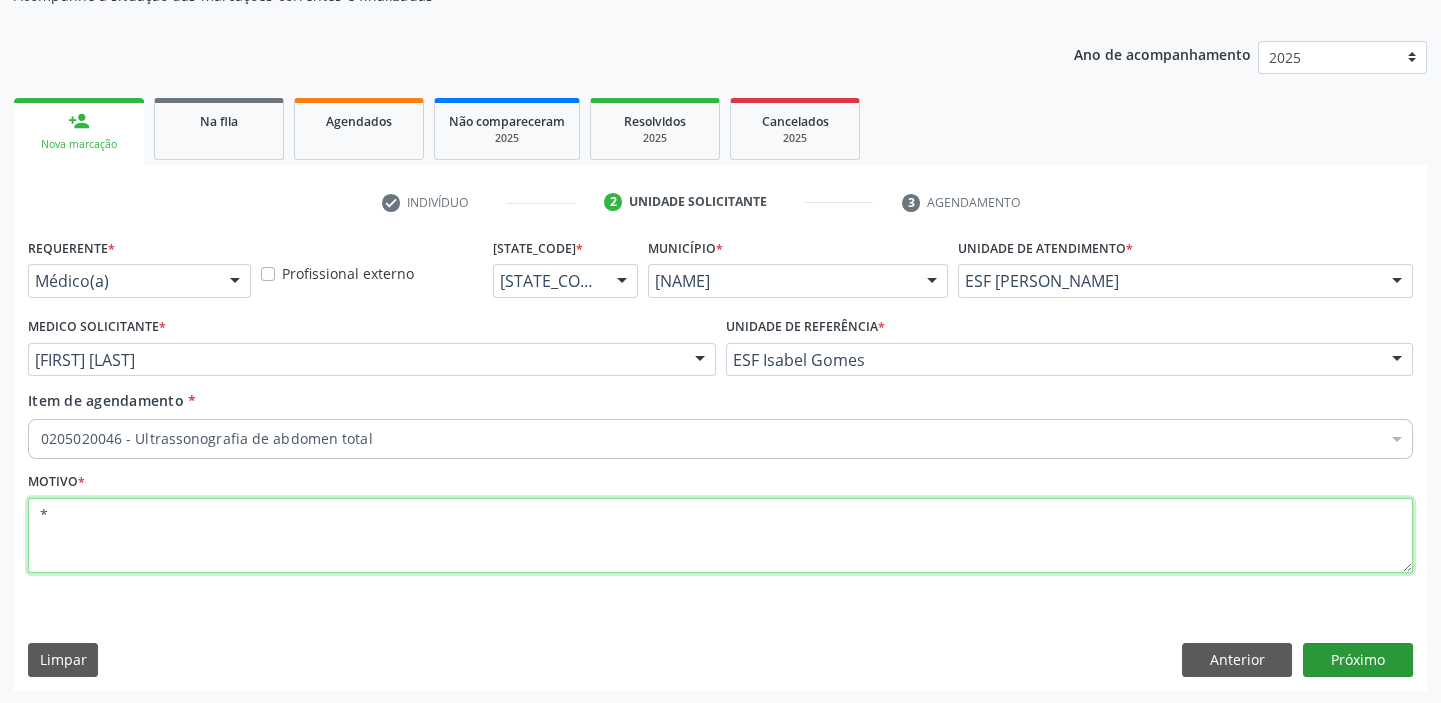 type on "*" 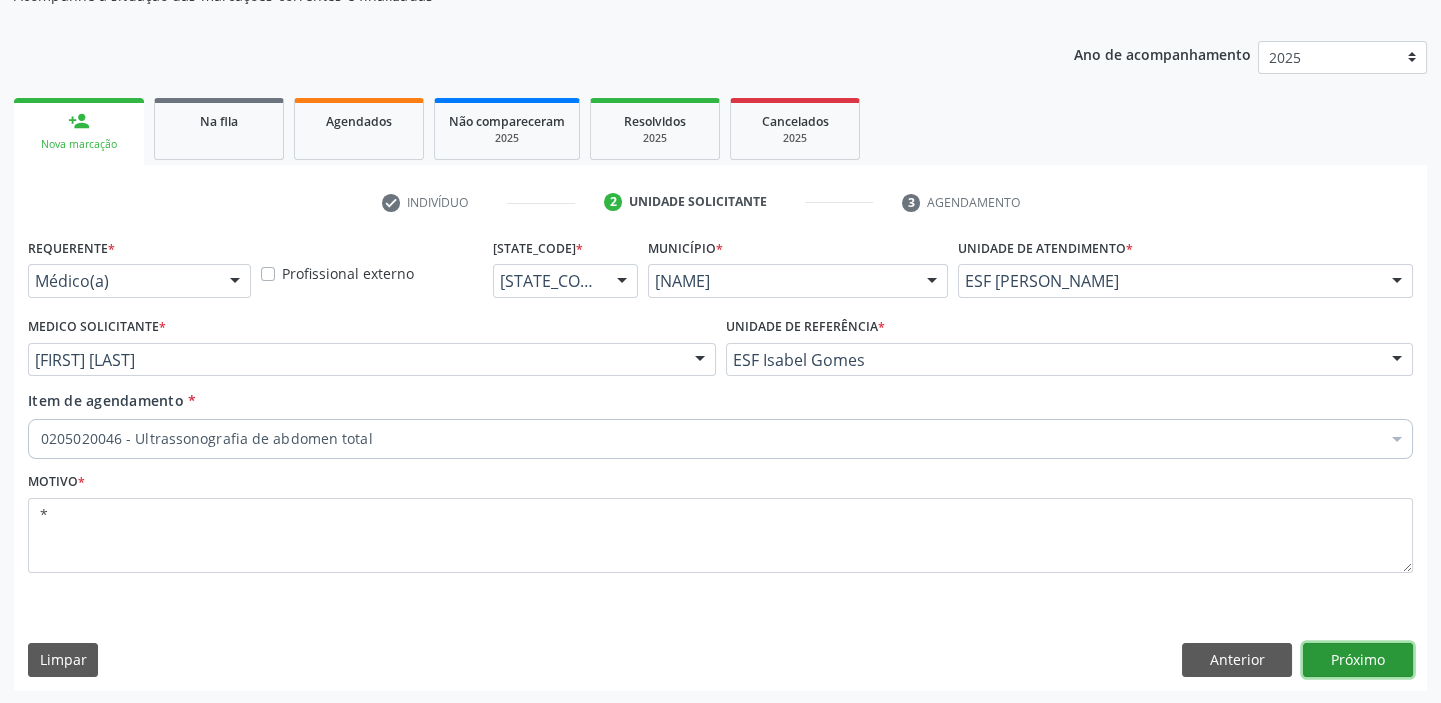 click on "Próximo" at bounding box center (1358, 660) 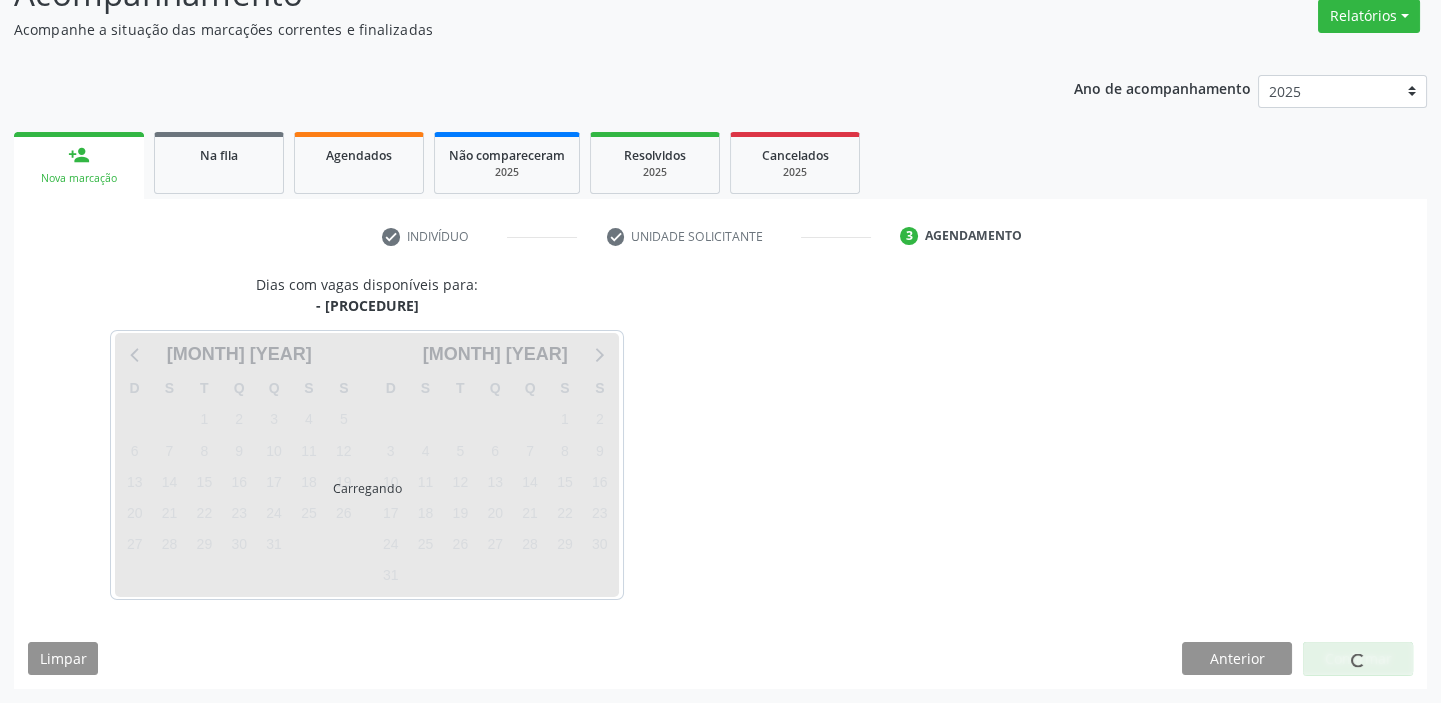 scroll, scrollTop: 166, scrollLeft: 0, axis: vertical 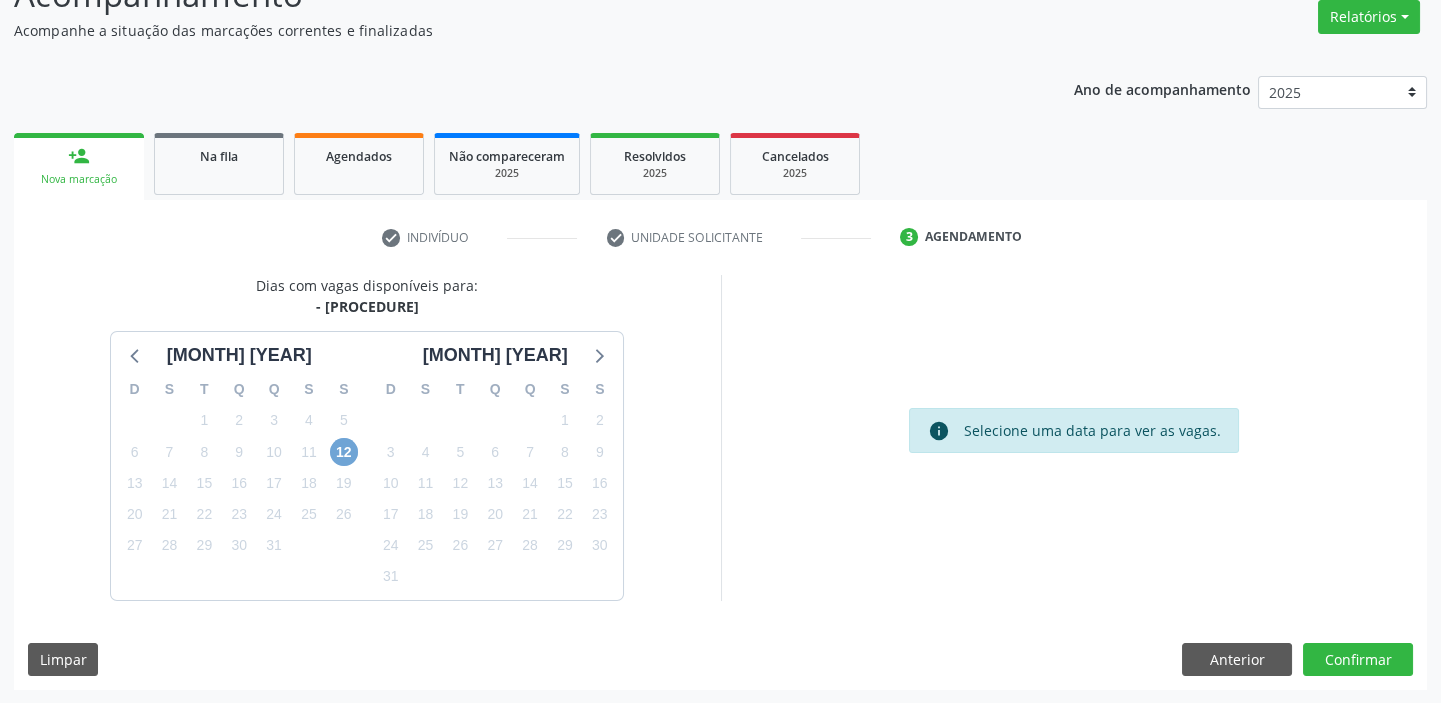 click on "12" at bounding box center [344, 452] 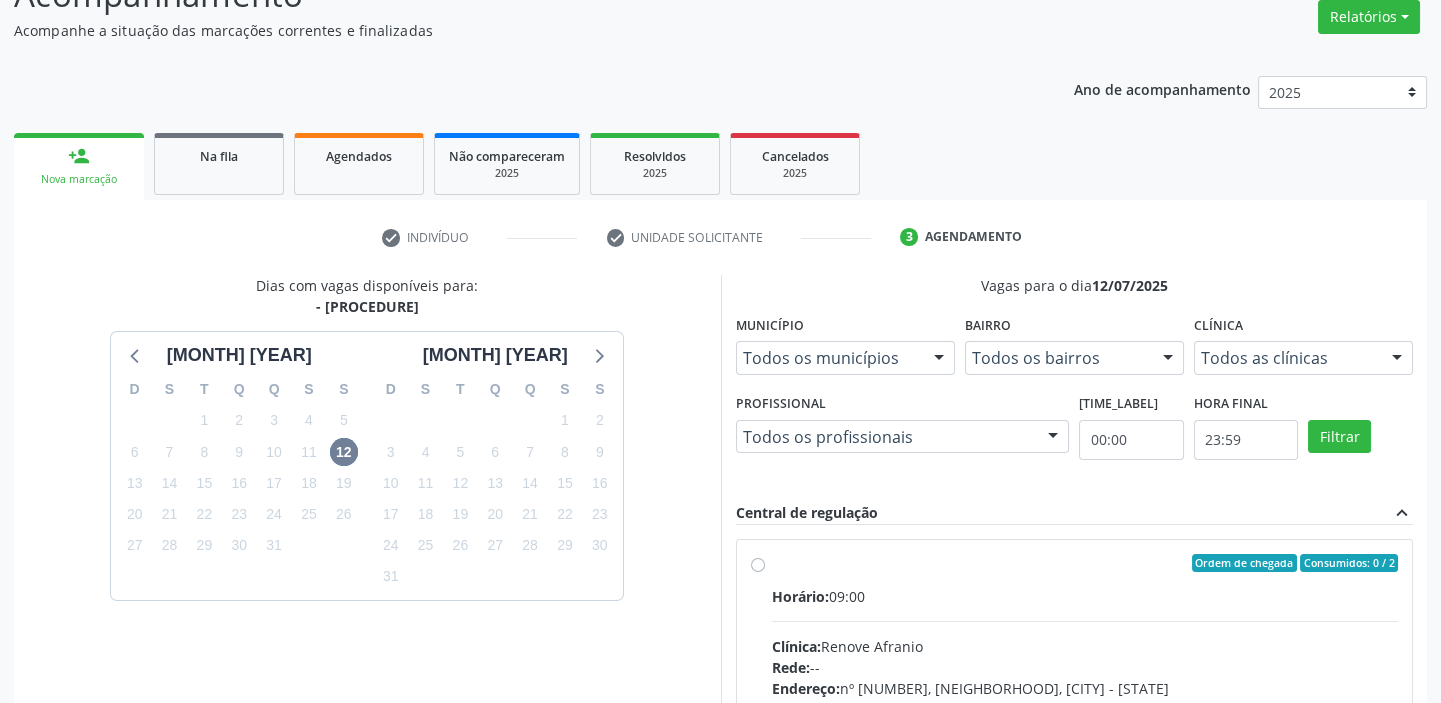 click on "Ordem de chegada
Consumidos: 0 / 2
Horário:   09:00
Clínica:  Renove Afranio
Rede:
--
Endereço:   nº 70, Centro, [CITY] - [STATE]
Telefone:   ([AREA]) [PHONE]
Profissional:
--
Informações adicionais sobre o atendimento
Idade de atendimento:
Sem restrição
Gênero(s) atendido(s):
Sem restrição
Informações adicionais:
--" at bounding box center (1085, 707) 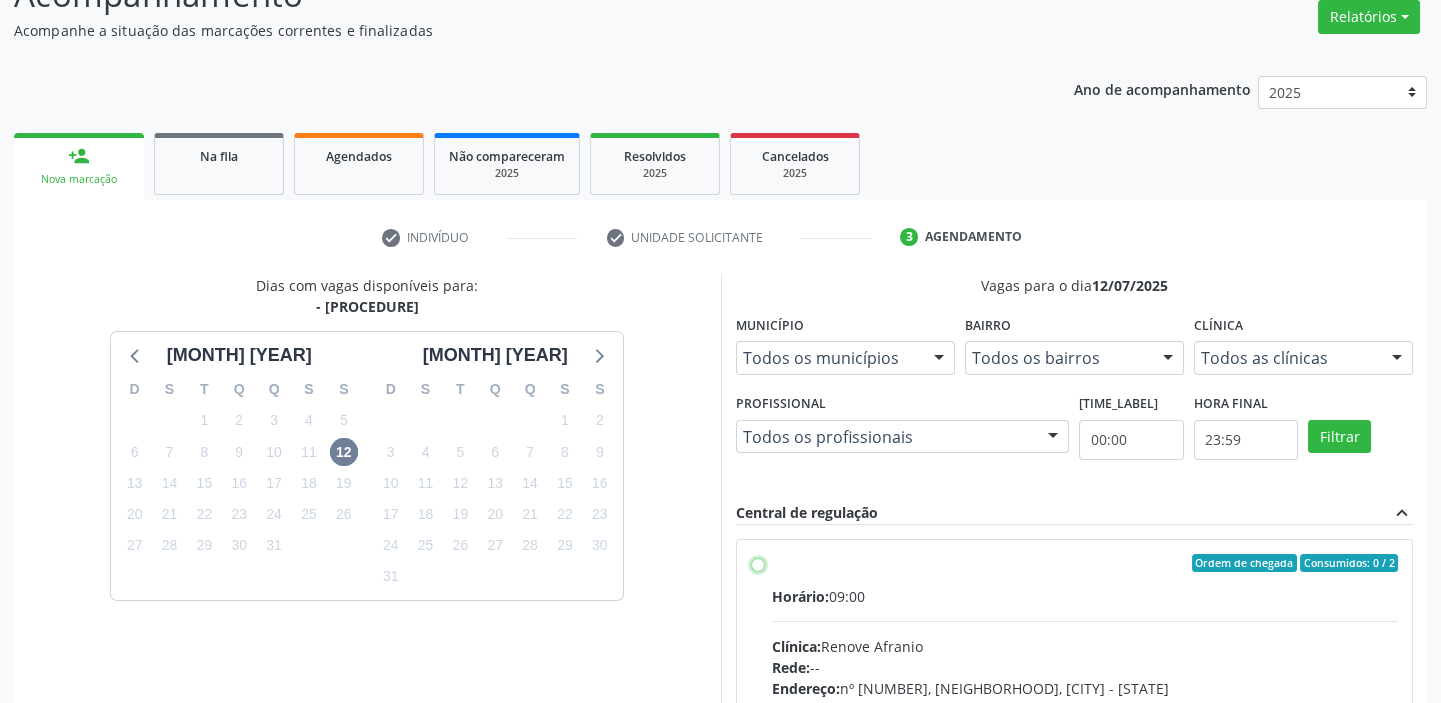 click on "Ordem de chegada
Consumidos: 0 / 2
Horário:   09:00
Clínica:  Renove Afranio
Rede:
--
Endereço:   nº 70, Centro, [CITY] - [STATE]
Telefone:   ([AREA]) [PHONE]
Profissional:
--
Informações adicionais sobre o atendimento
Idade de atendimento:
Sem restrição
Gênero(s) atendido(s):
Sem restrição
Informações adicionais:
--" at bounding box center (758, 563) 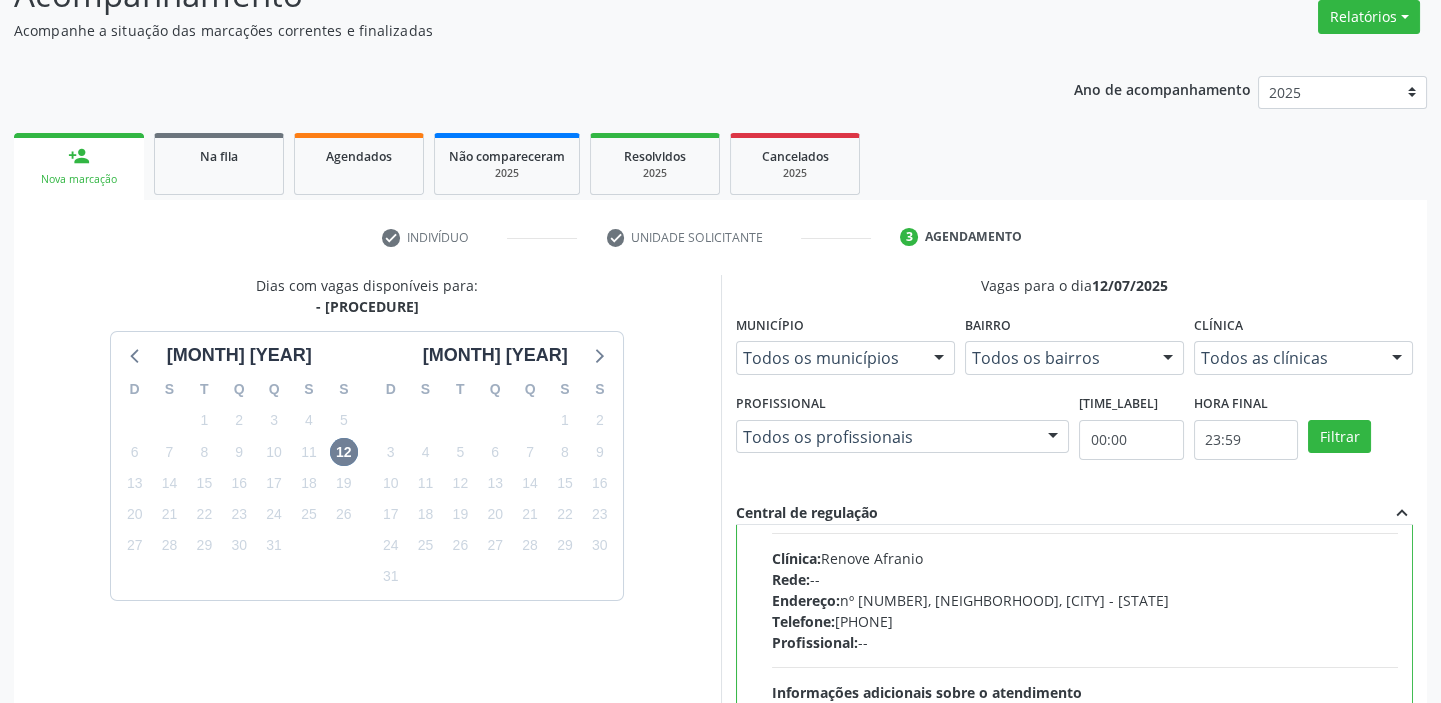 scroll, scrollTop: 449, scrollLeft: 0, axis: vertical 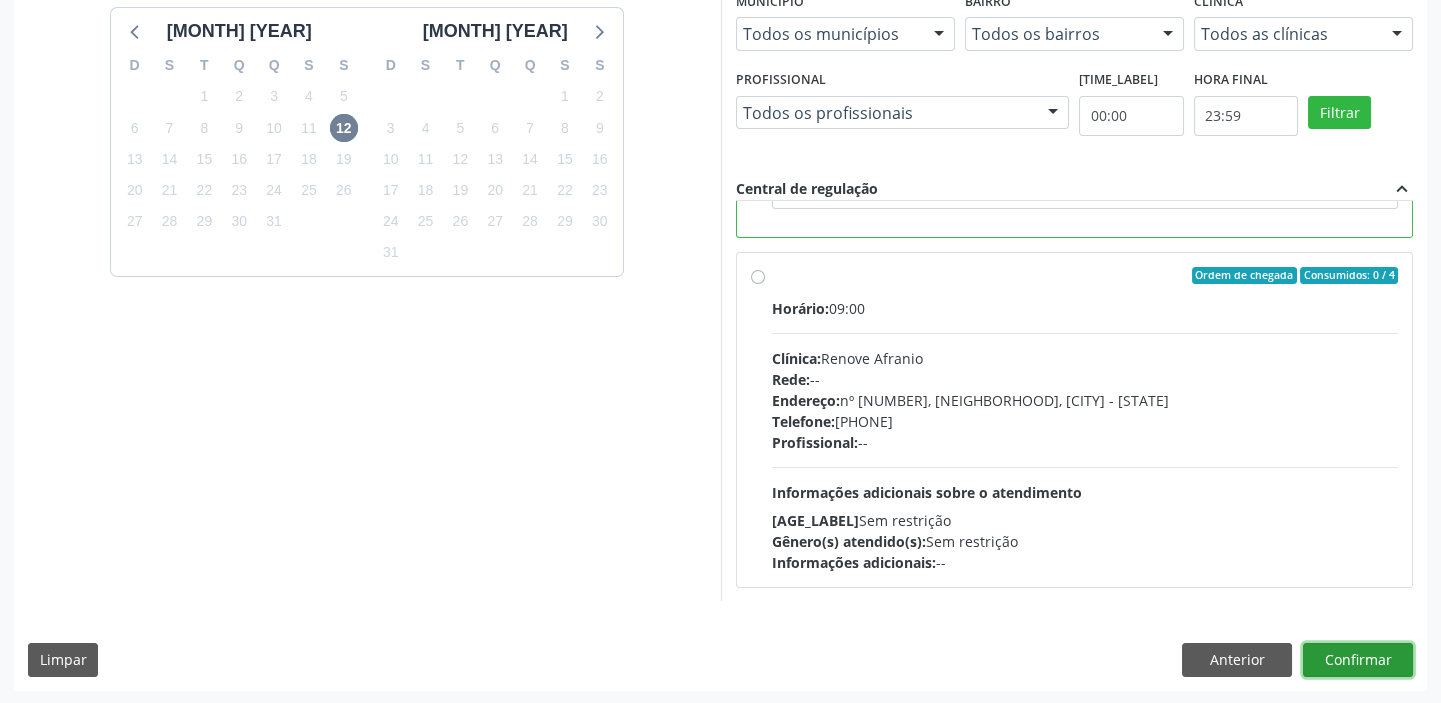 click on "Confirmar" at bounding box center (1358, 660) 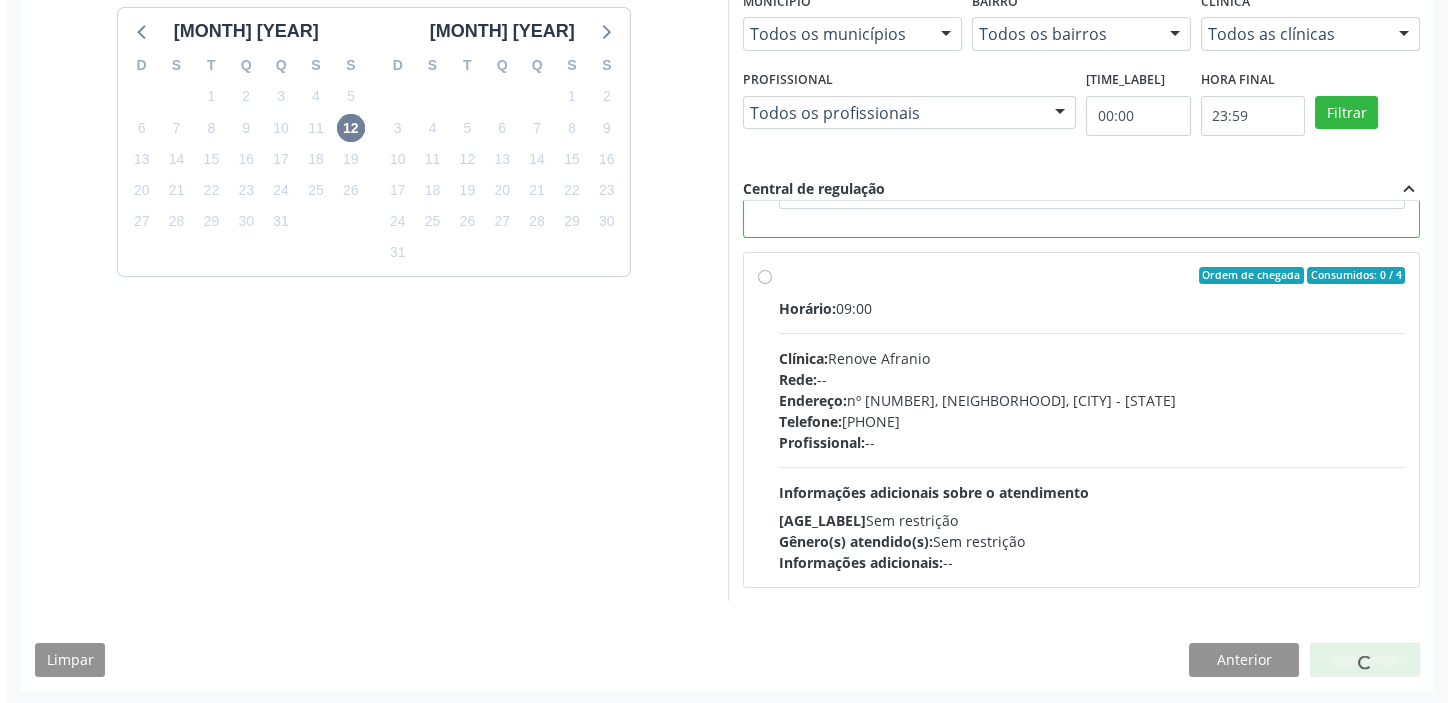 scroll, scrollTop: 0, scrollLeft: 0, axis: both 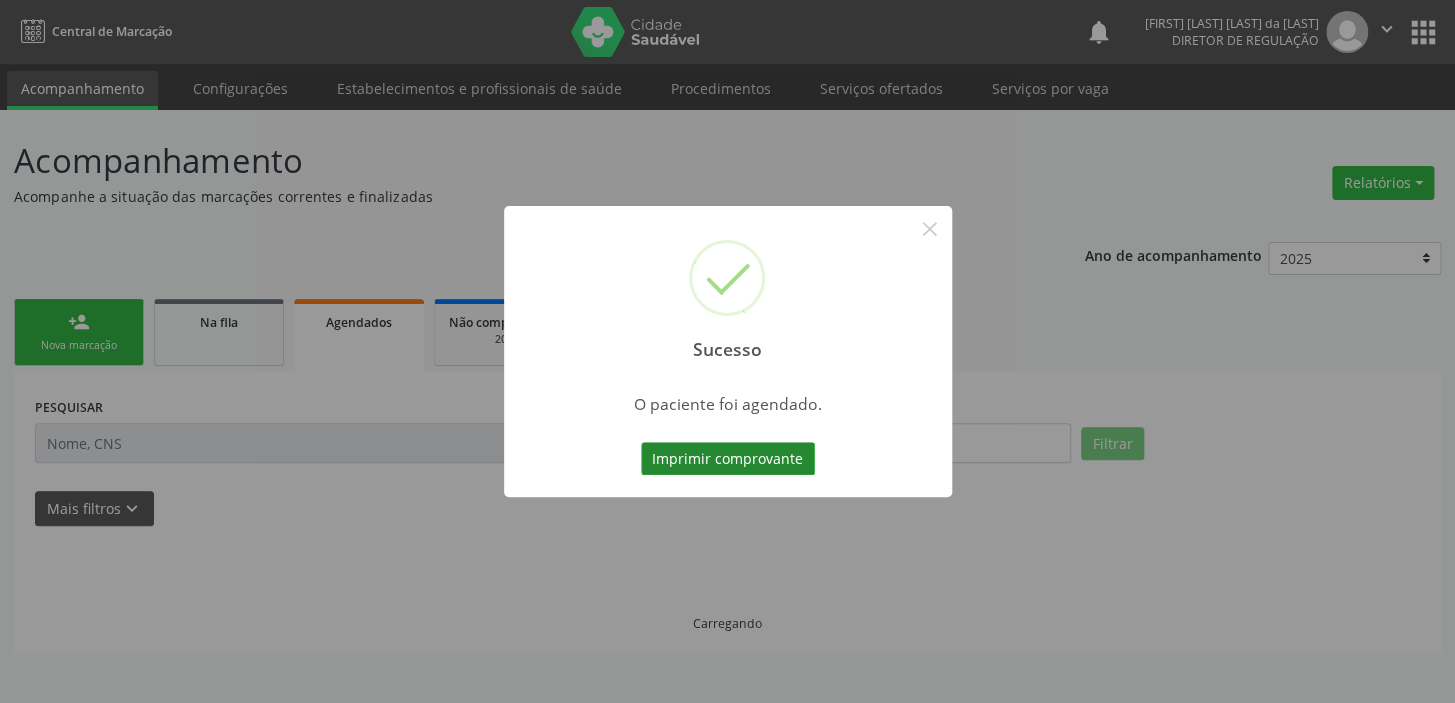 click on "Imprimir comprovante" at bounding box center [728, 459] 